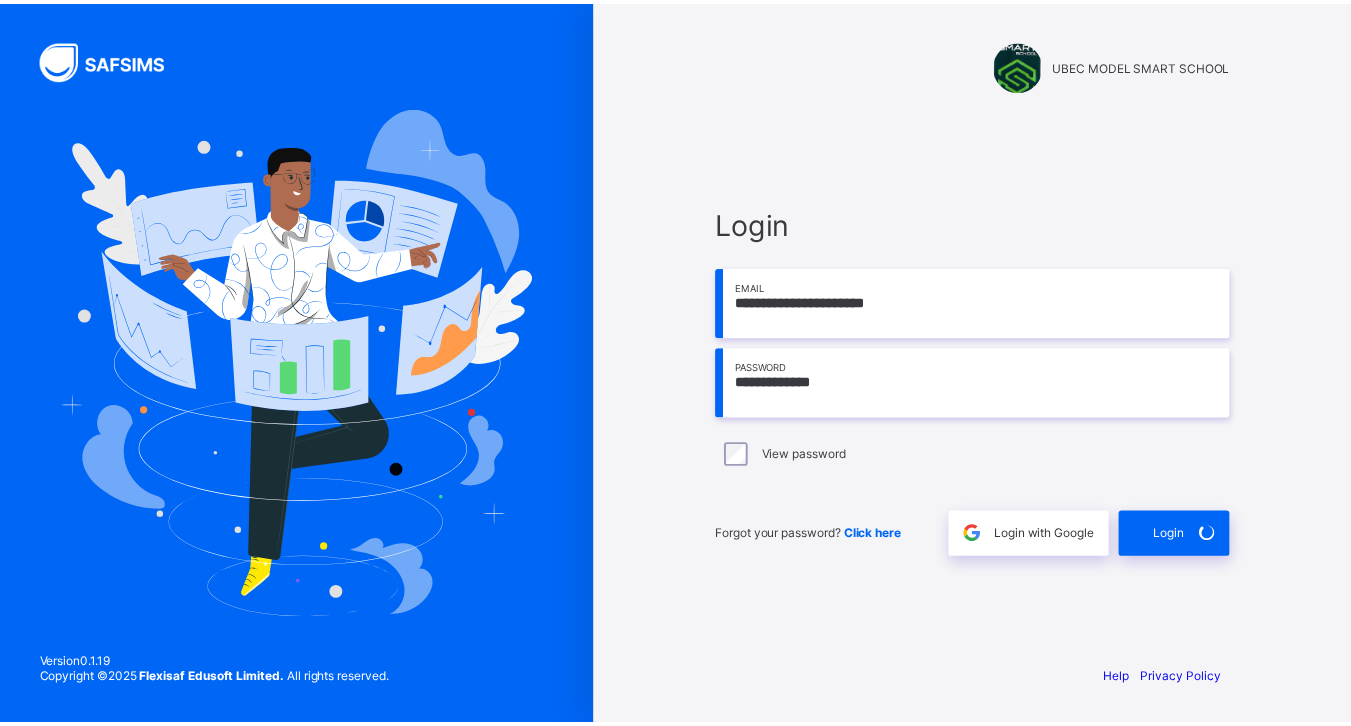 scroll, scrollTop: 0, scrollLeft: 0, axis: both 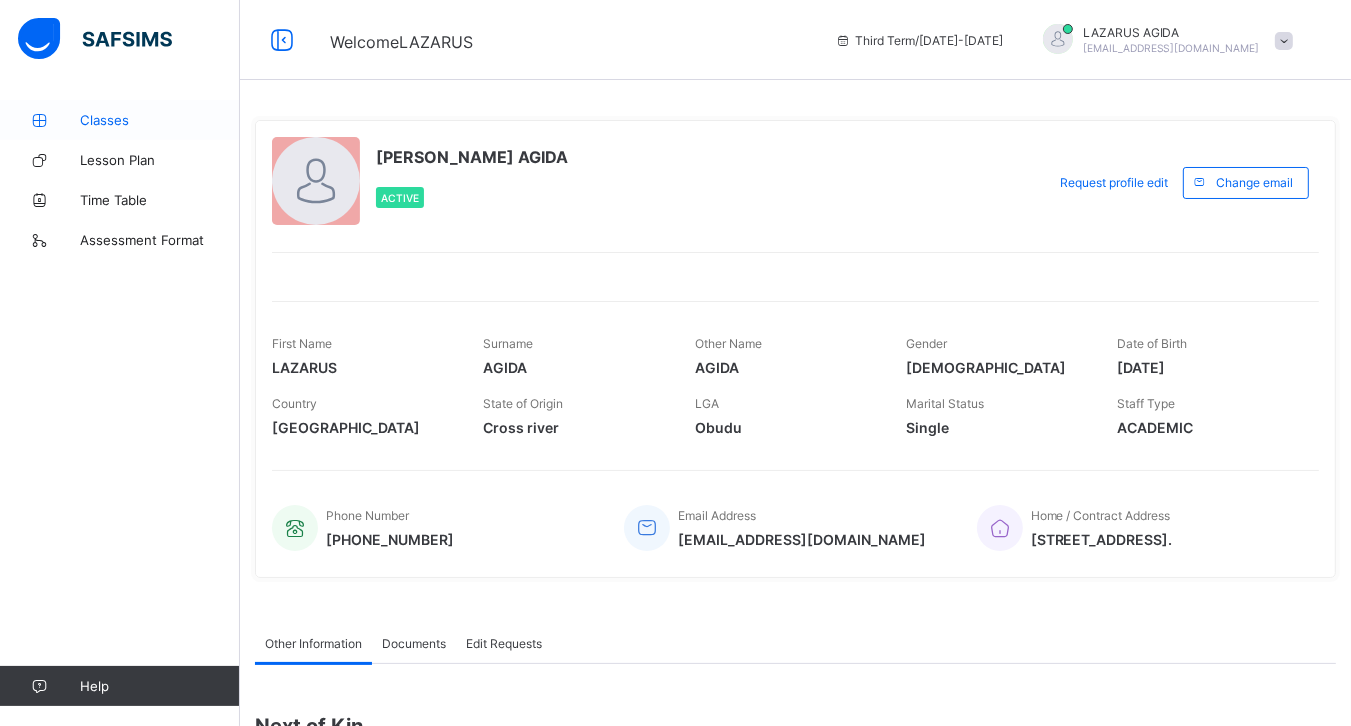 click on "Classes" at bounding box center (160, 120) 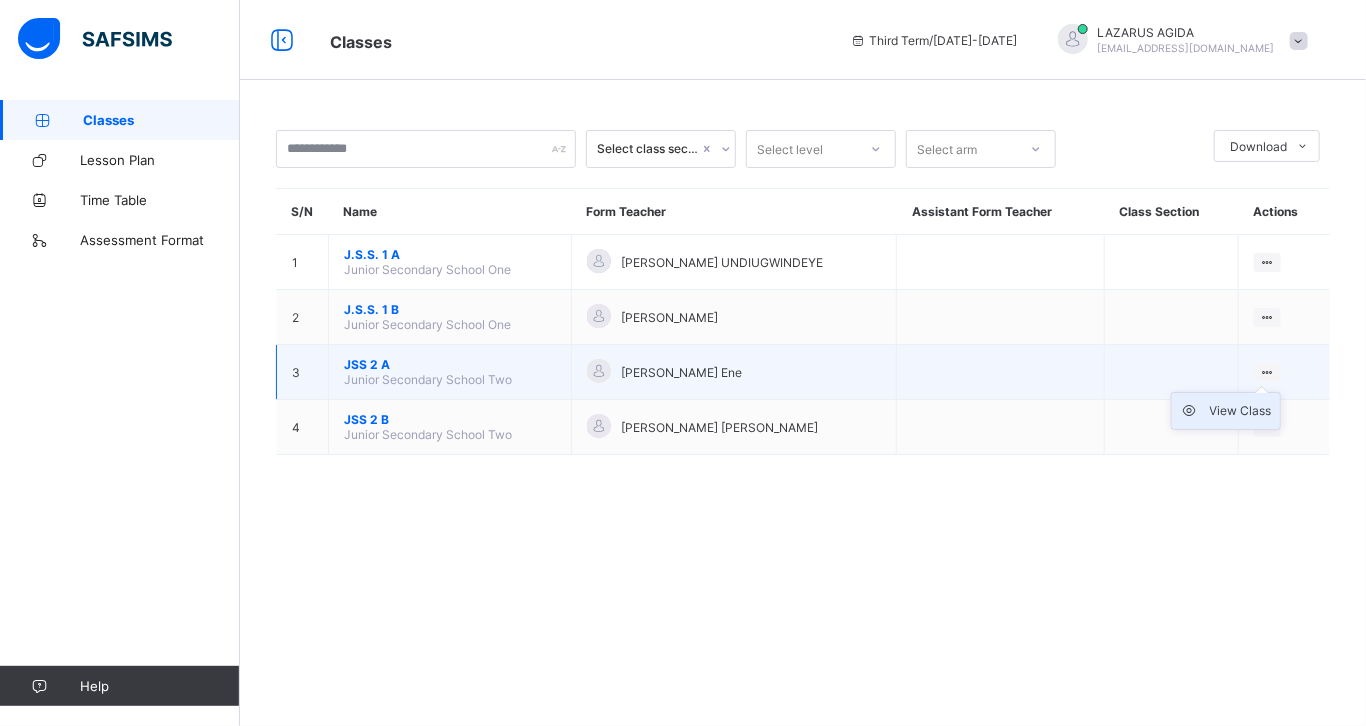 click on "View Class" at bounding box center [1241, 411] 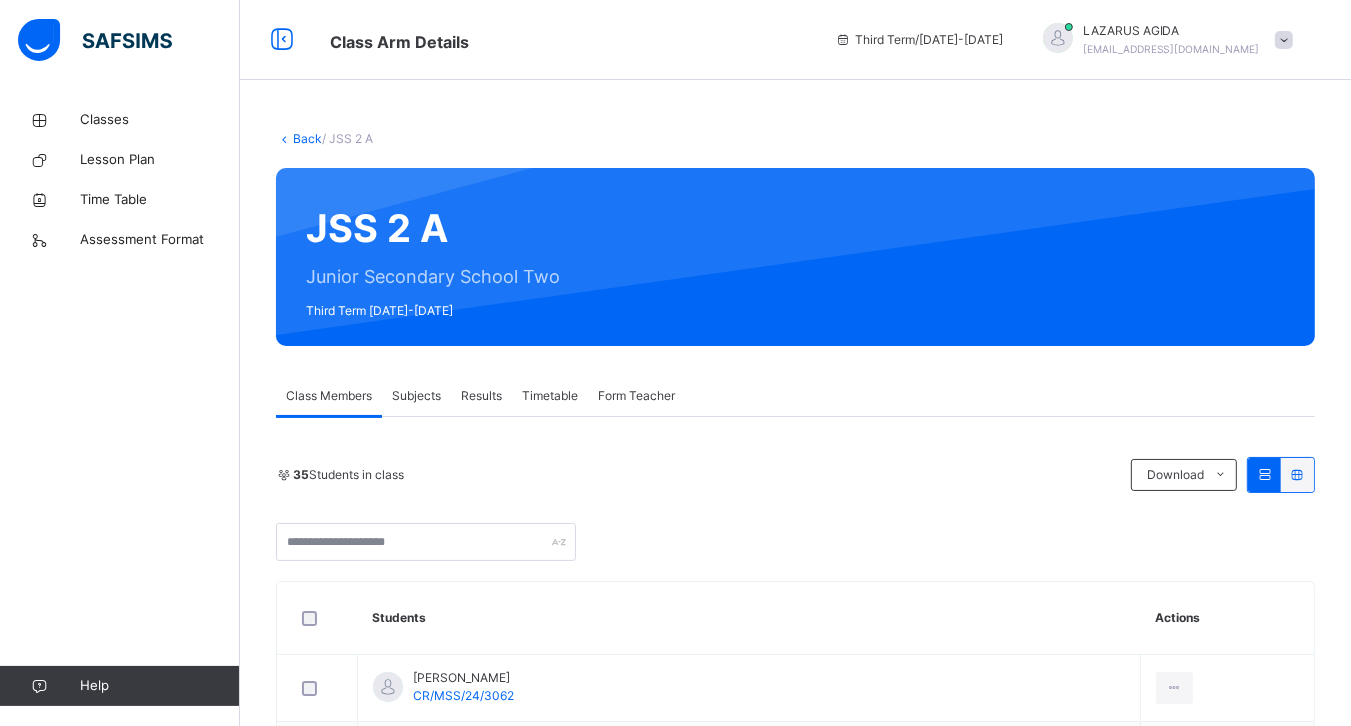 click on "Subjects" at bounding box center [416, 396] 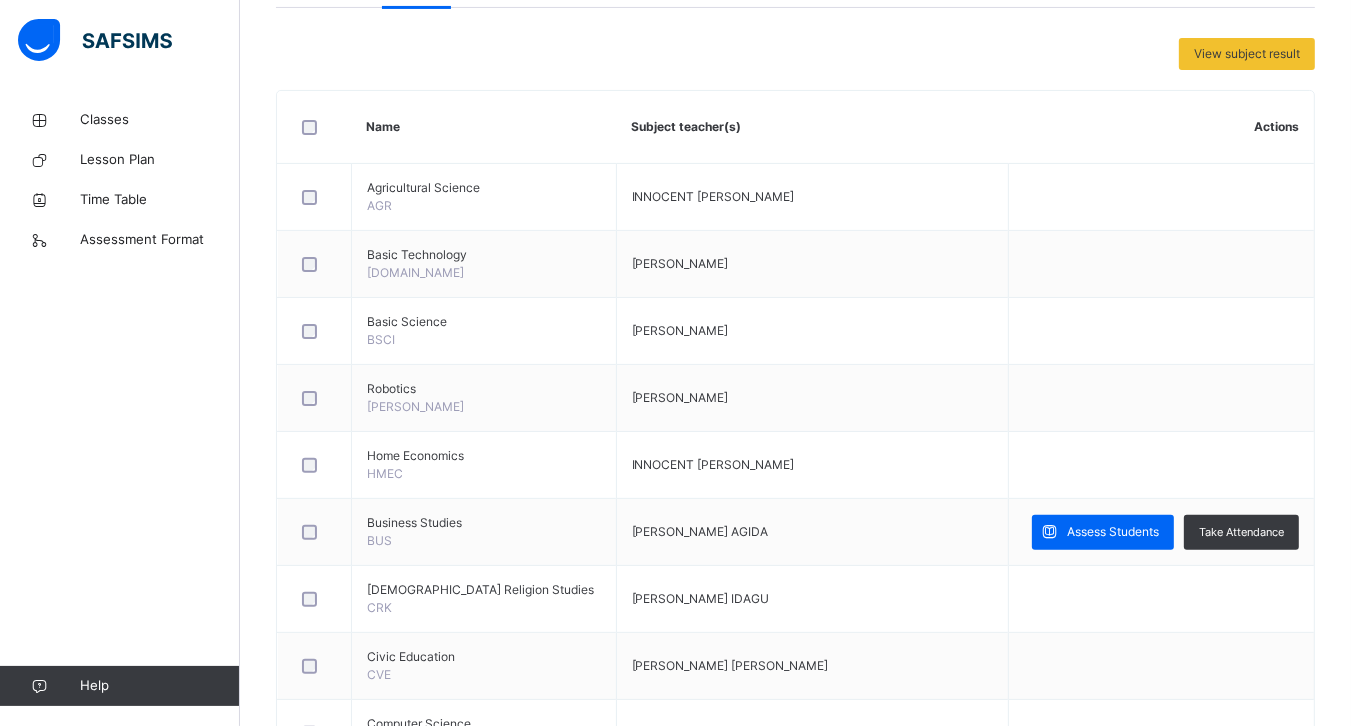 scroll, scrollTop: 413, scrollLeft: 0, axis: vertical 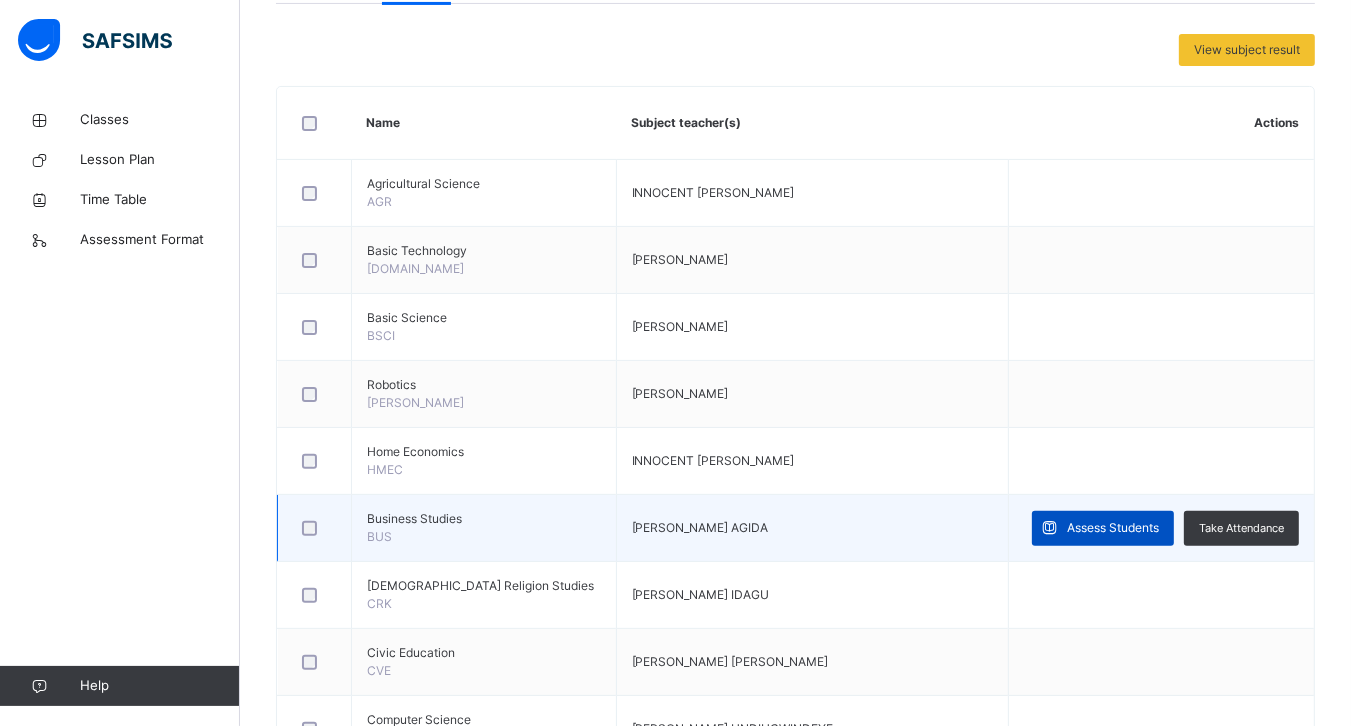 click on "Assess Students" at bounding box center [1113, 528] 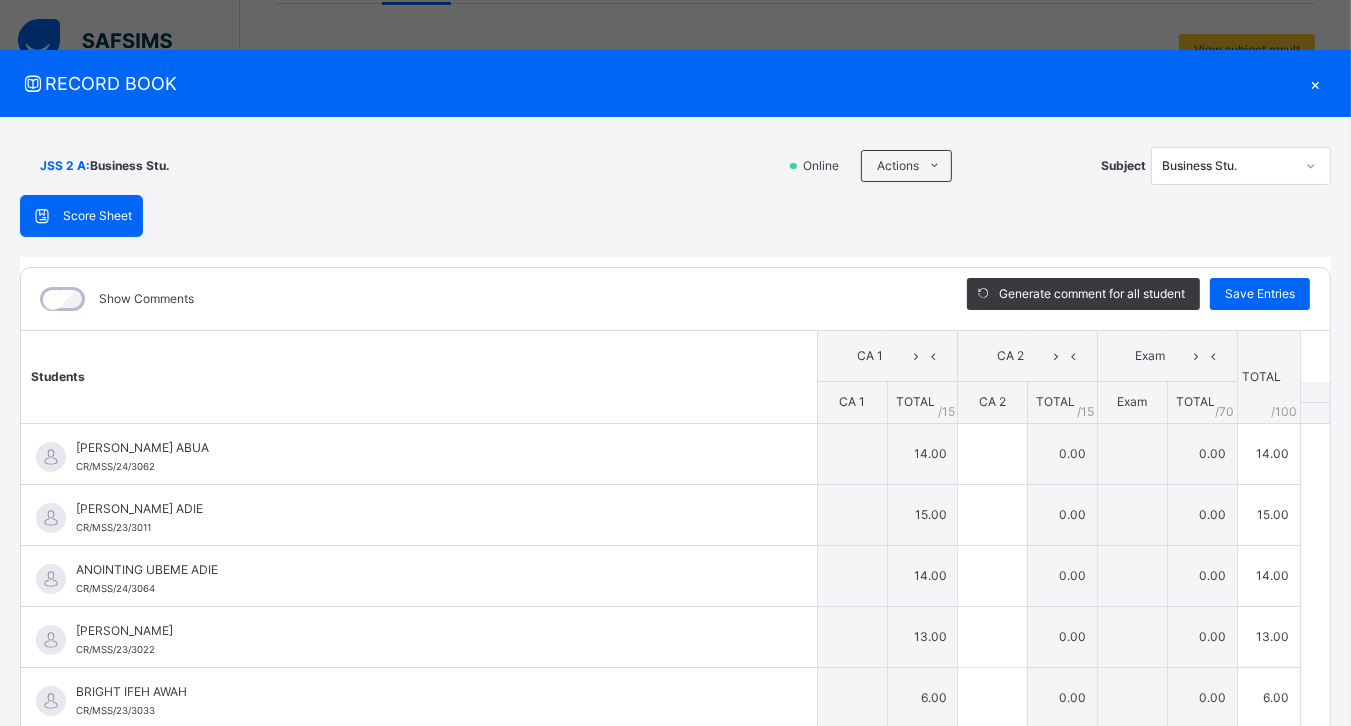type on "**" 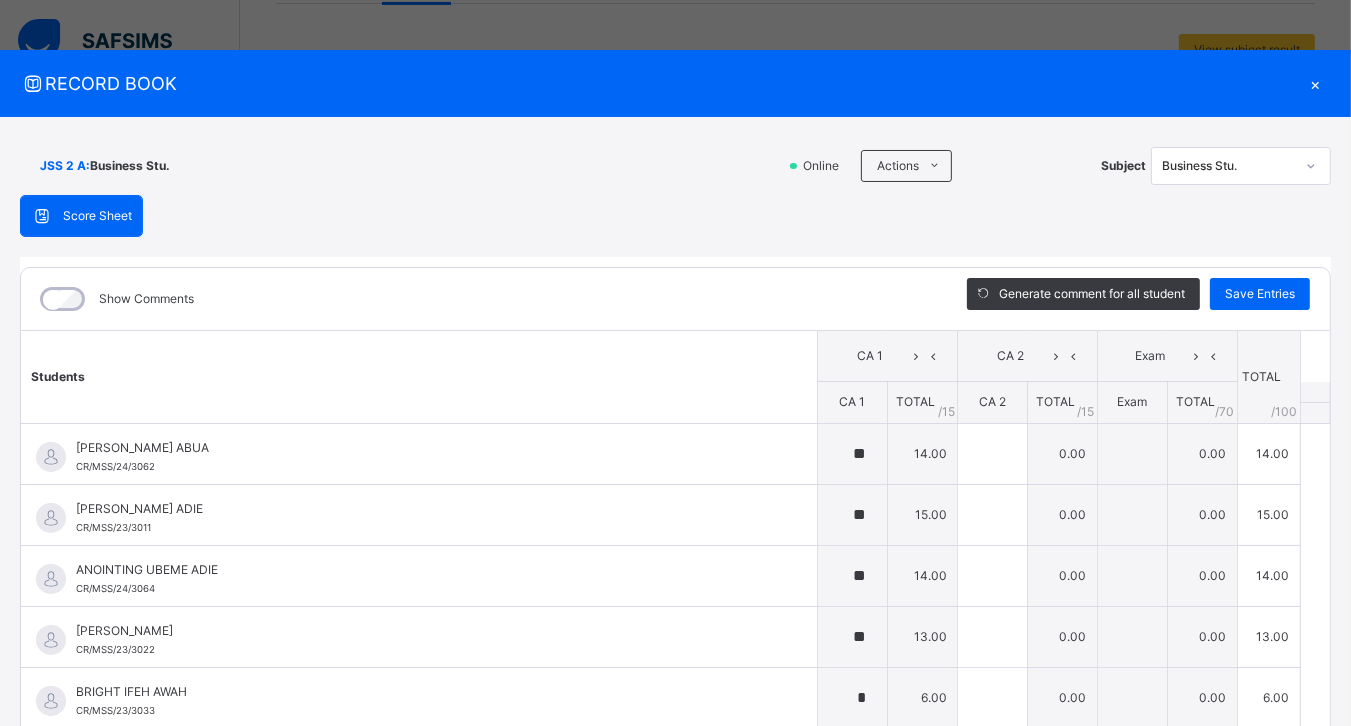 type on "*" 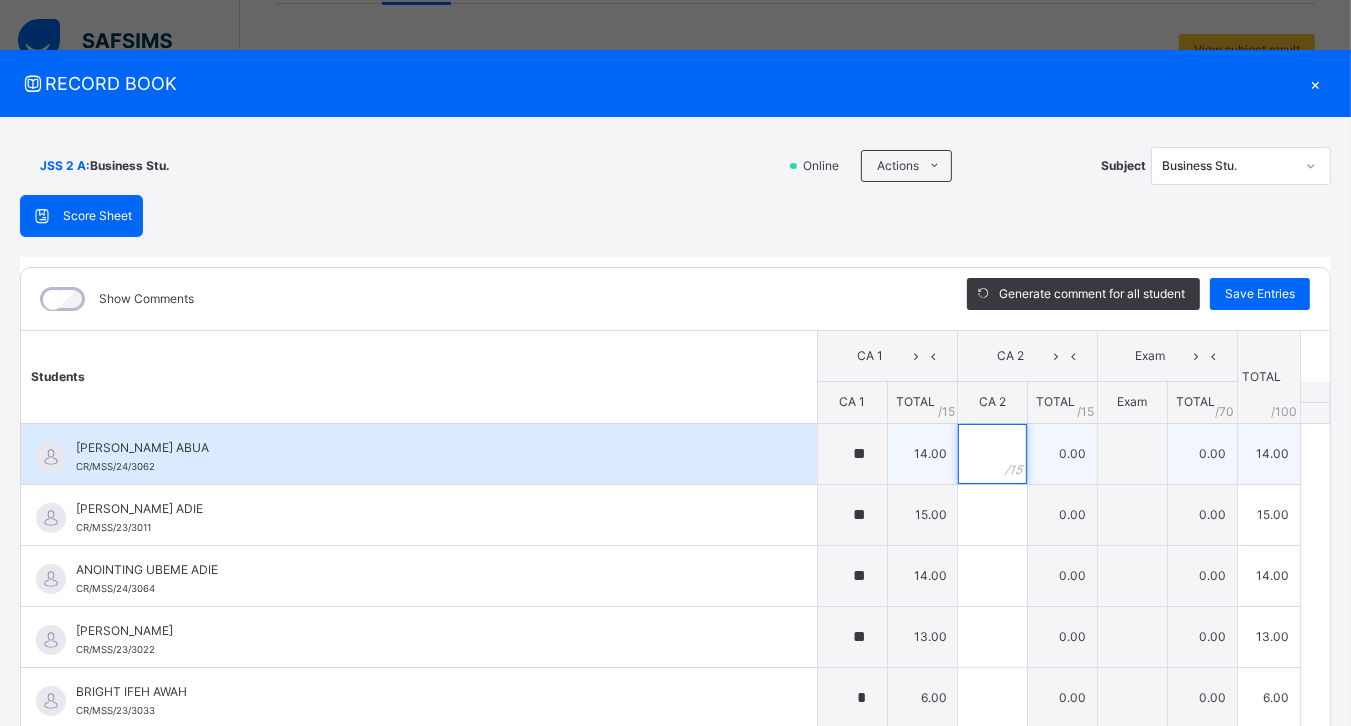 click at bounding box center (992, 454) 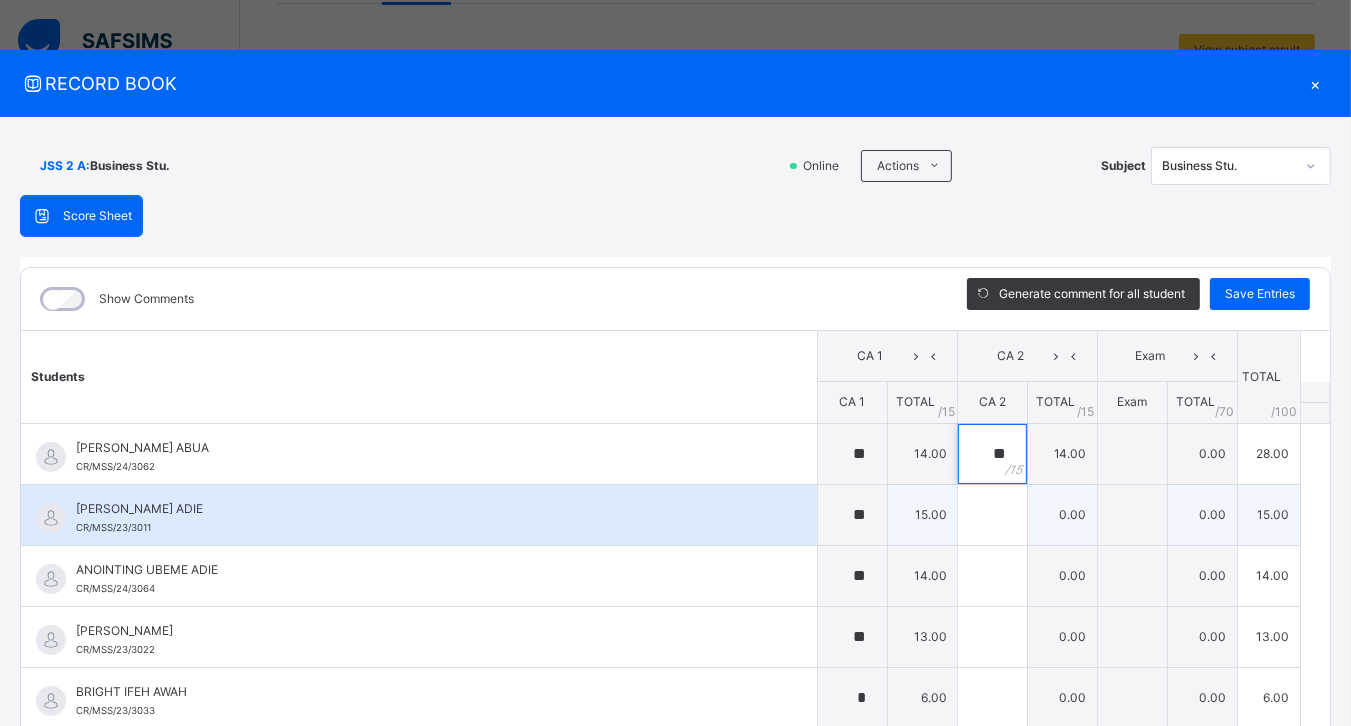 type on "**" 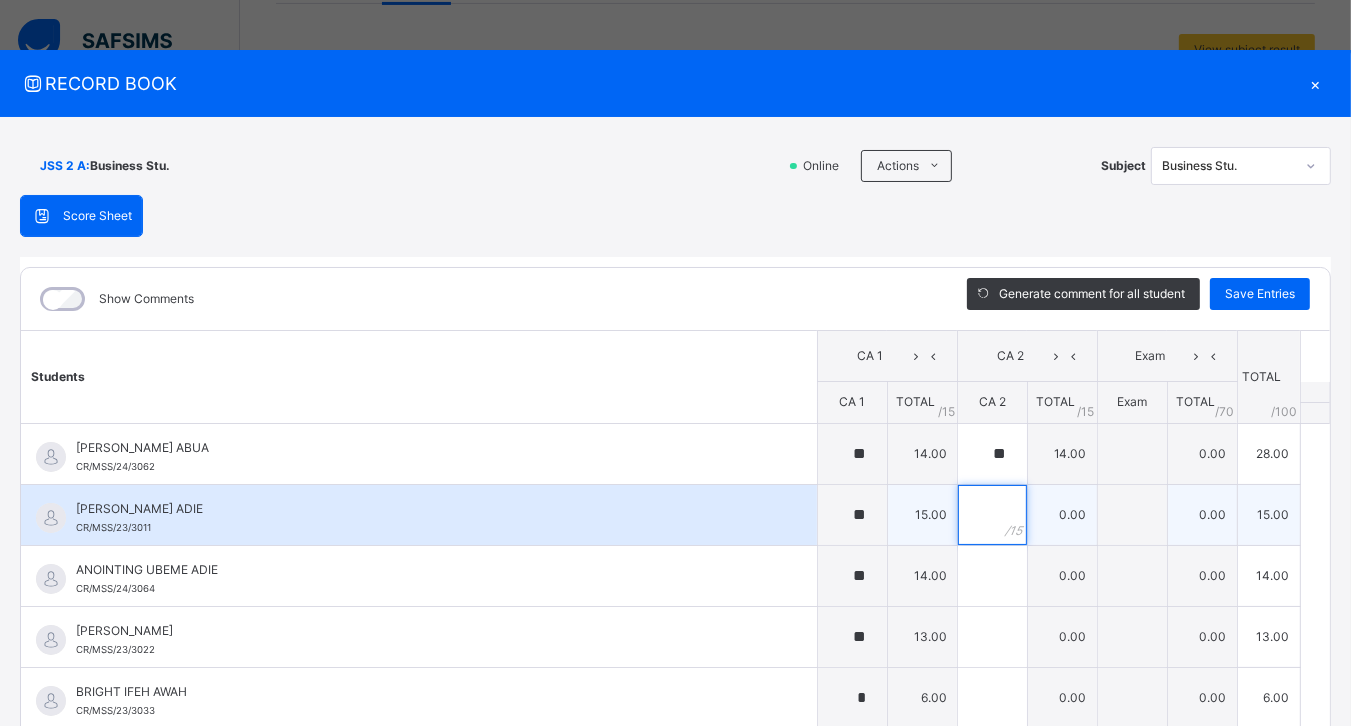 click at bounding box center [992, 515] 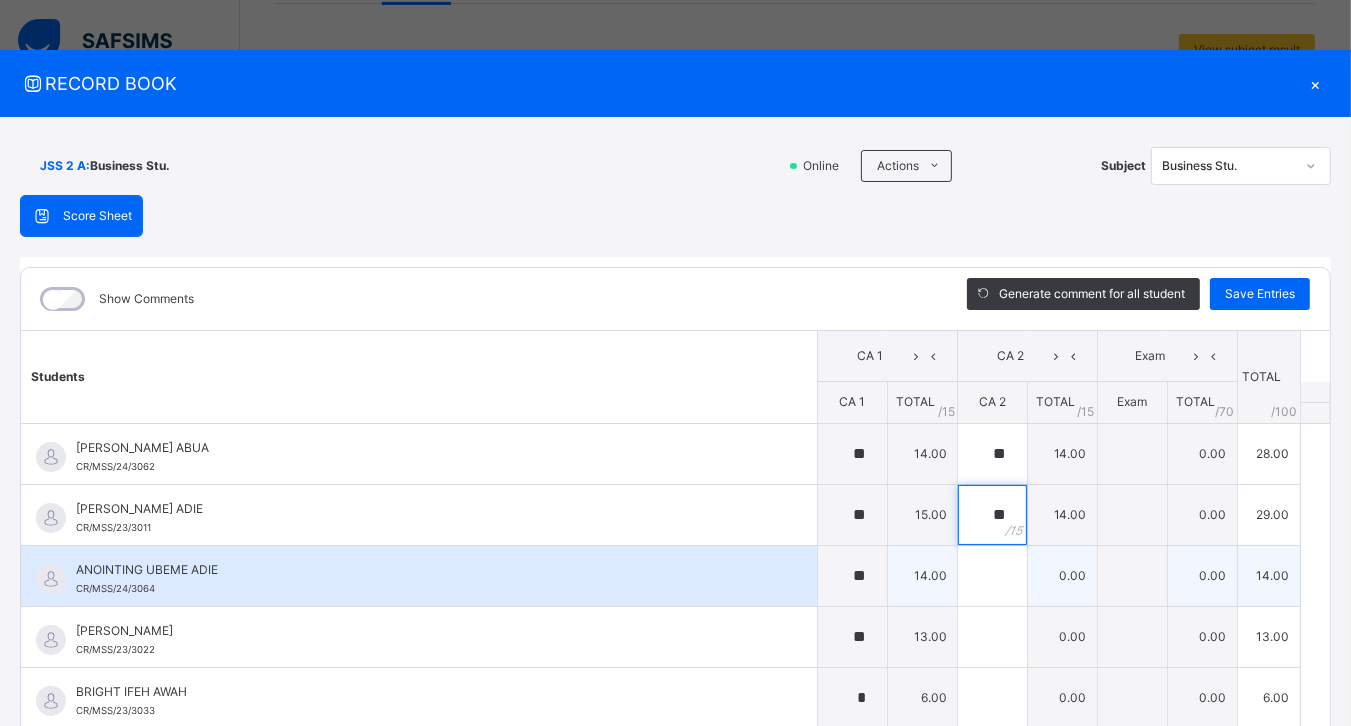 type on "**" 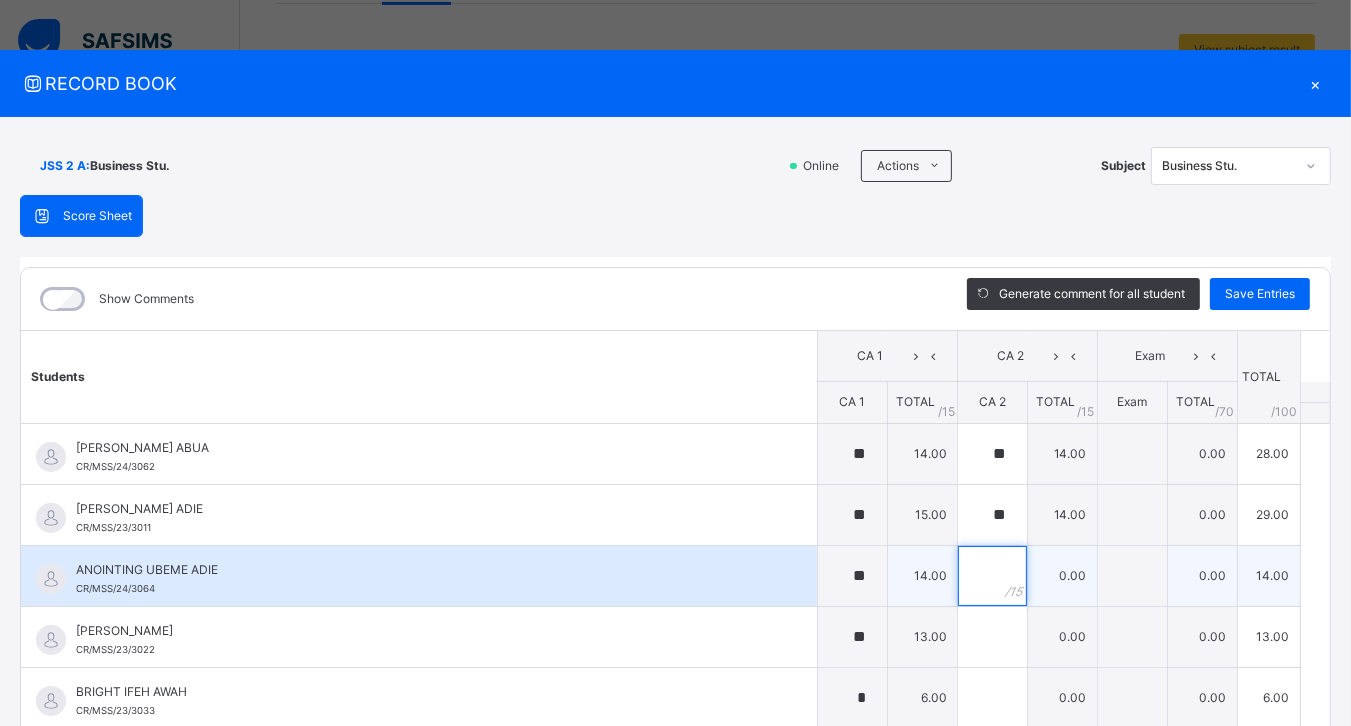 click at bounding box center [992, 576] 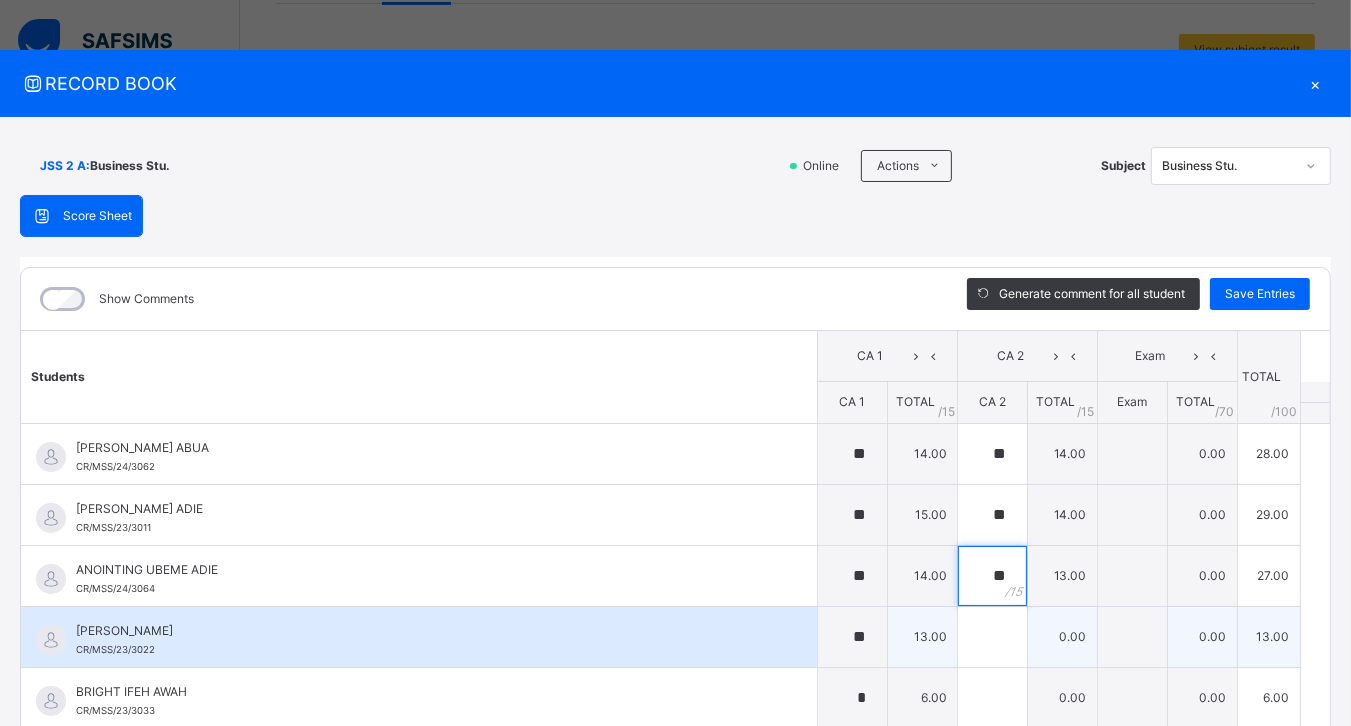 type on "**" 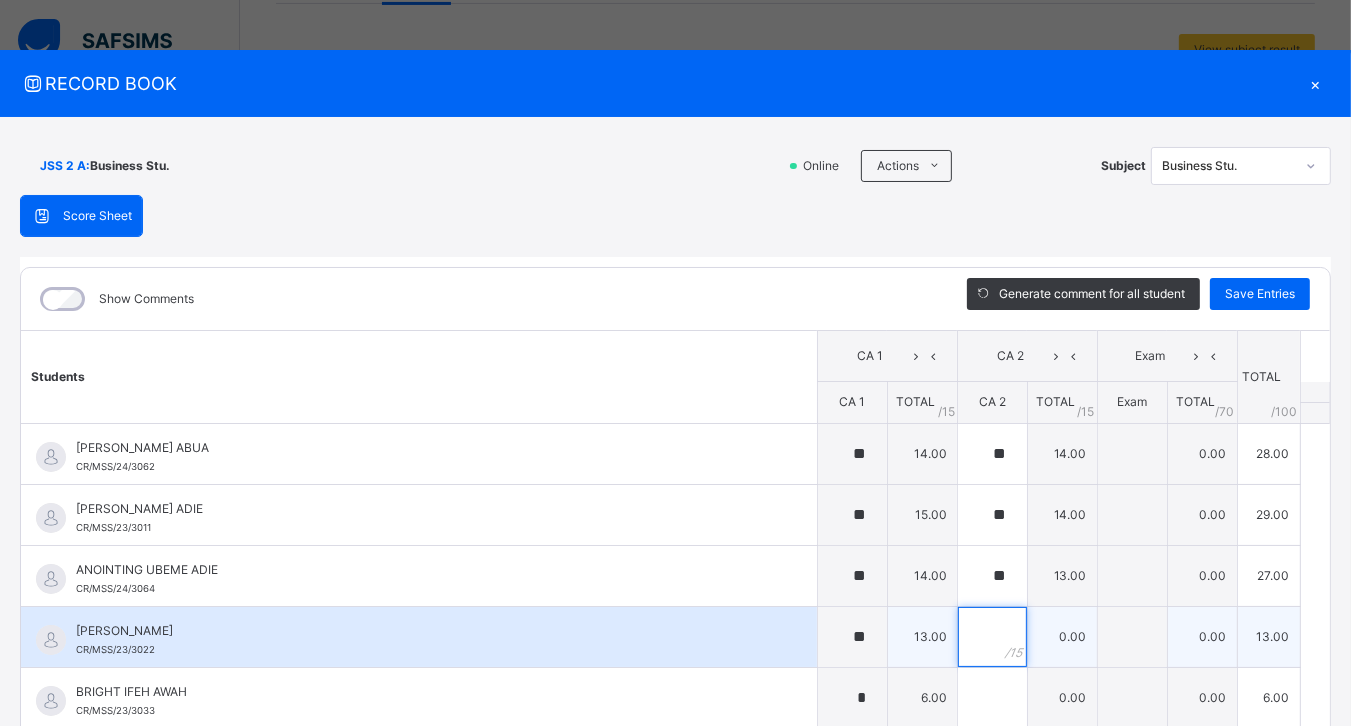 click at bounding box center [992, 637] 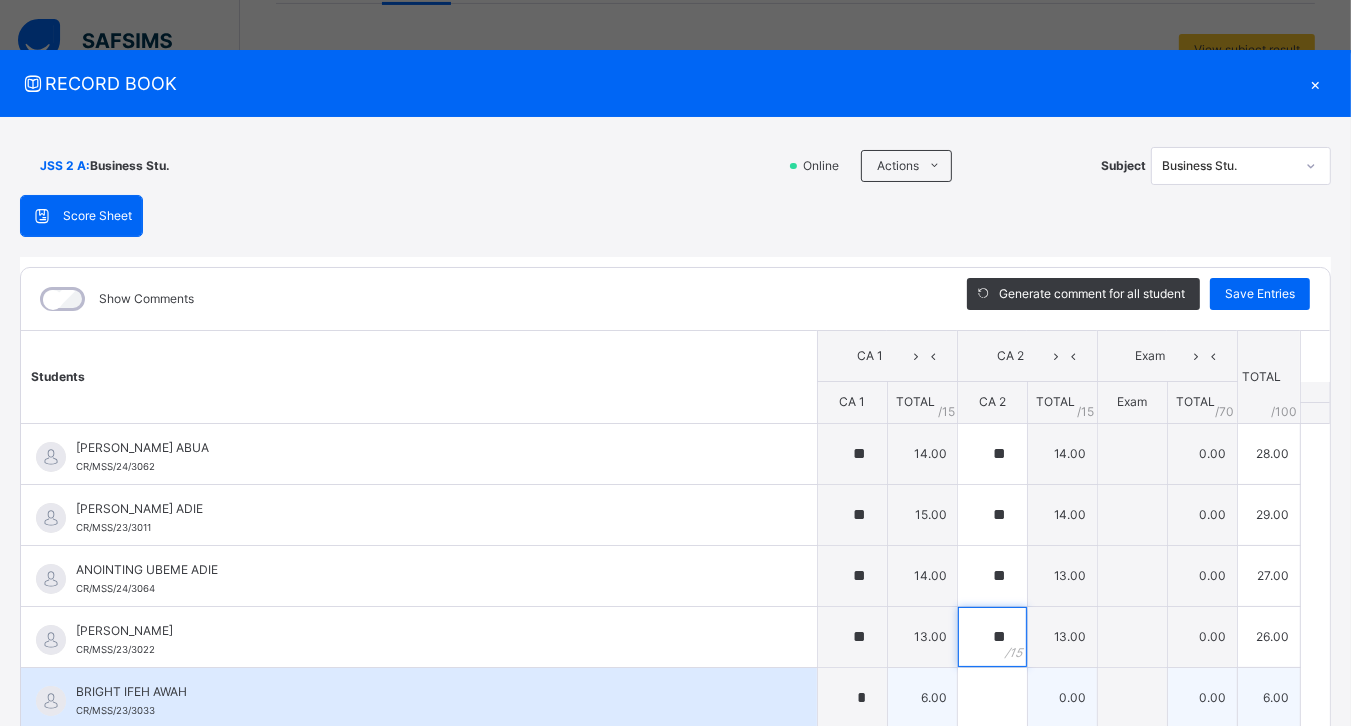 type on "**" 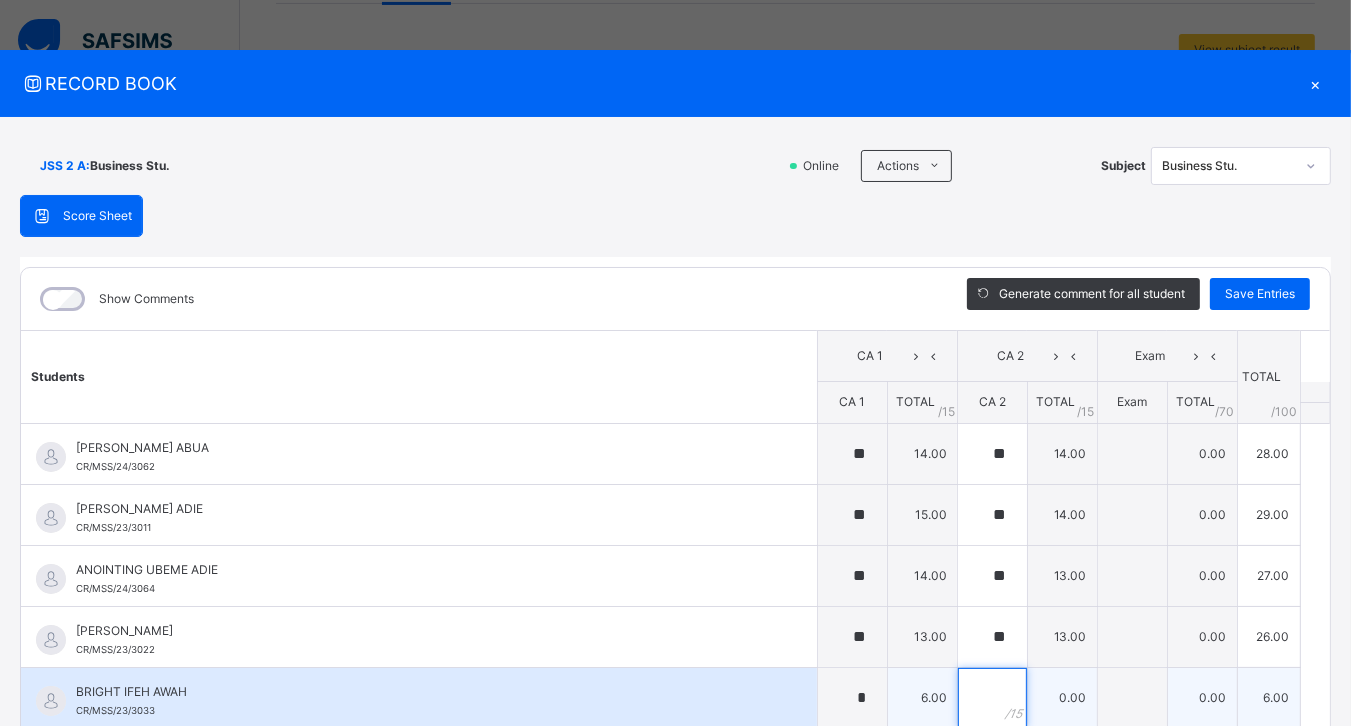 click at bounding box center (992, 698) 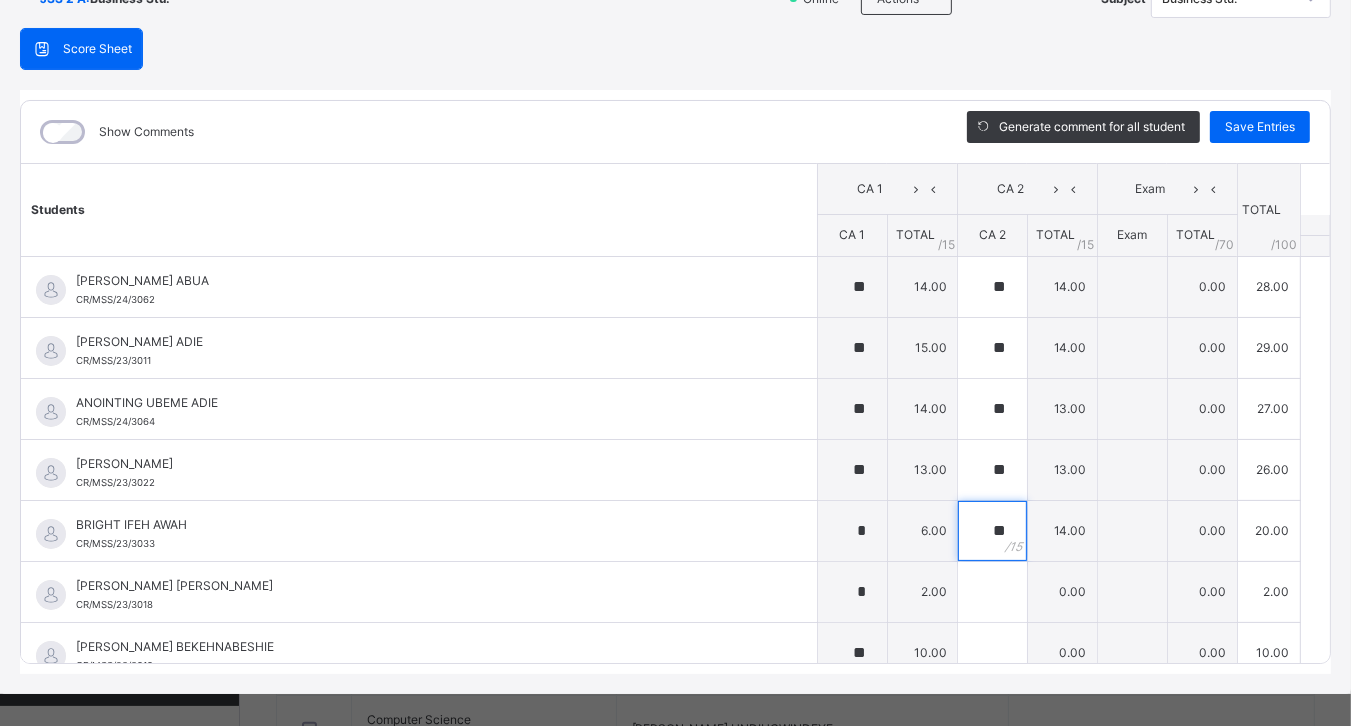 scroll, scrollTop: 184, scrollLeft: 0, axis: vertical 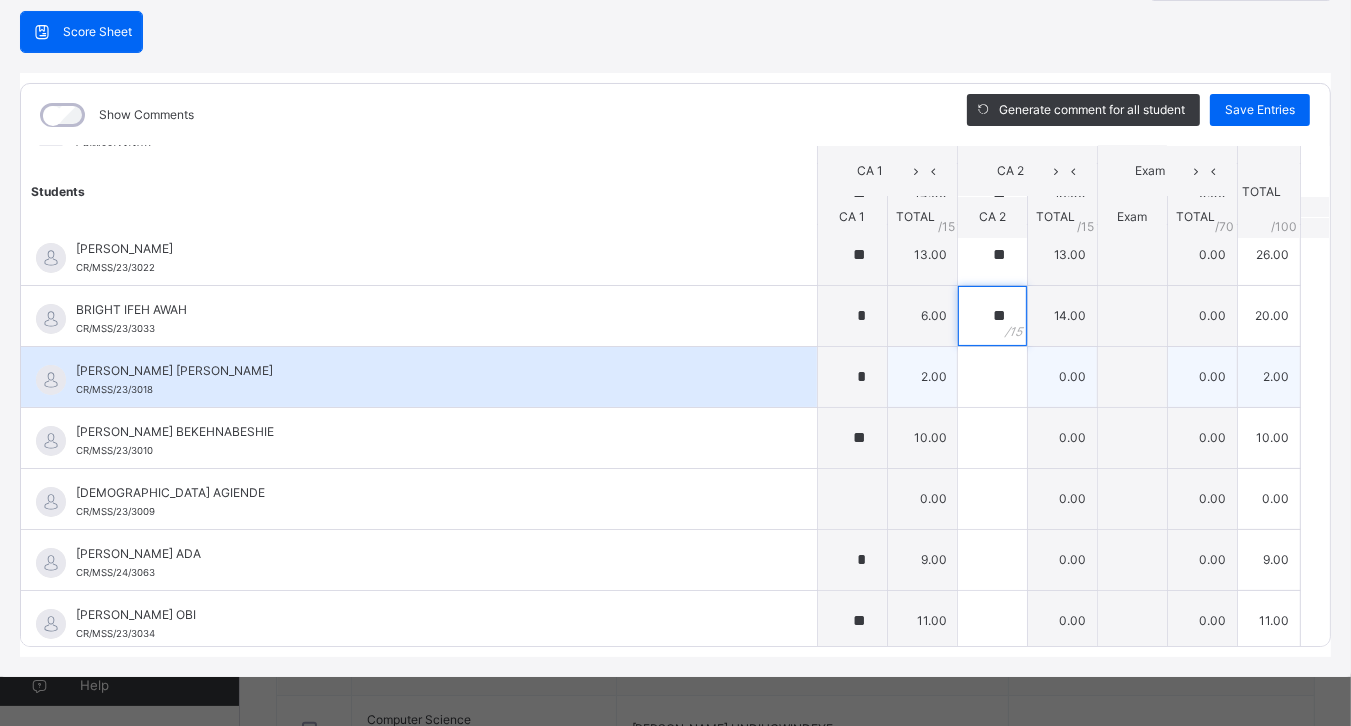 type on "**" 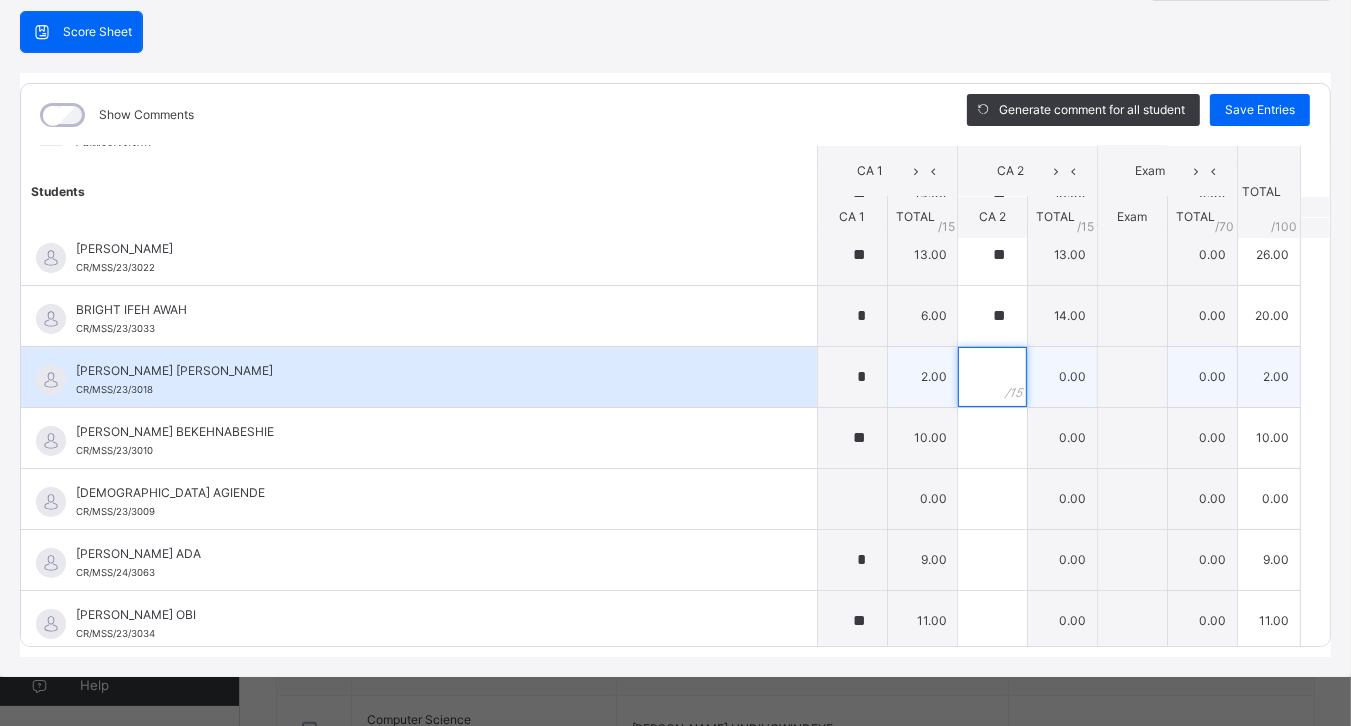 click at bounding box center (992, 377) 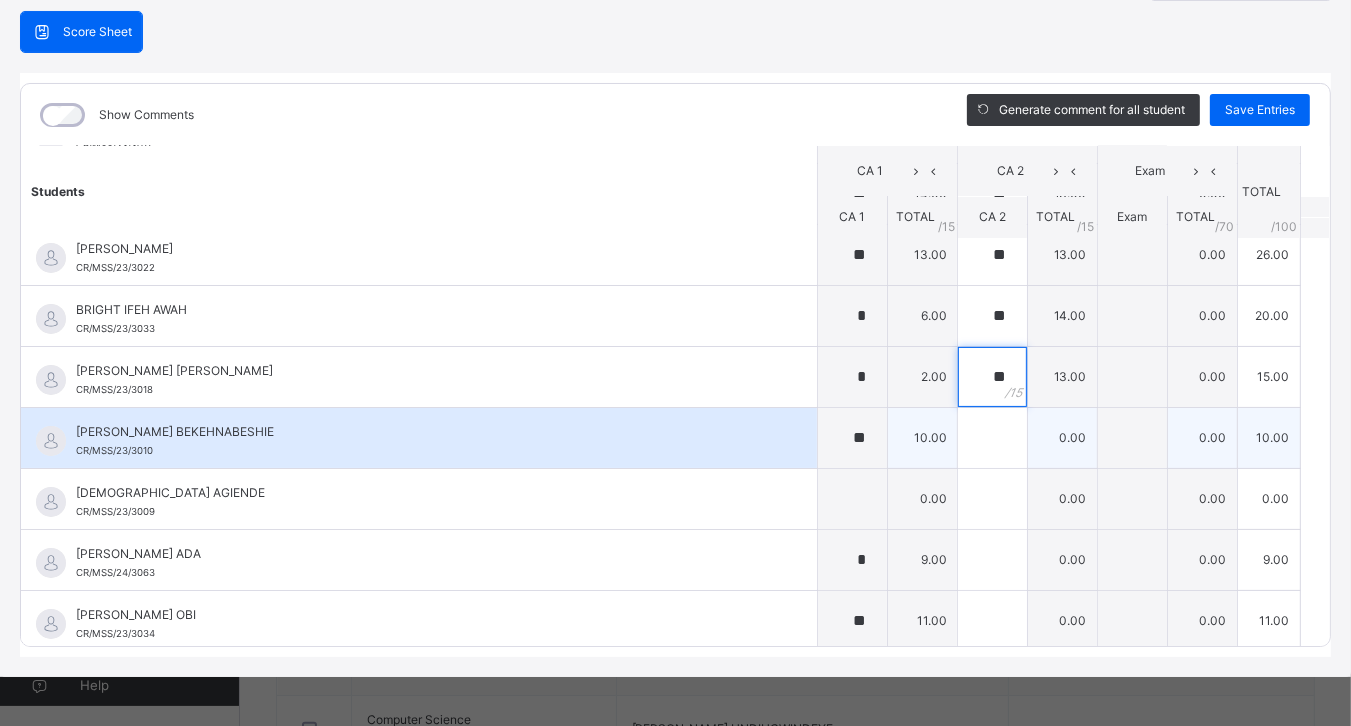type on "**" 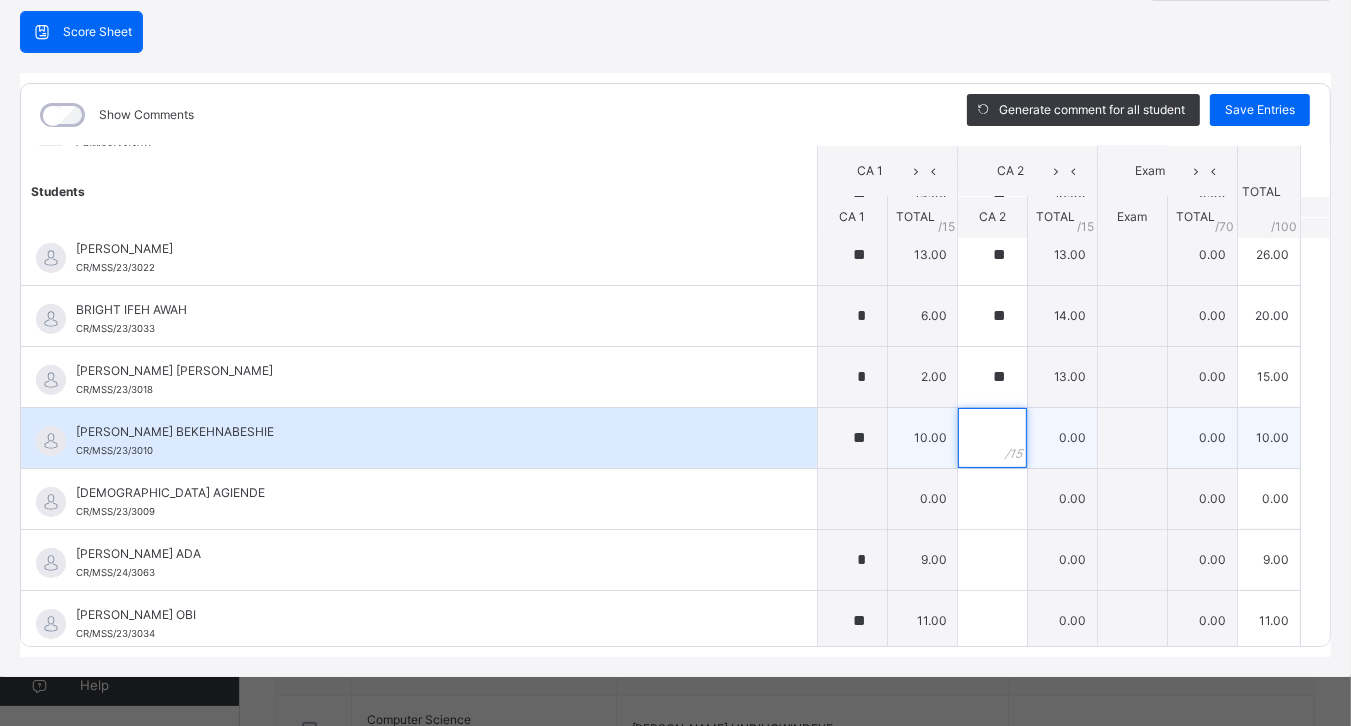click at bounding box center [992, 438] 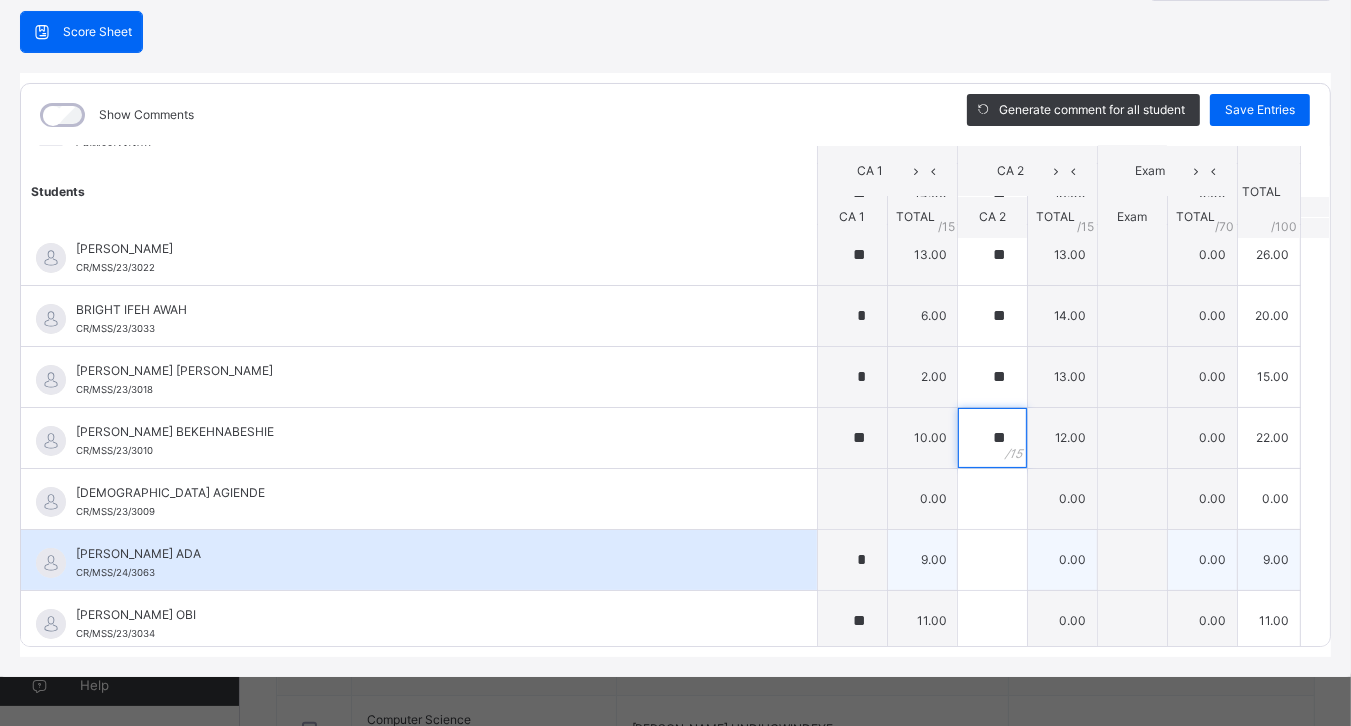 type on "**" 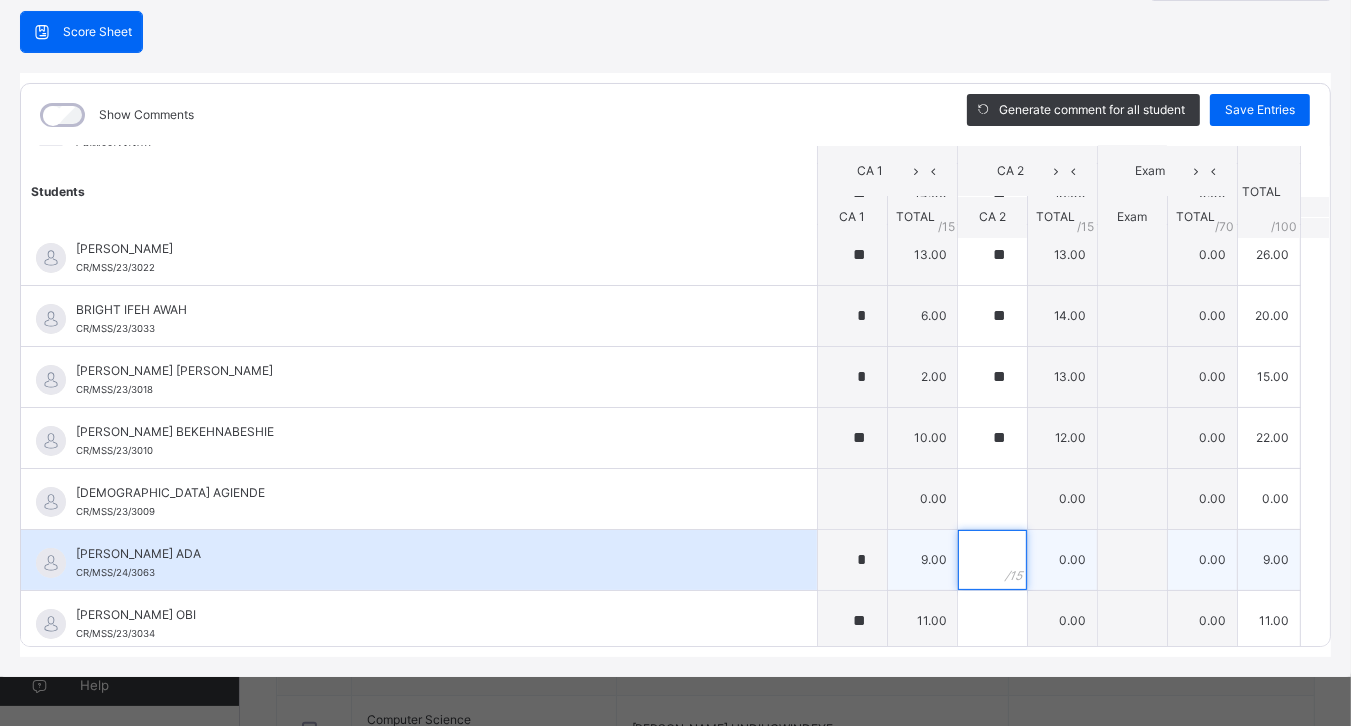 click at bounding box center (992, 560) 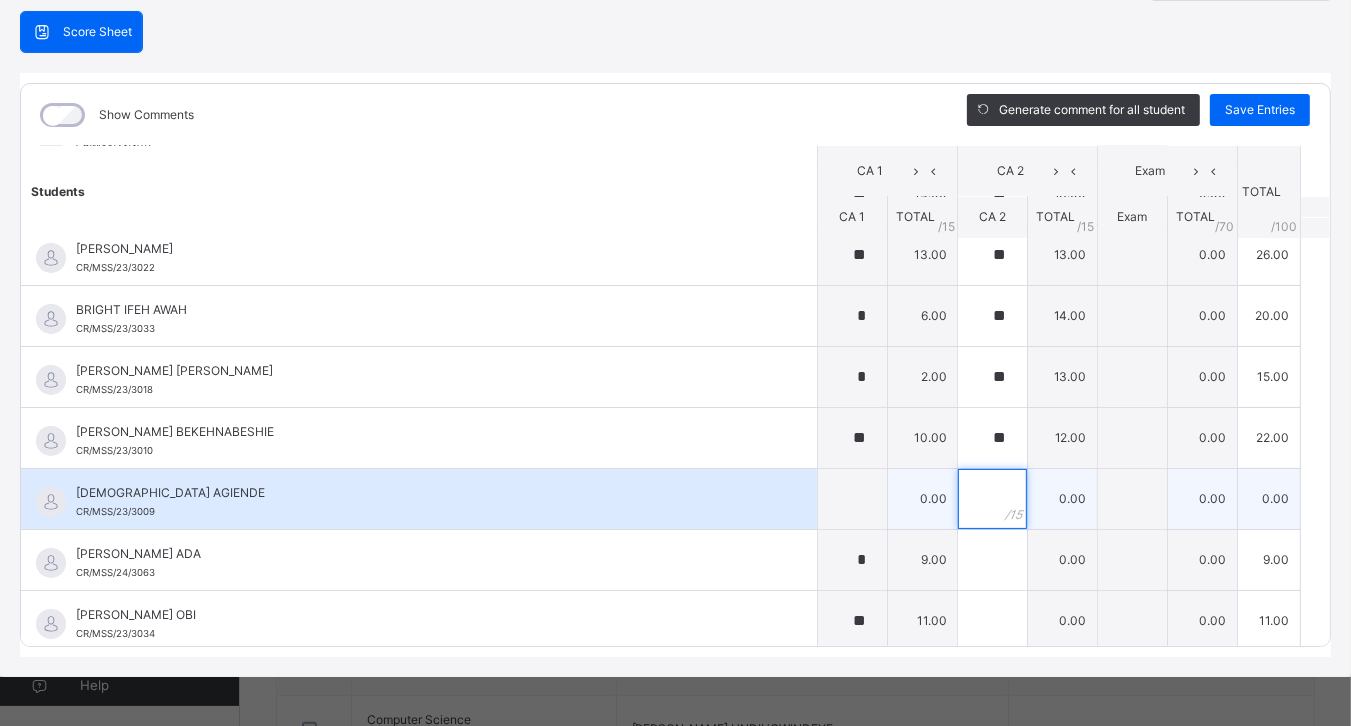 click at bounding box center (992, 499) 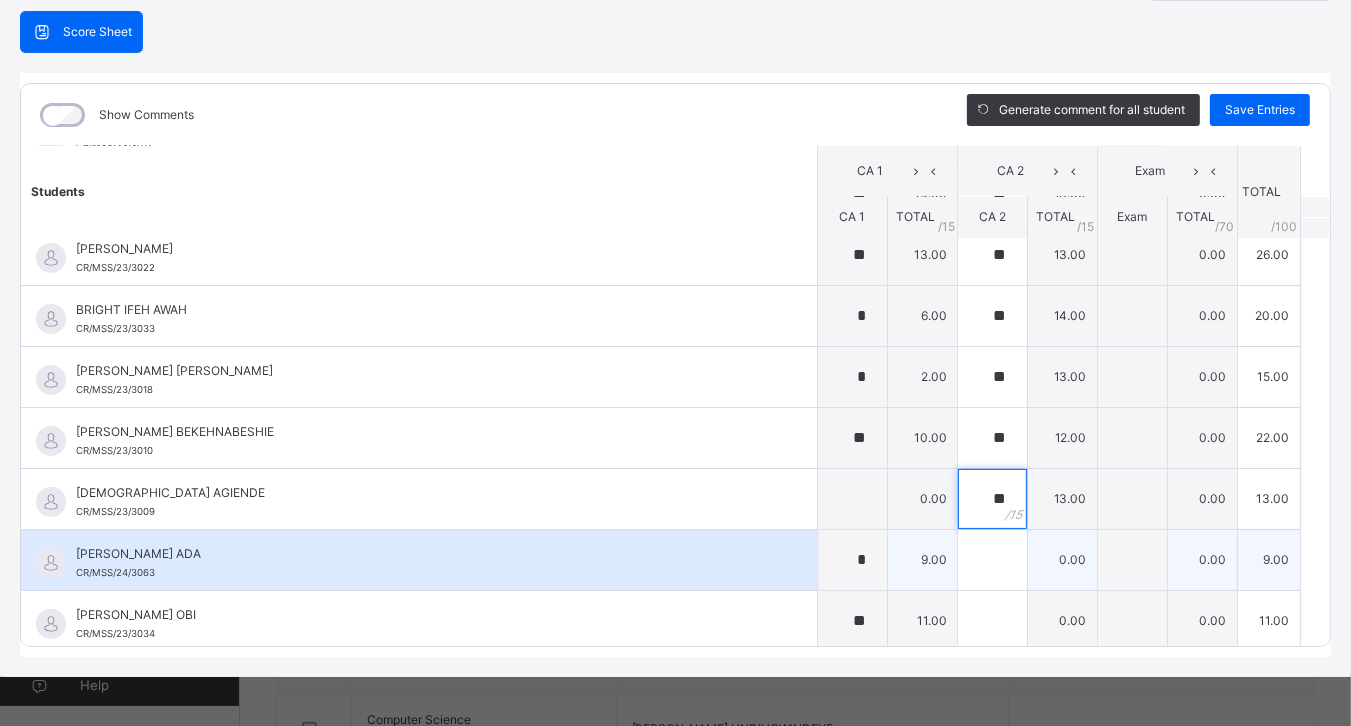 type on "**" 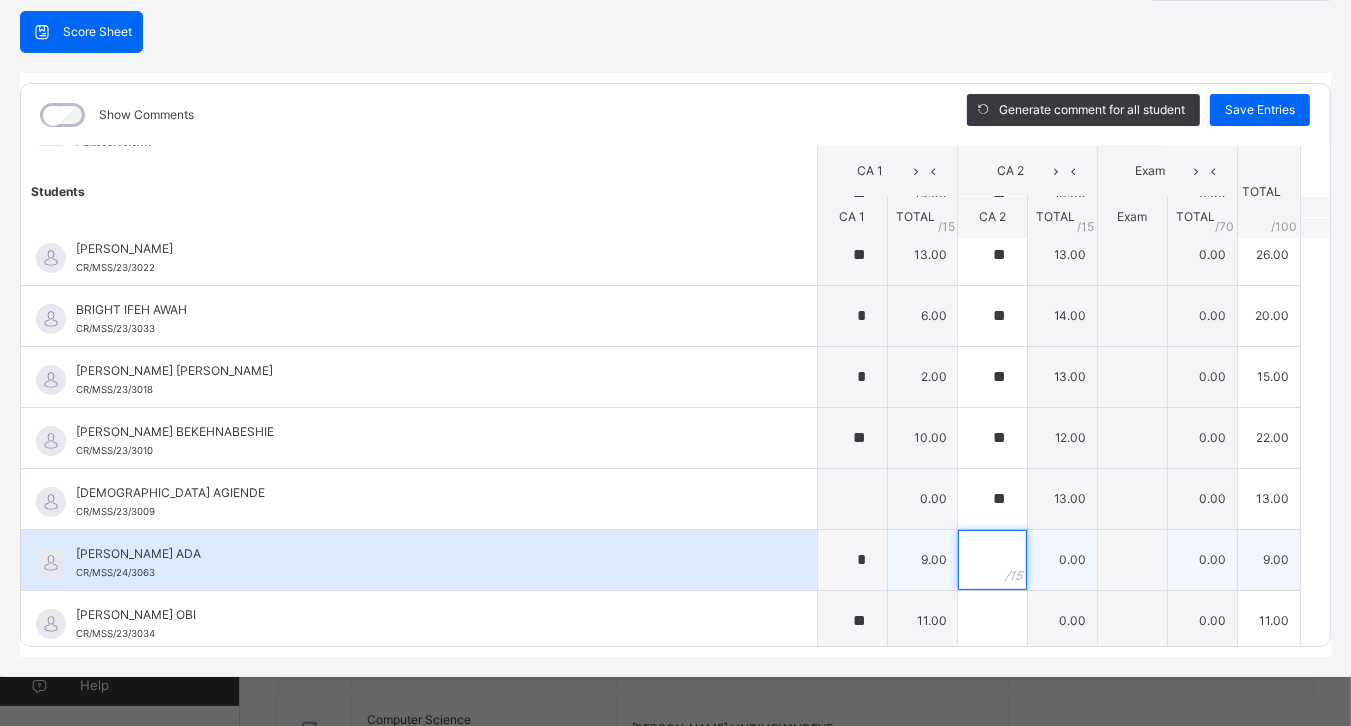 click at bounding box center [992, 560] 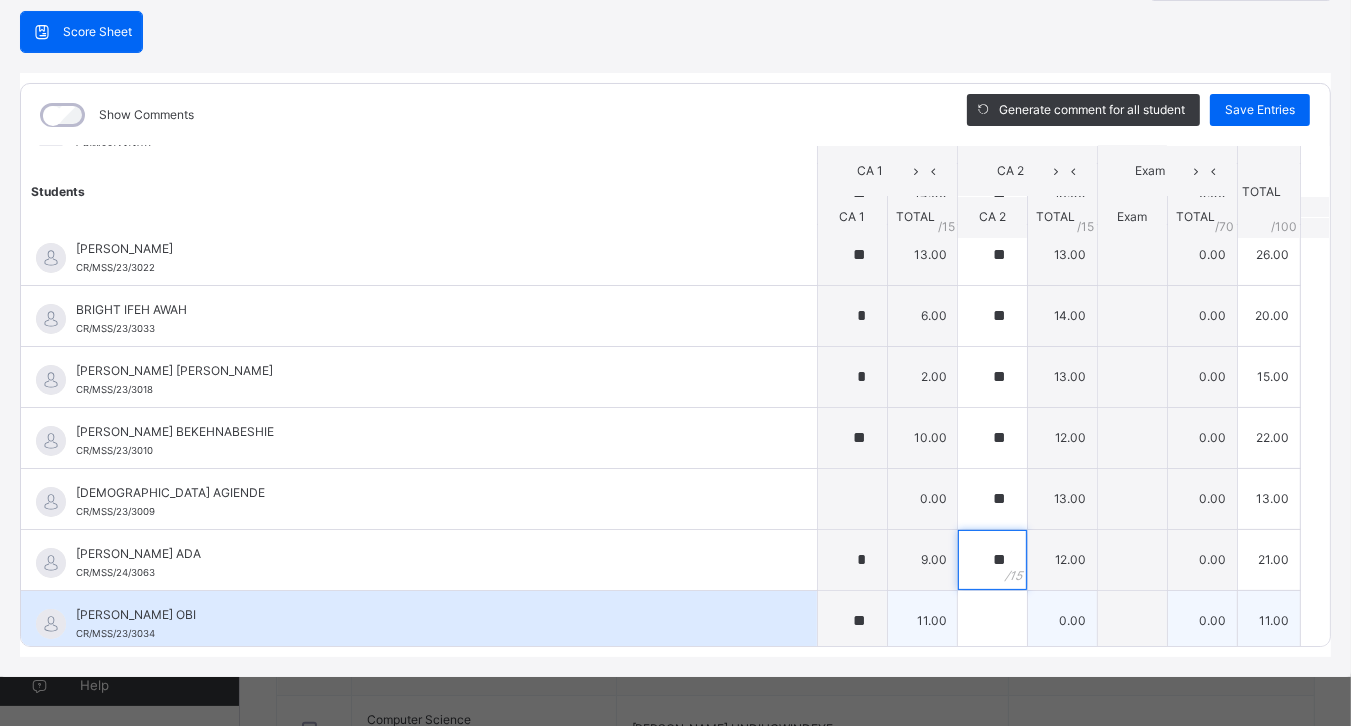 type on "**" 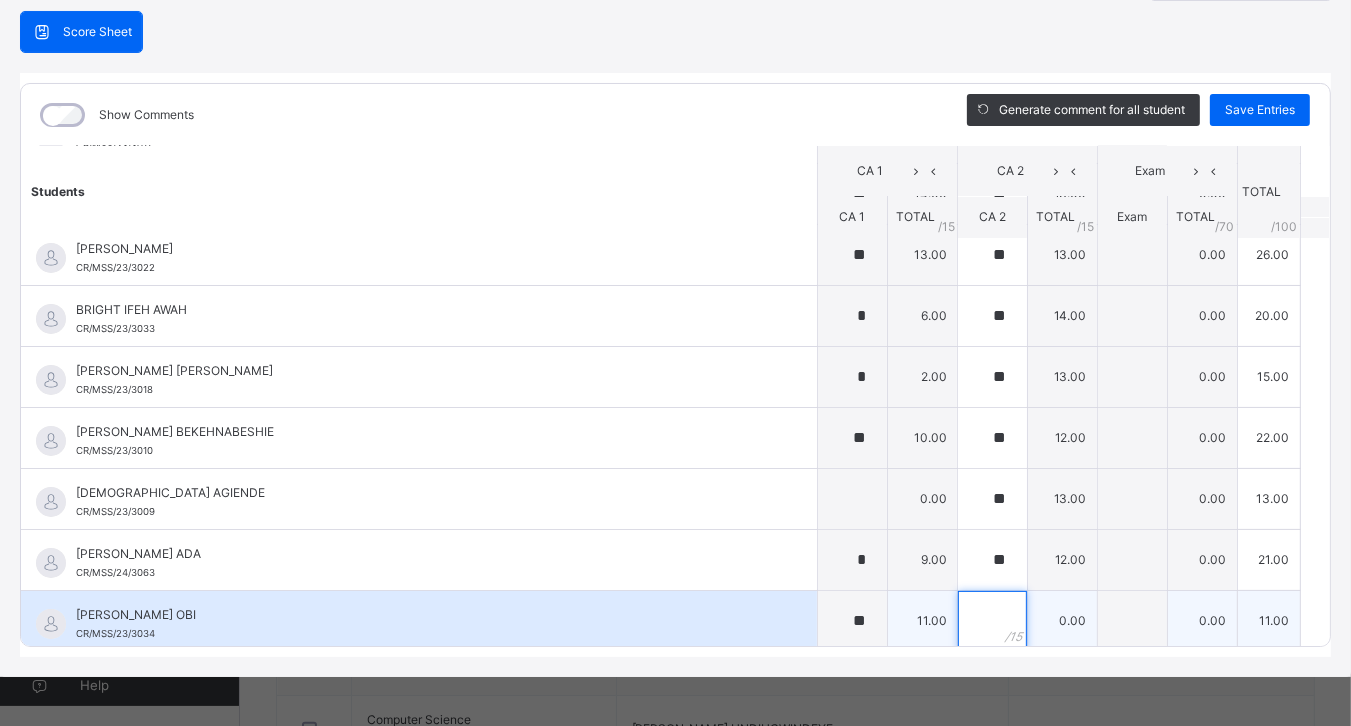 click at bounding box center [992, 621] 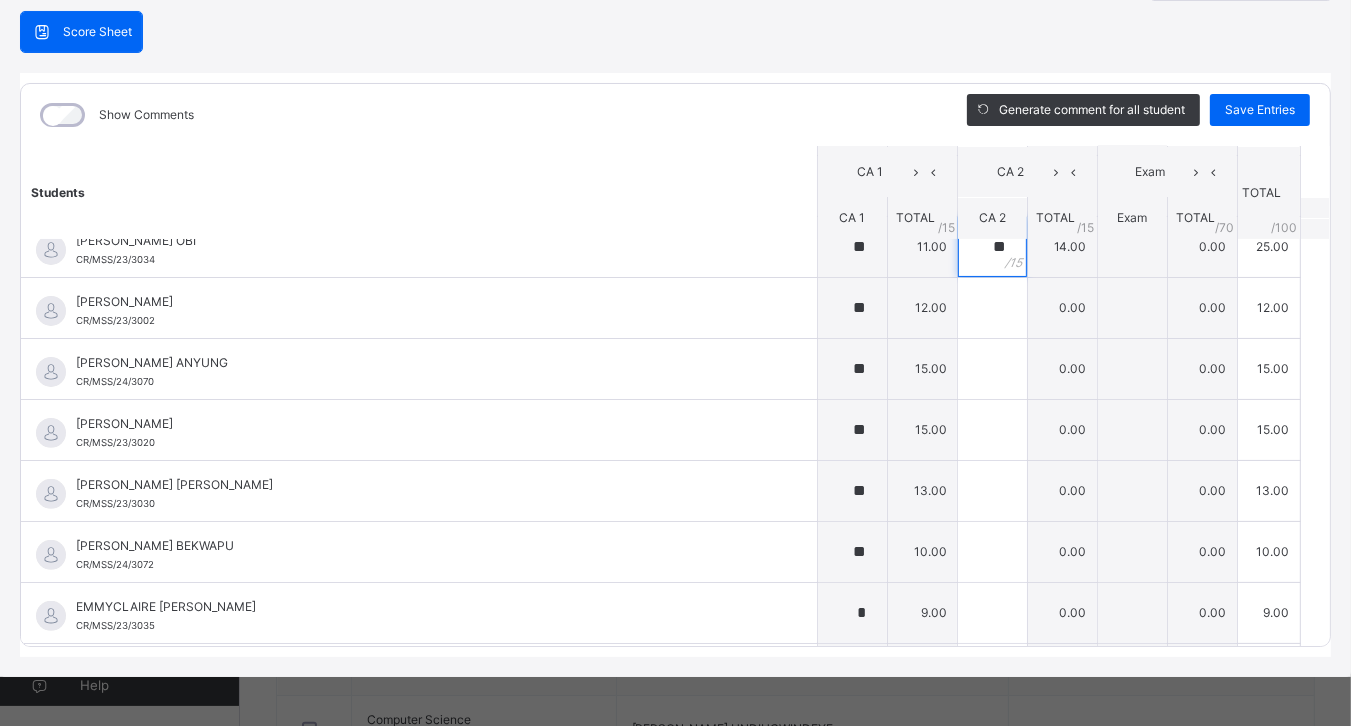 scroll, scrollTop: 580, scrollLeft: 0, axis: vertical 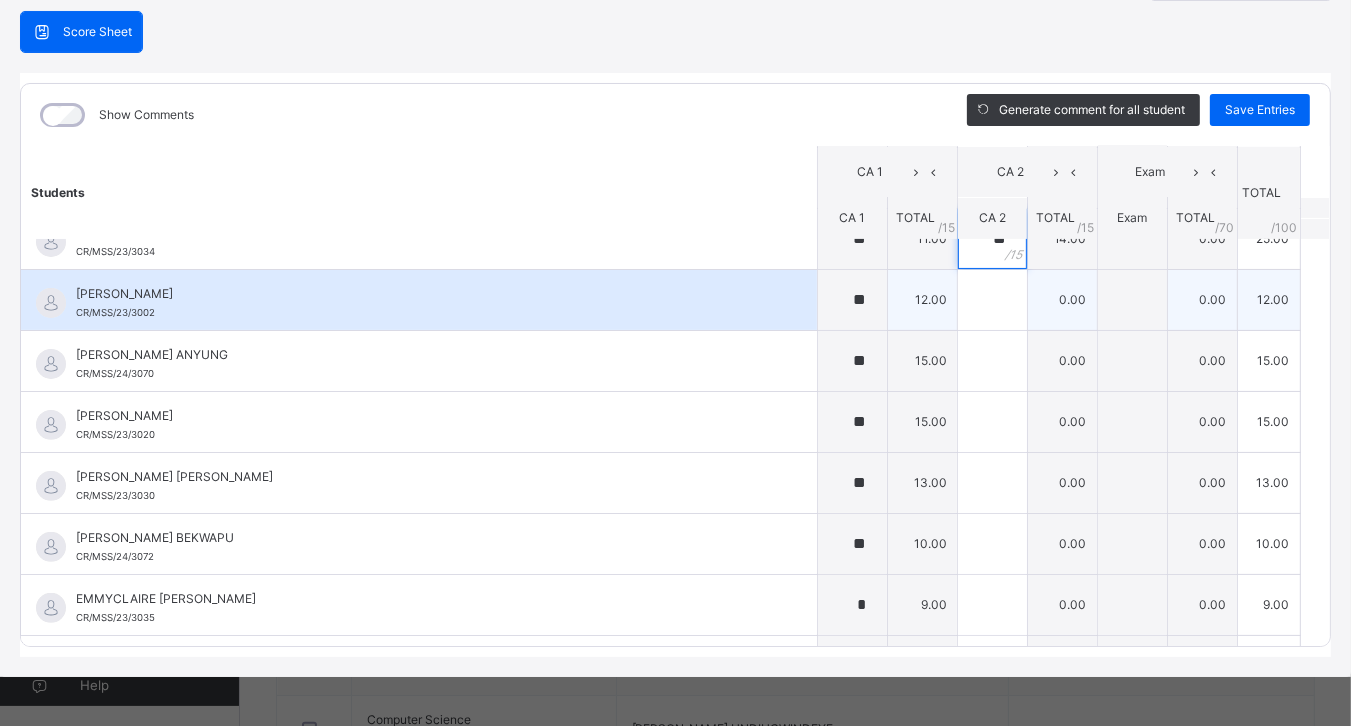 type on "**" 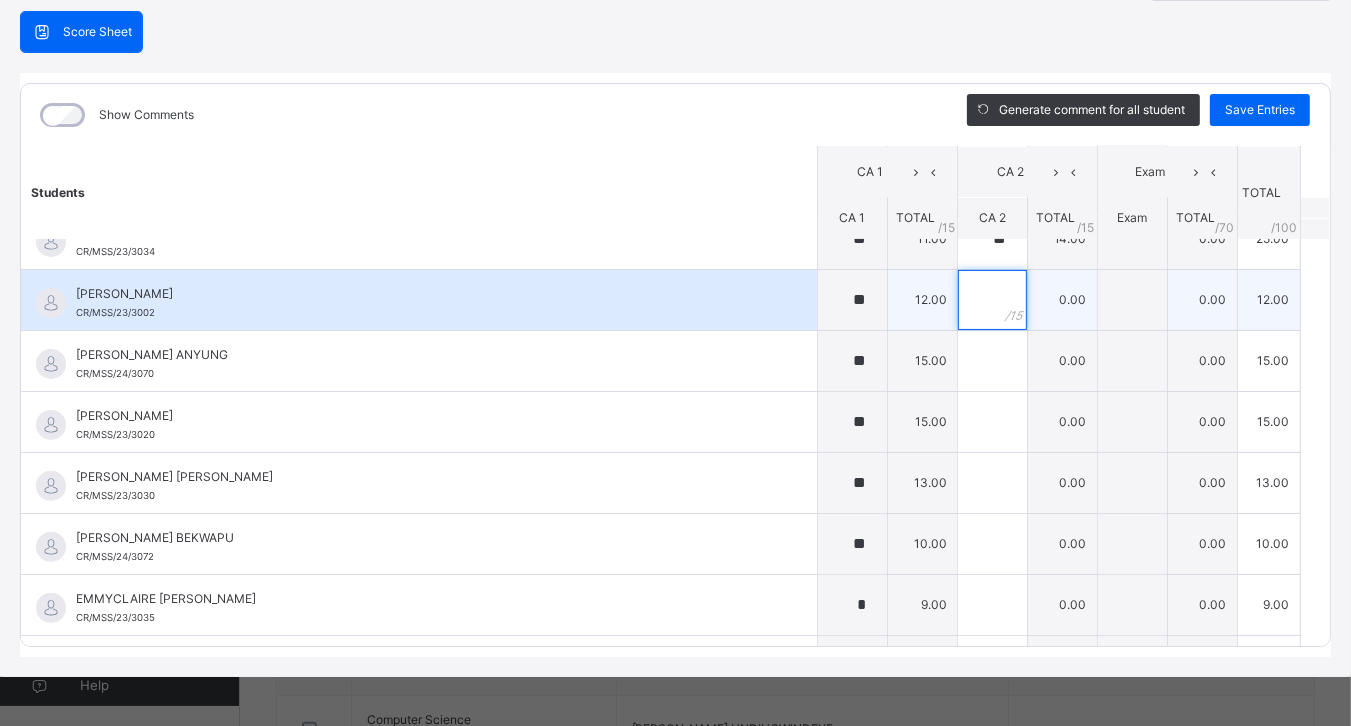click at bounding box center (992, 300) 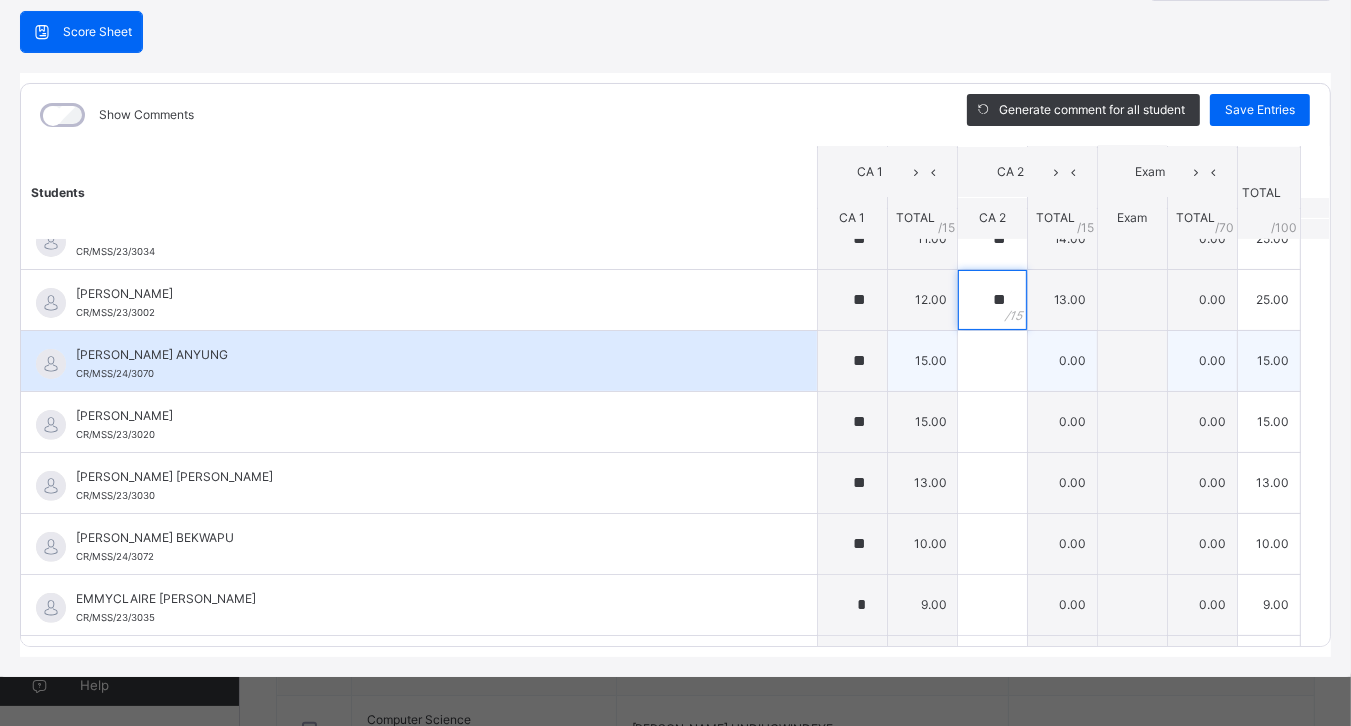 type on "**" 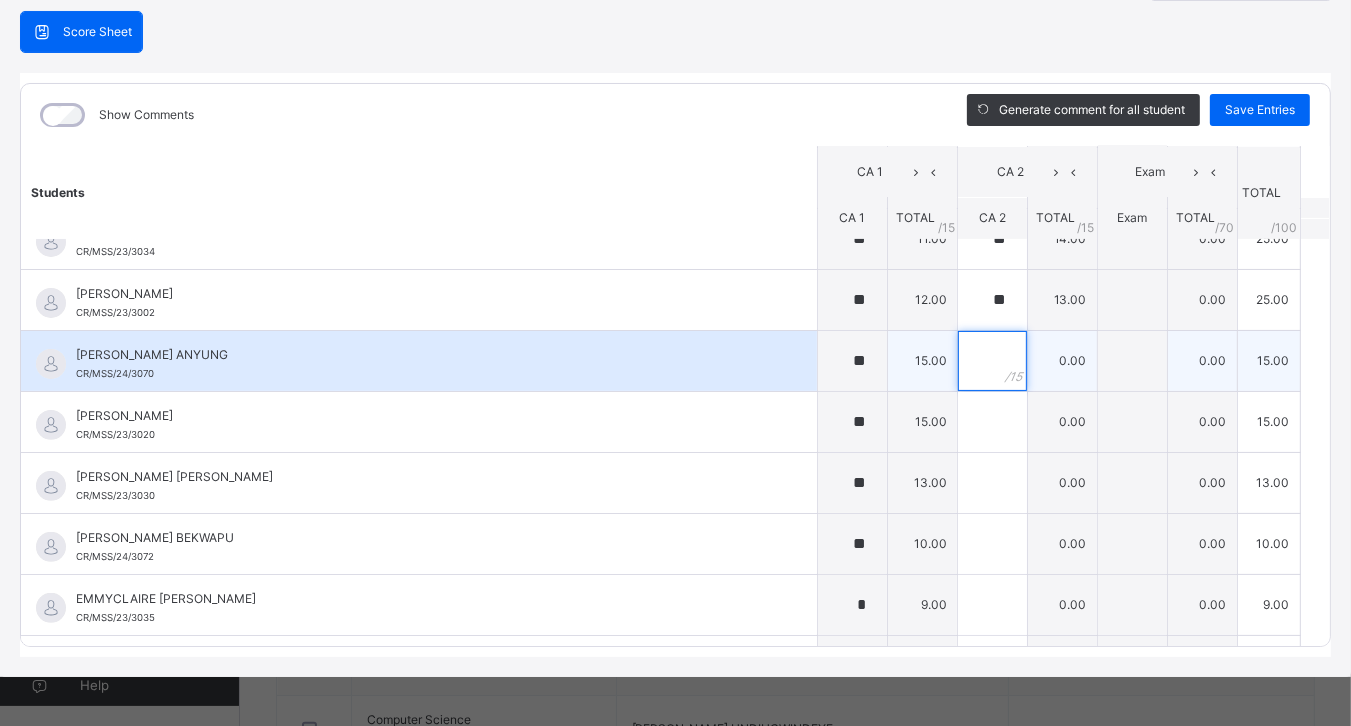 click at bounding box center (992, 361) 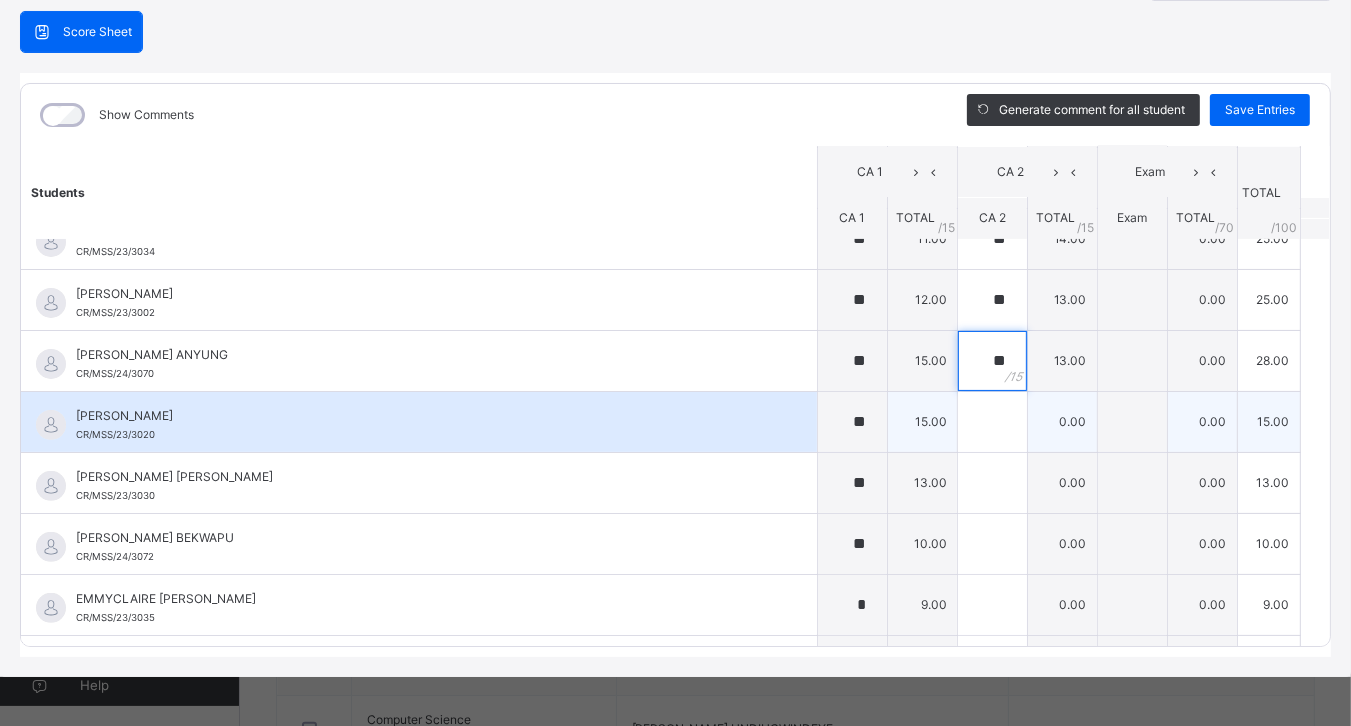 type on "**" 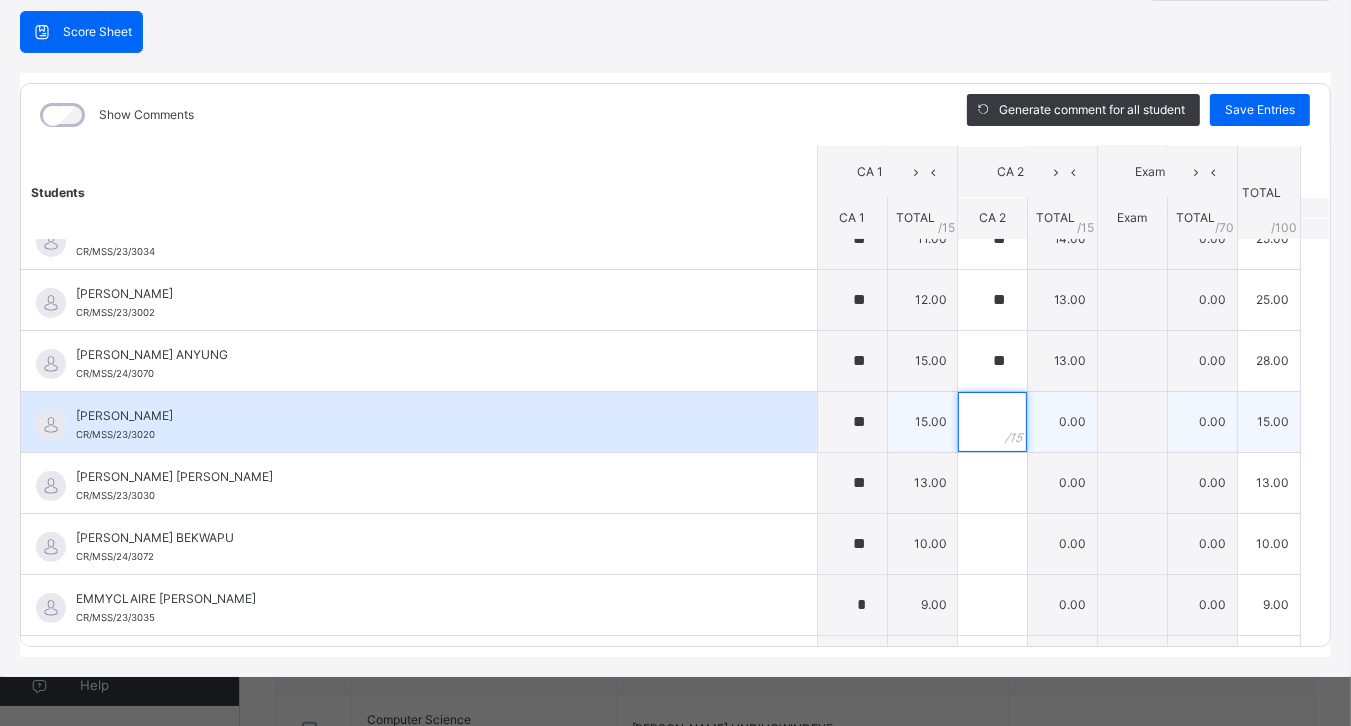 click at bounding box center [992, 422] 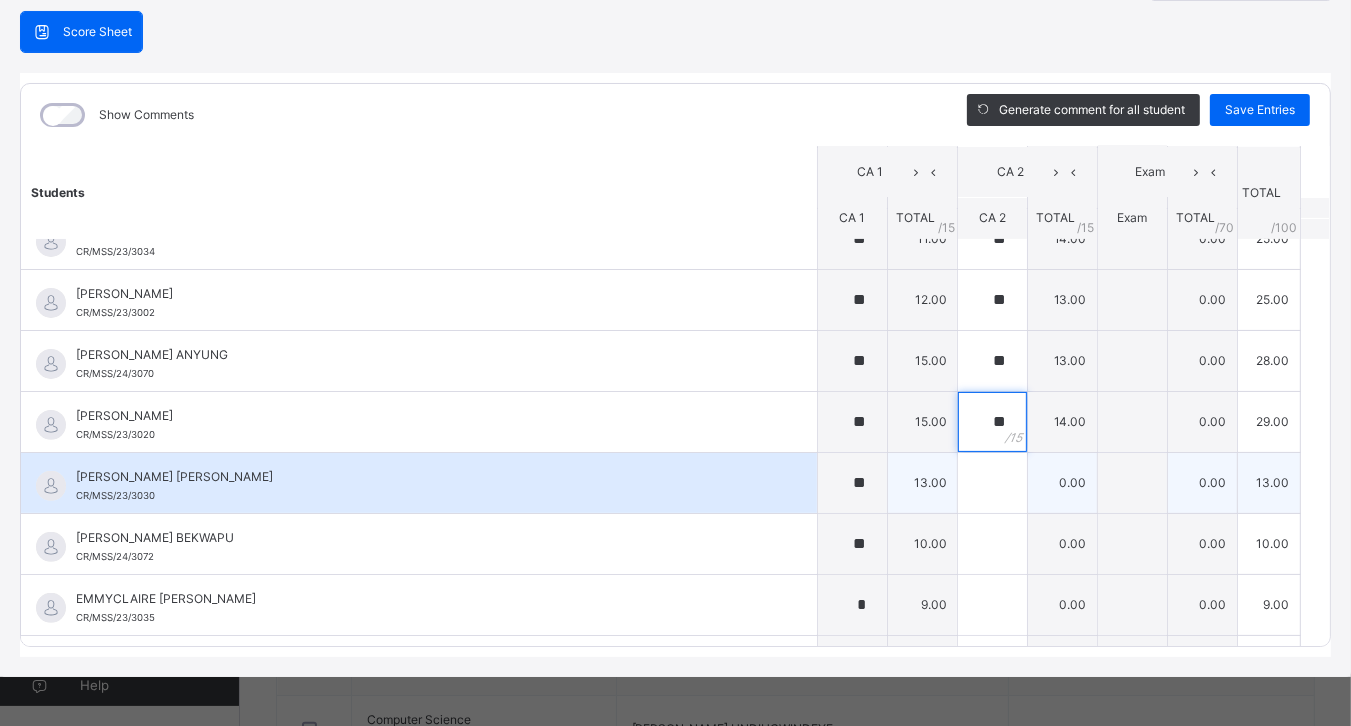 type on "**" 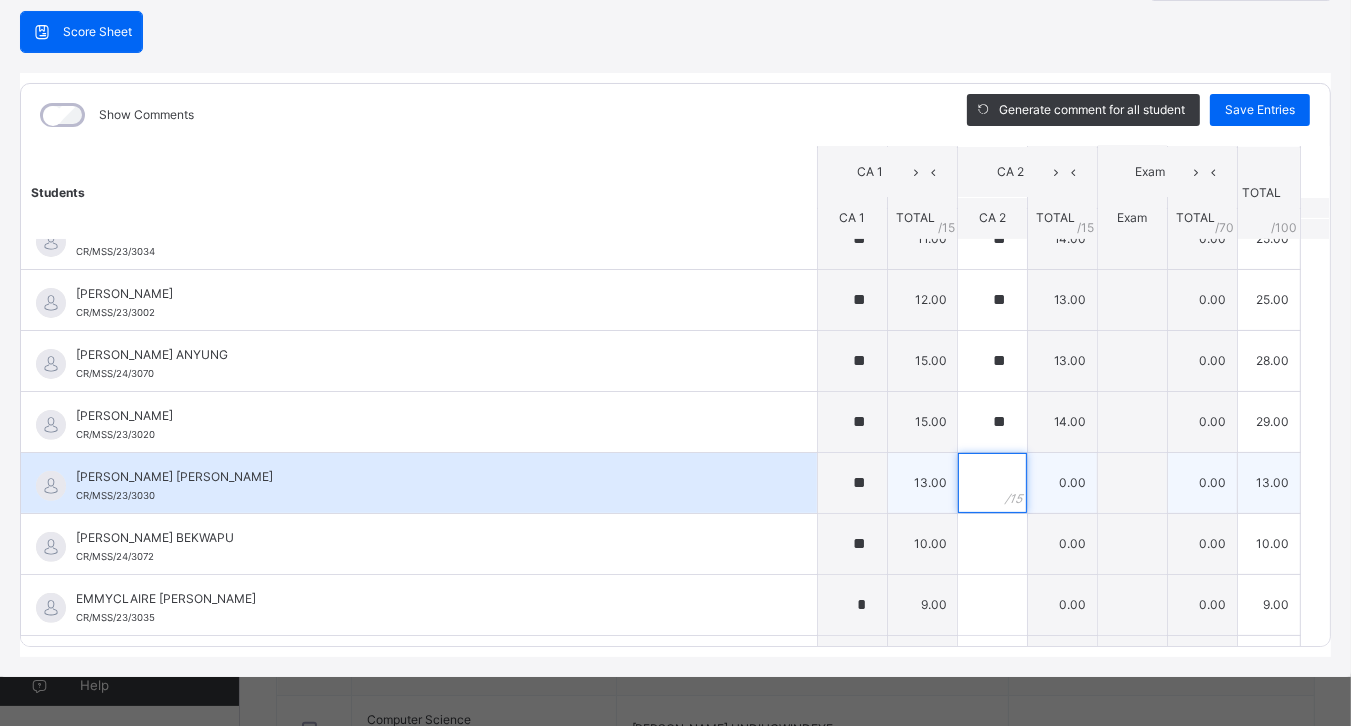 click at bounding box center [992, 483] 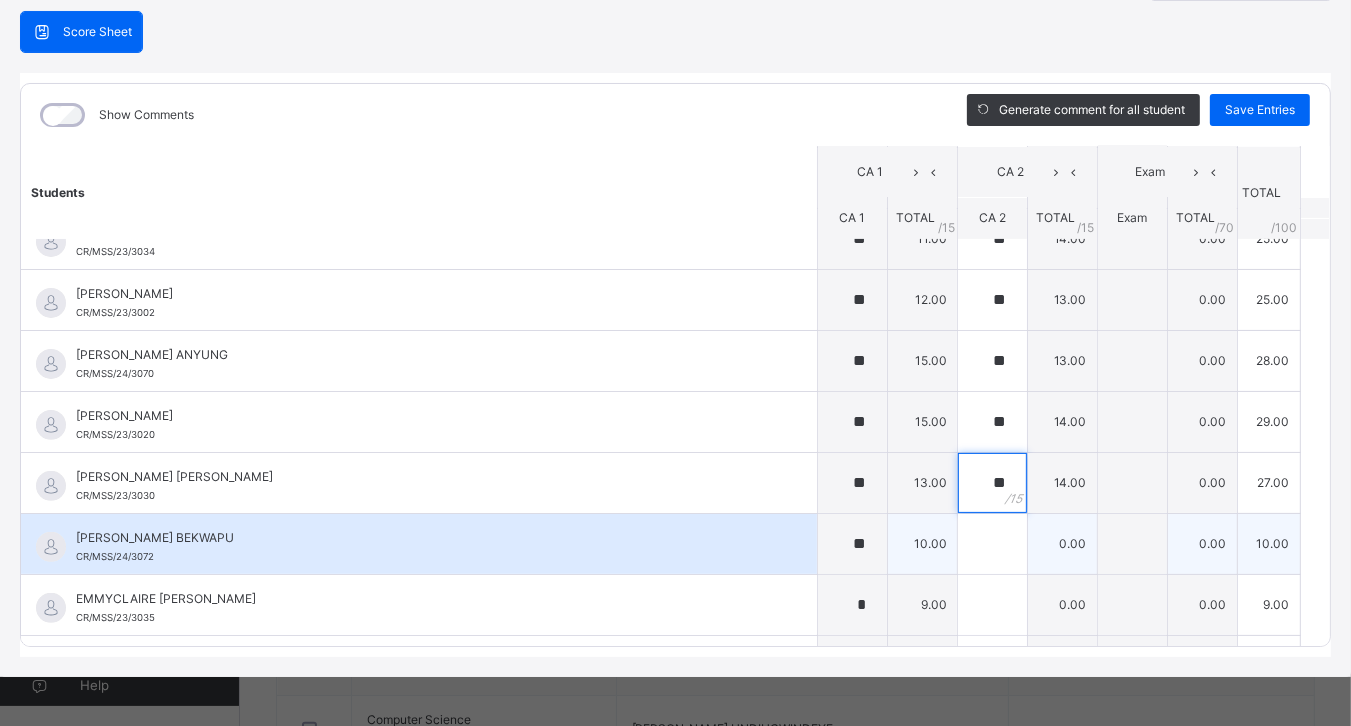 type on "**" 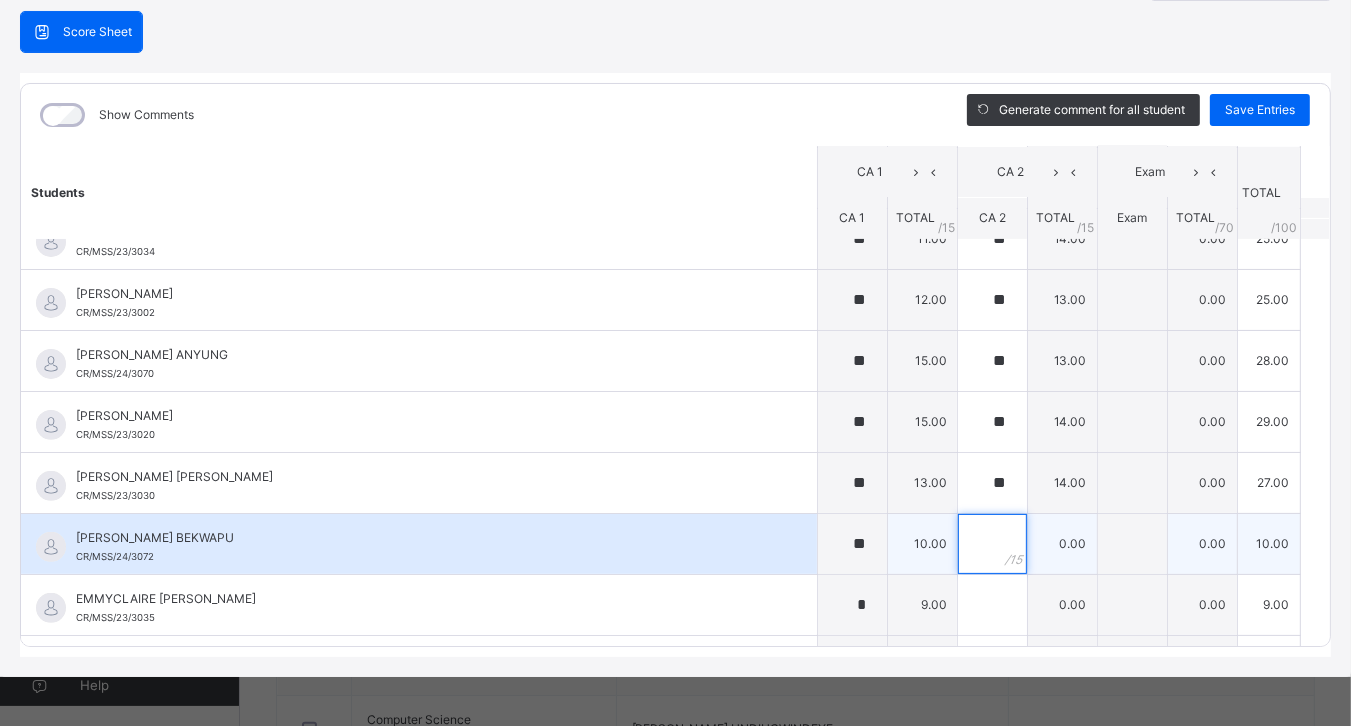 click at bounding box center (992, 544) 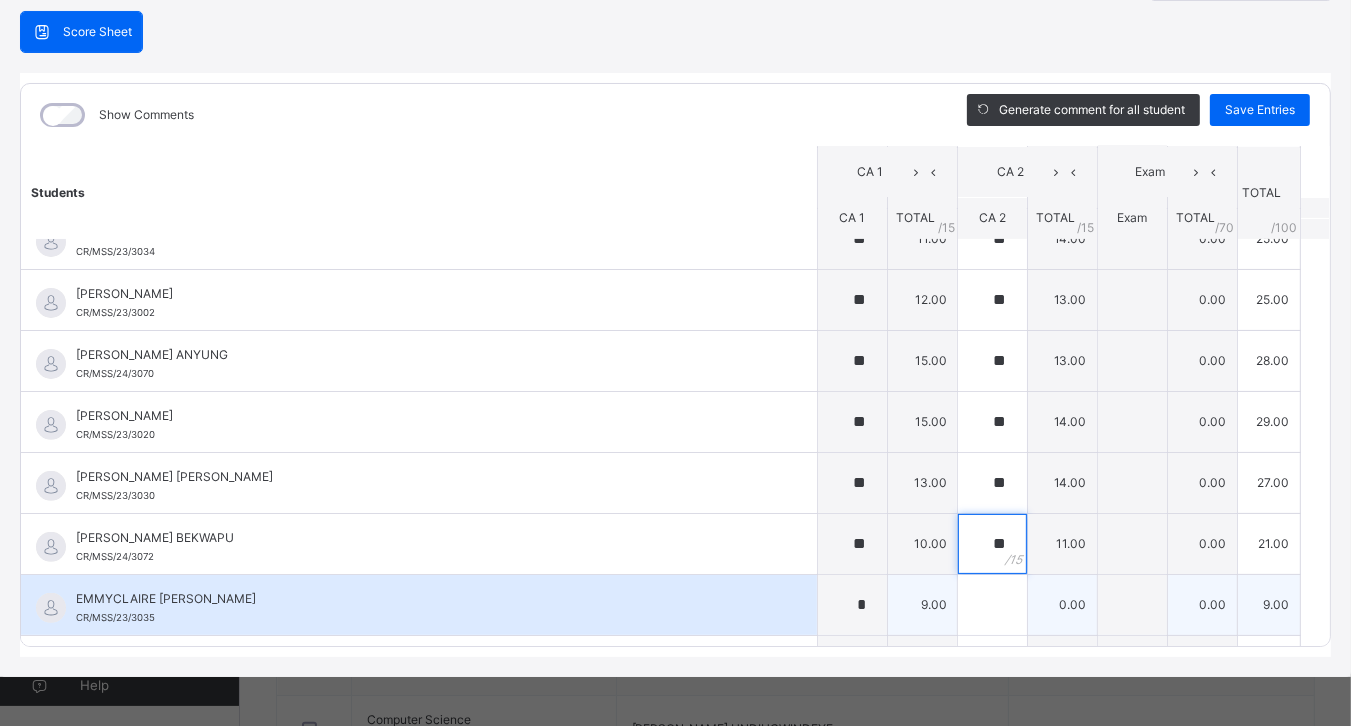 type on "**" 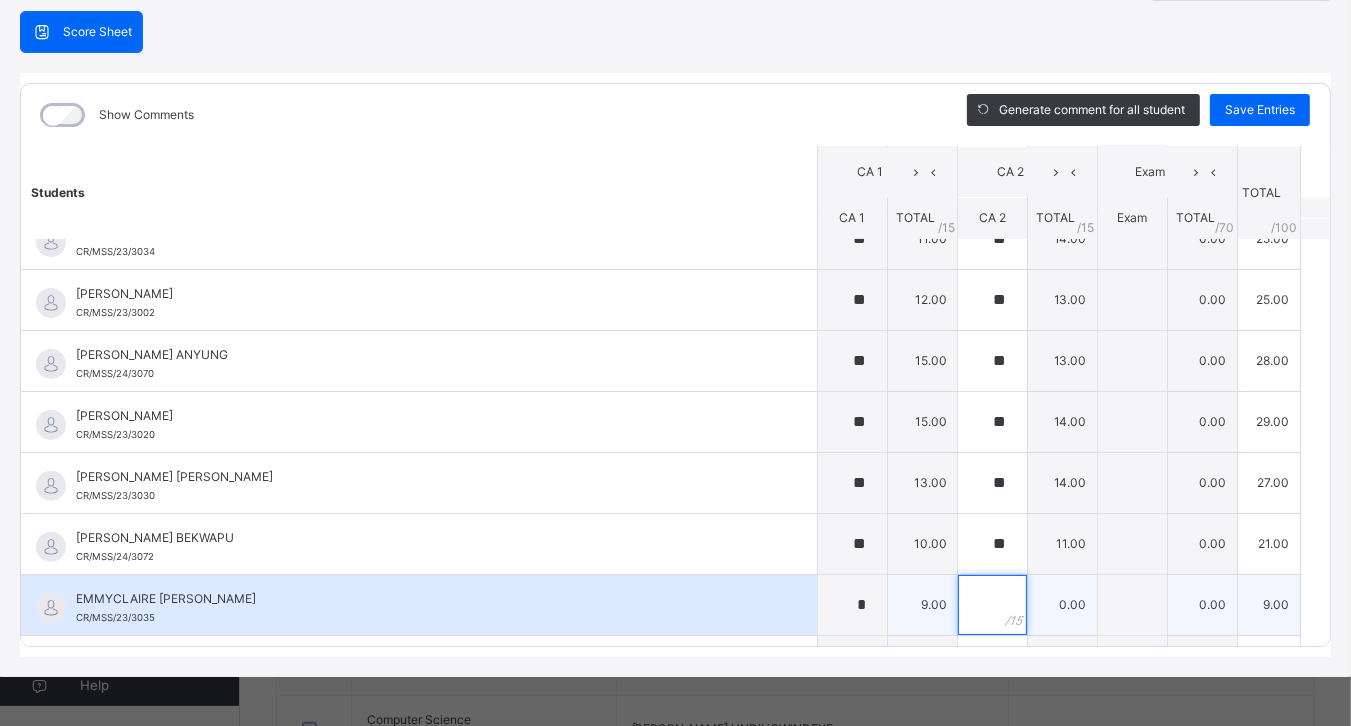 click at bounding box center (992, 605) 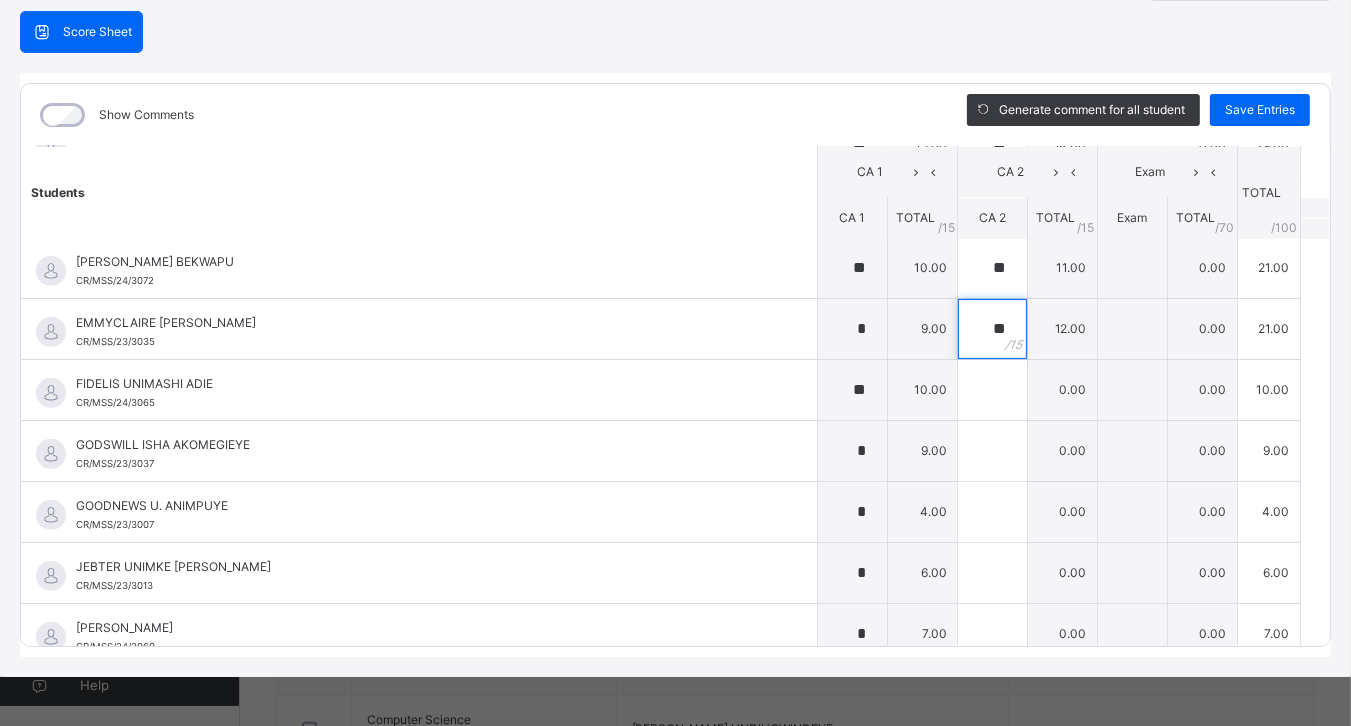 scroll, scrollTop: 878, scrollLeft: 0, axis: vertical 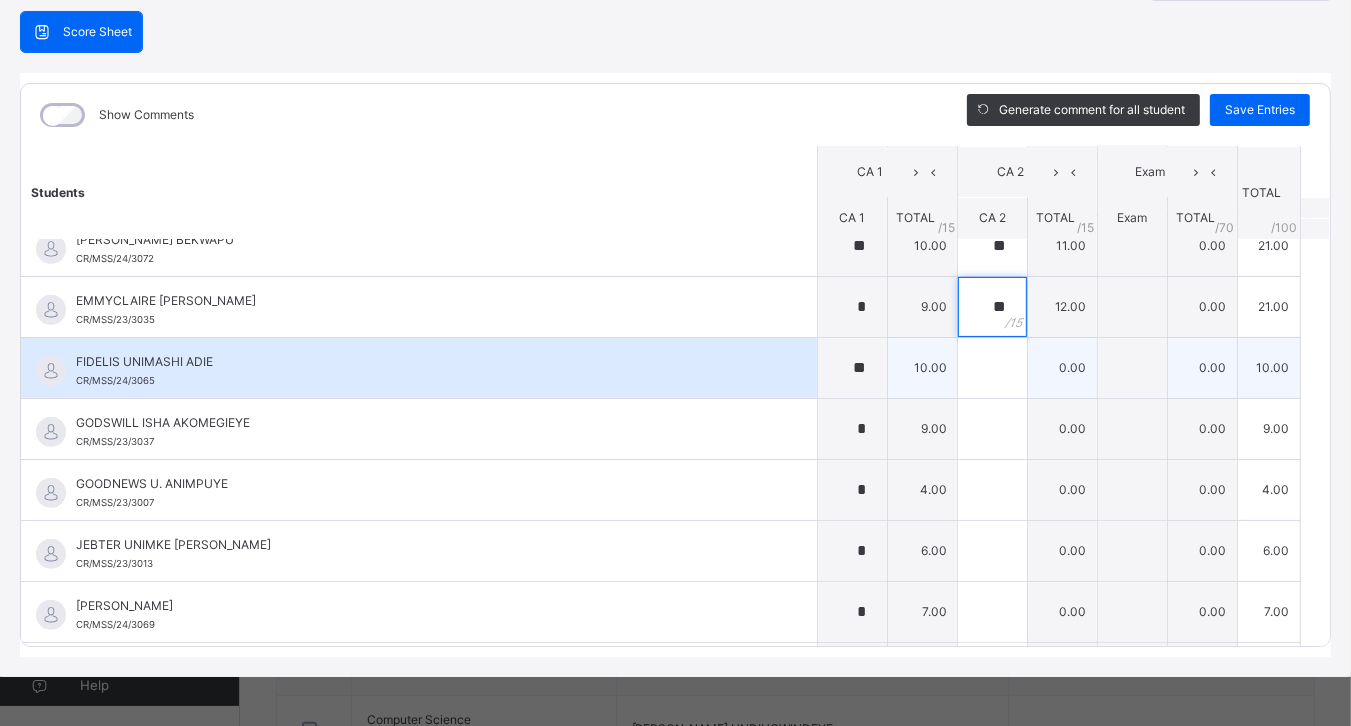 type on "**" 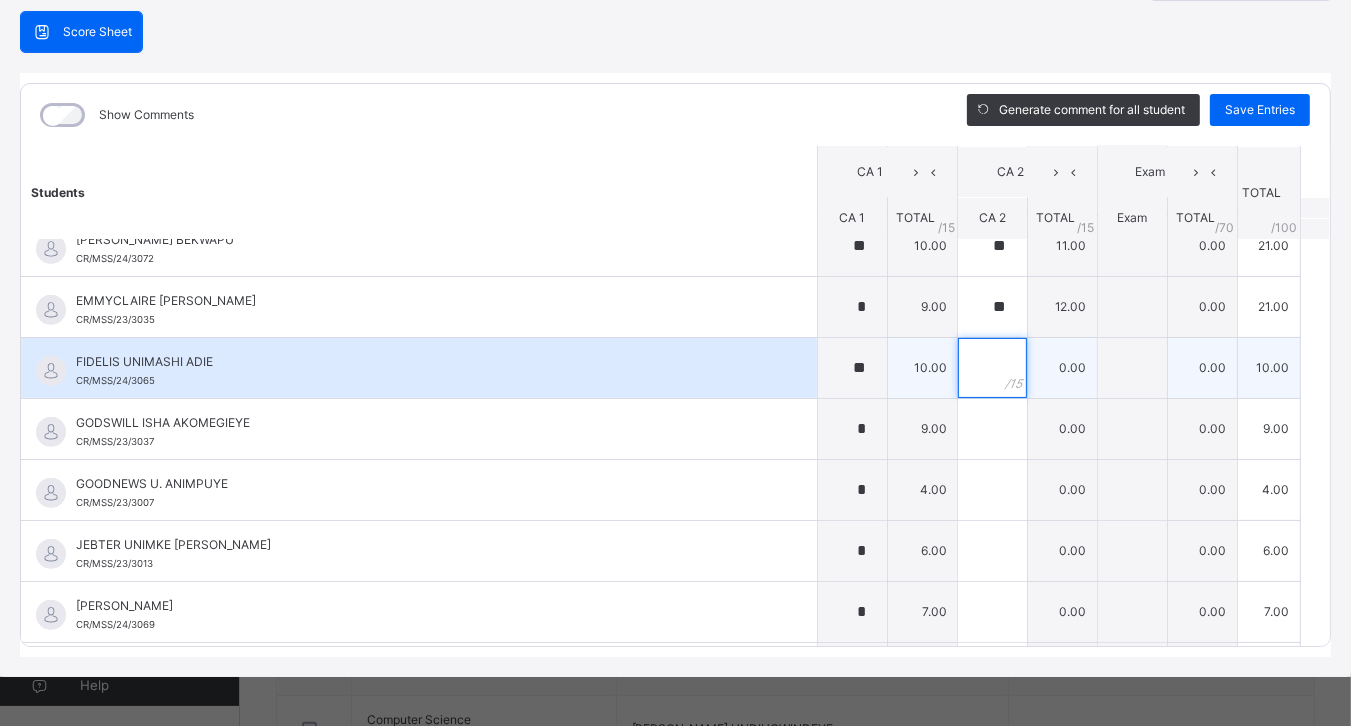 click at bounding box center (992, 368) 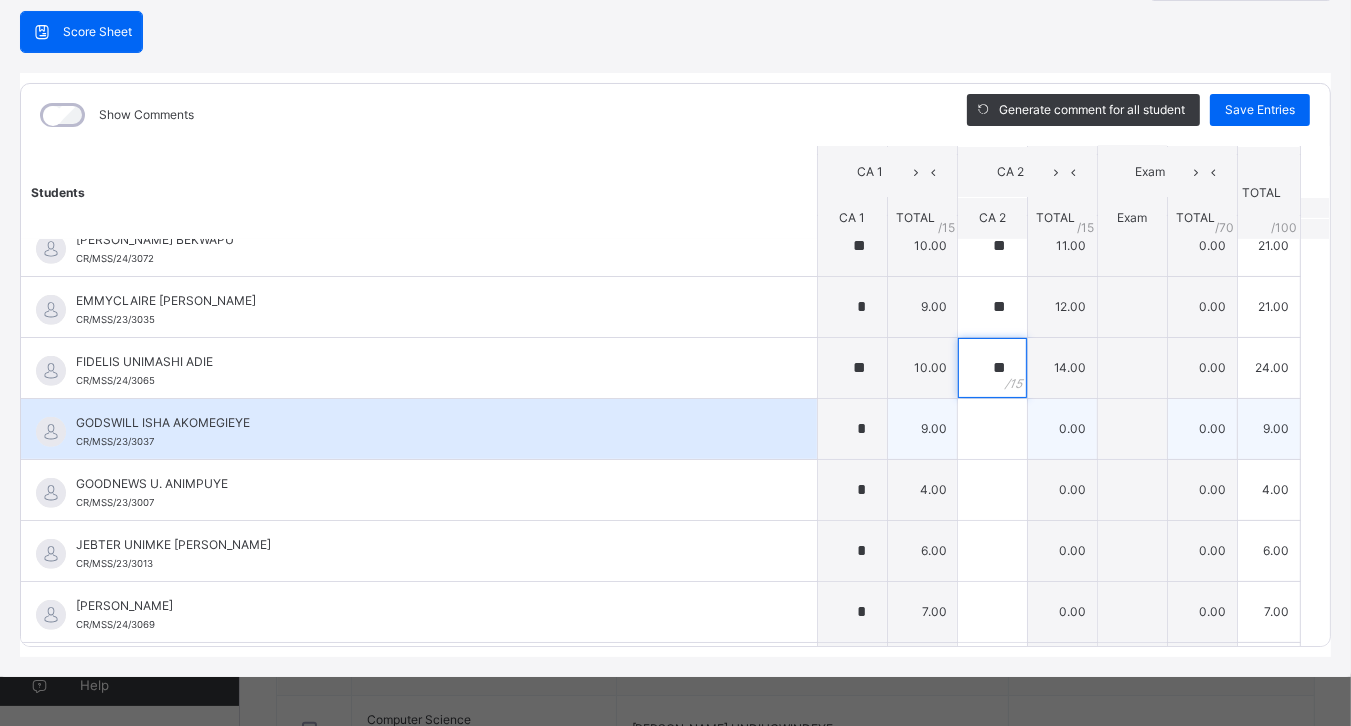 type on "**" 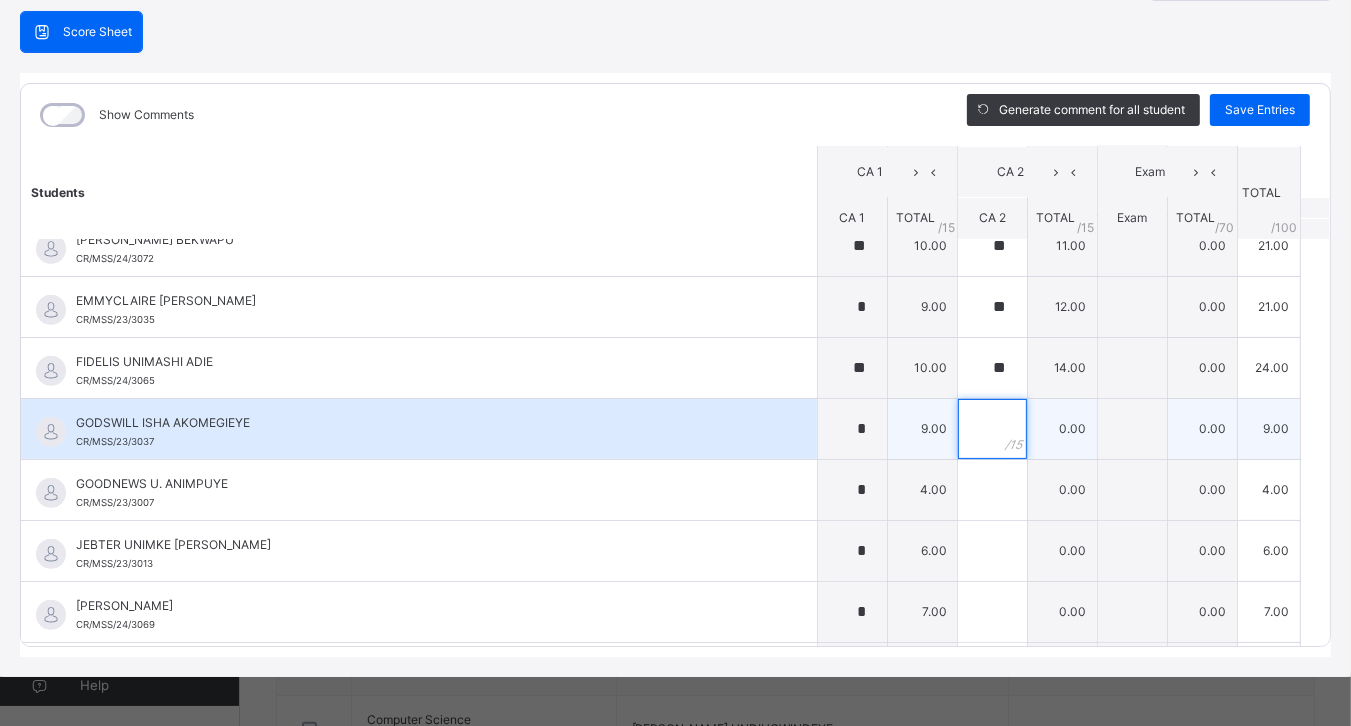 click at bounding box center [992, 429] 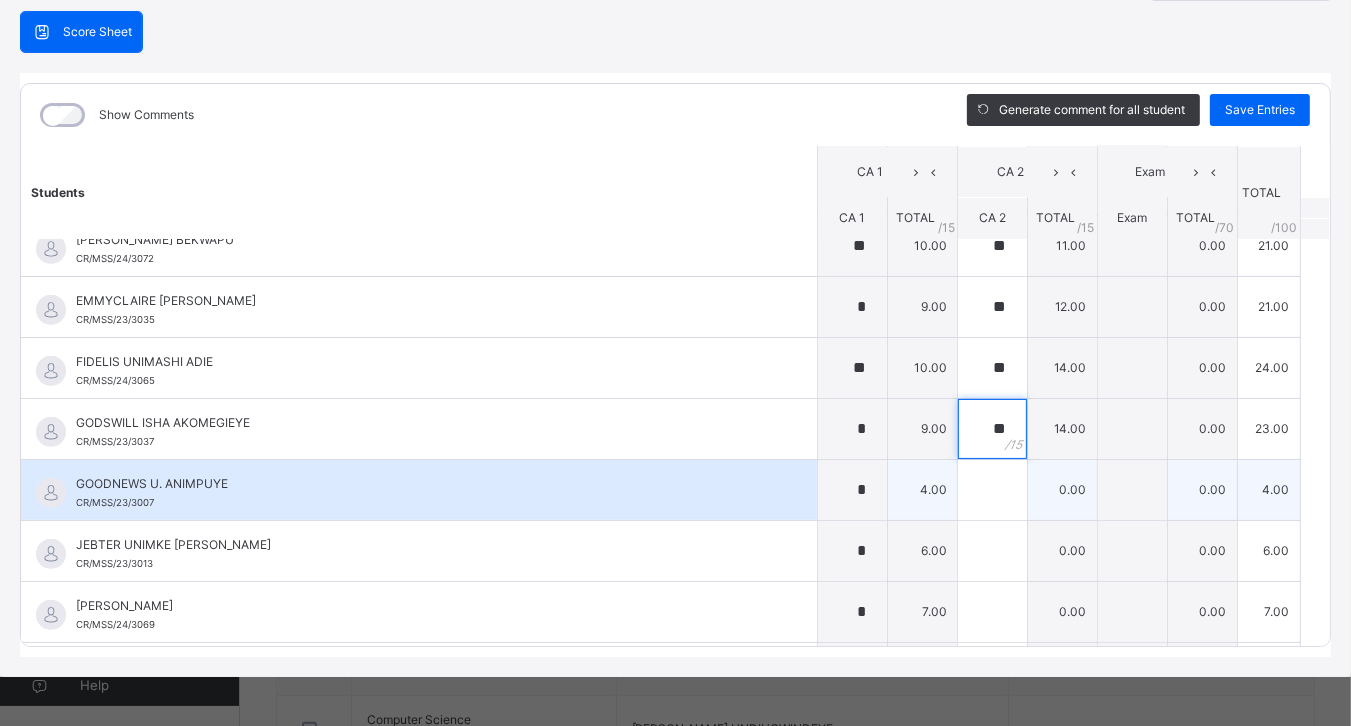 type on "**" 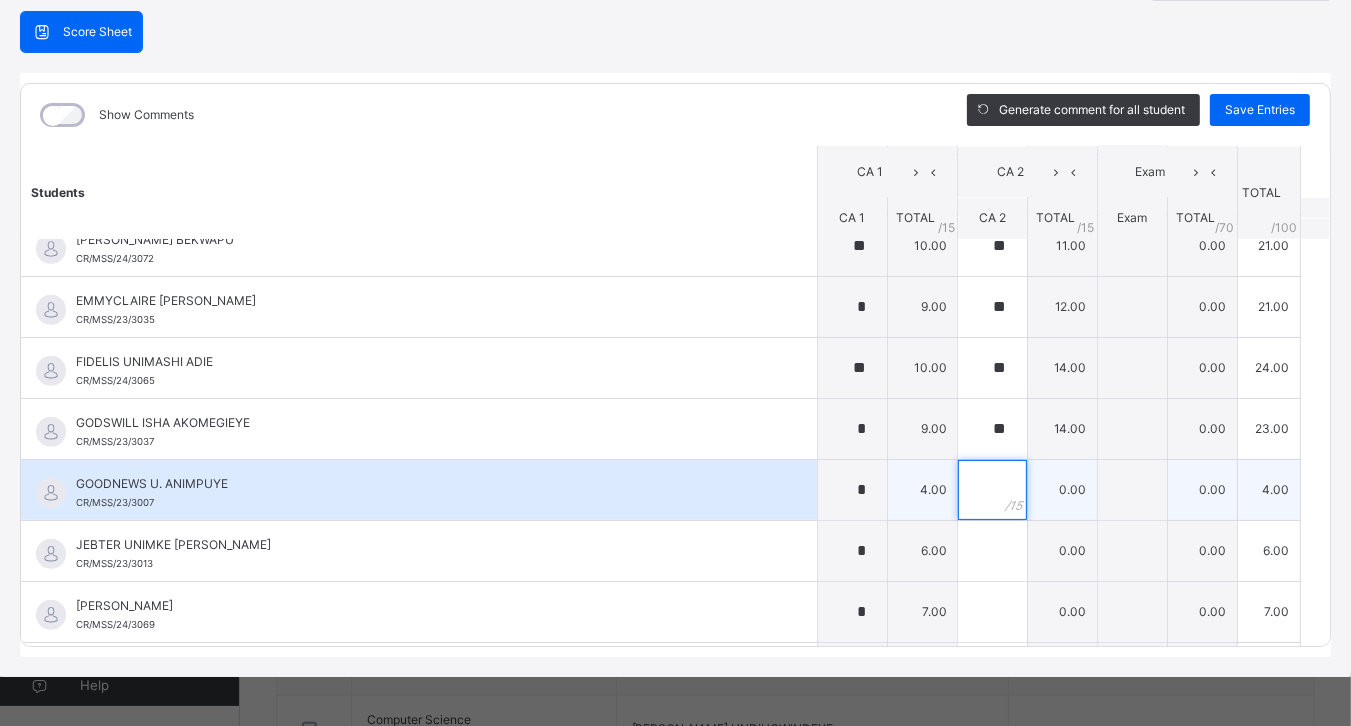 click at bounding box center [992, 490] 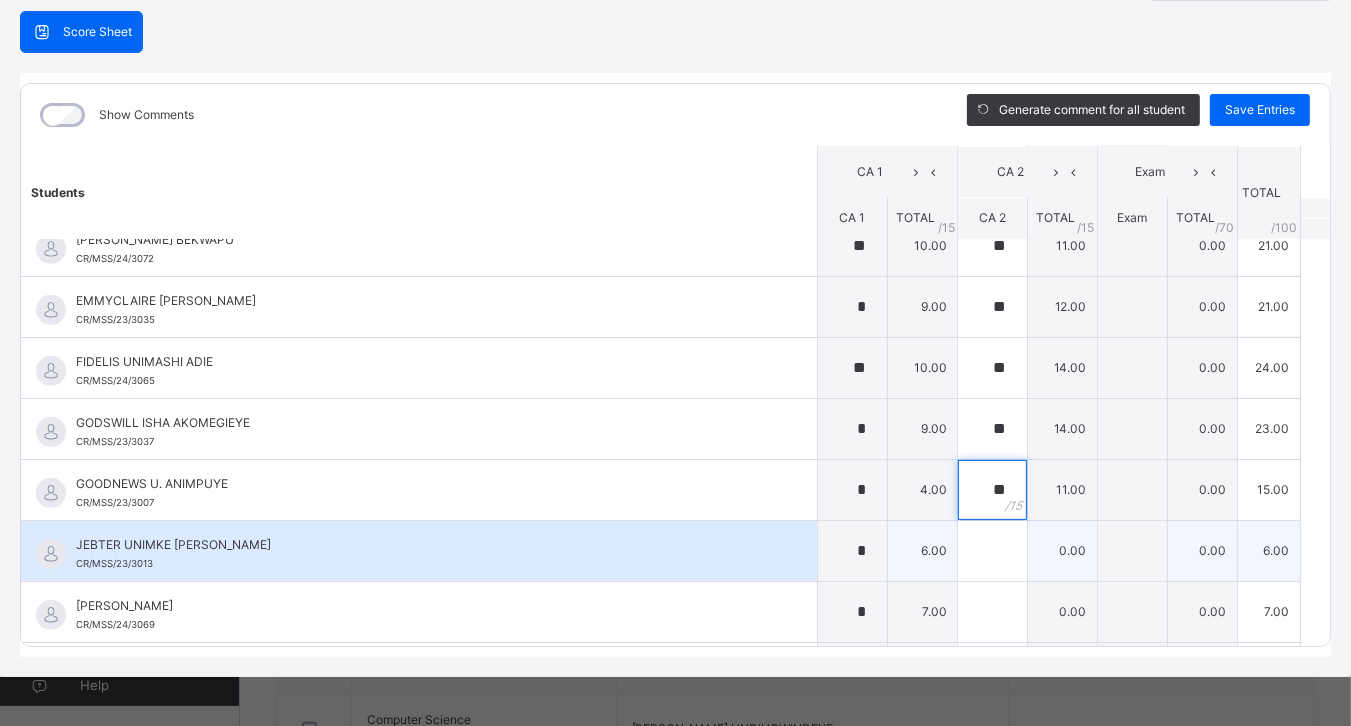 type on "**" 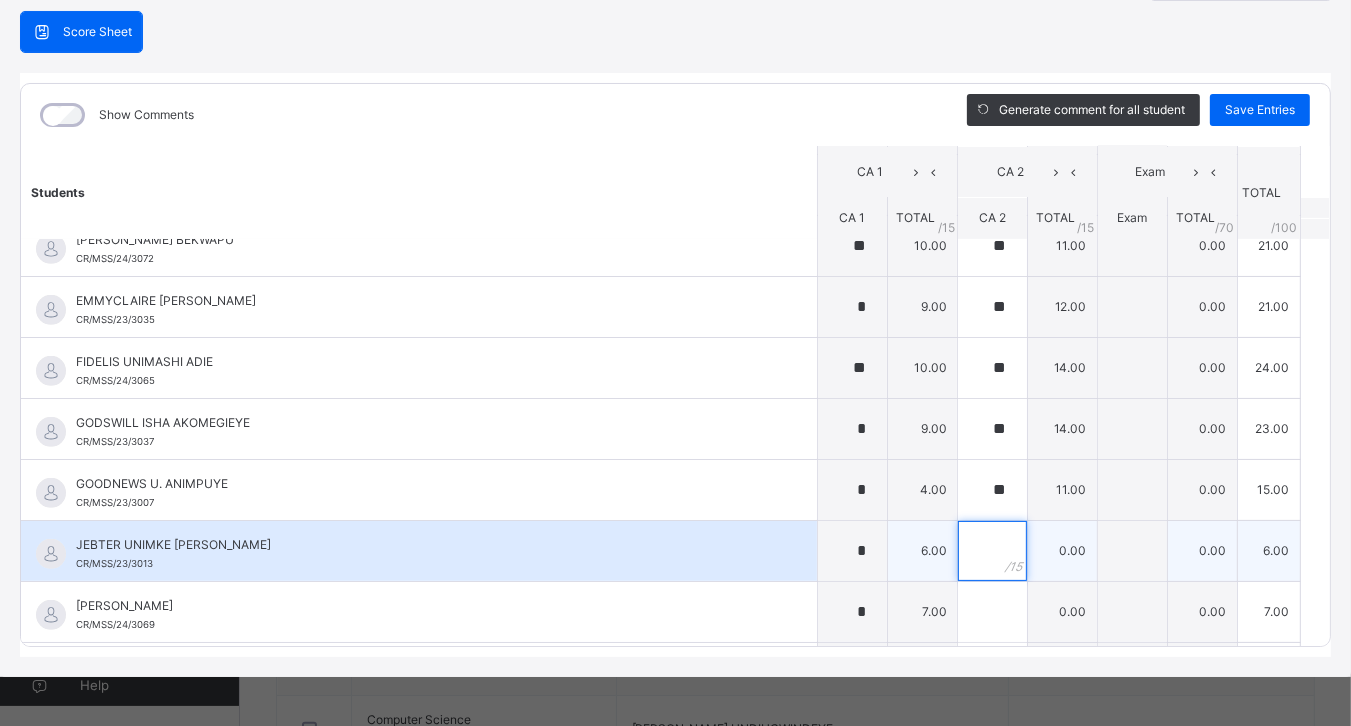 click at bounding box center [992, 551] 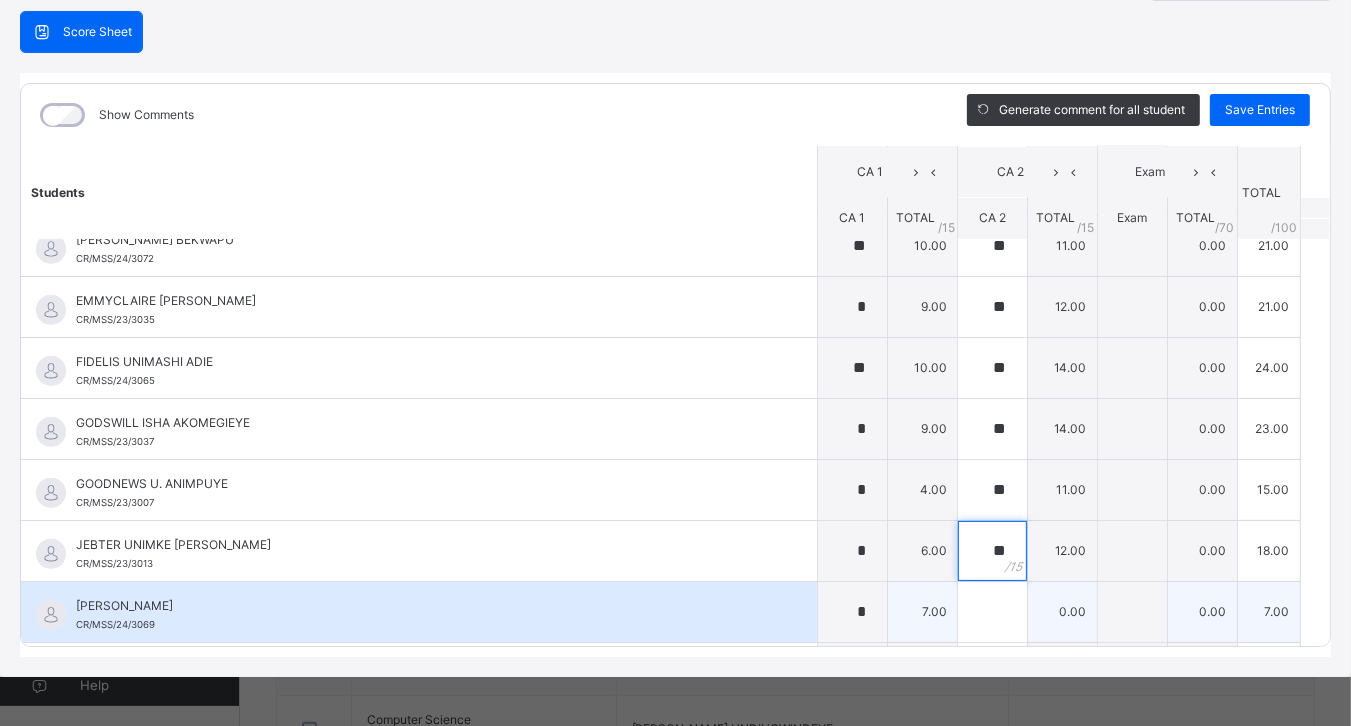 type on "**" 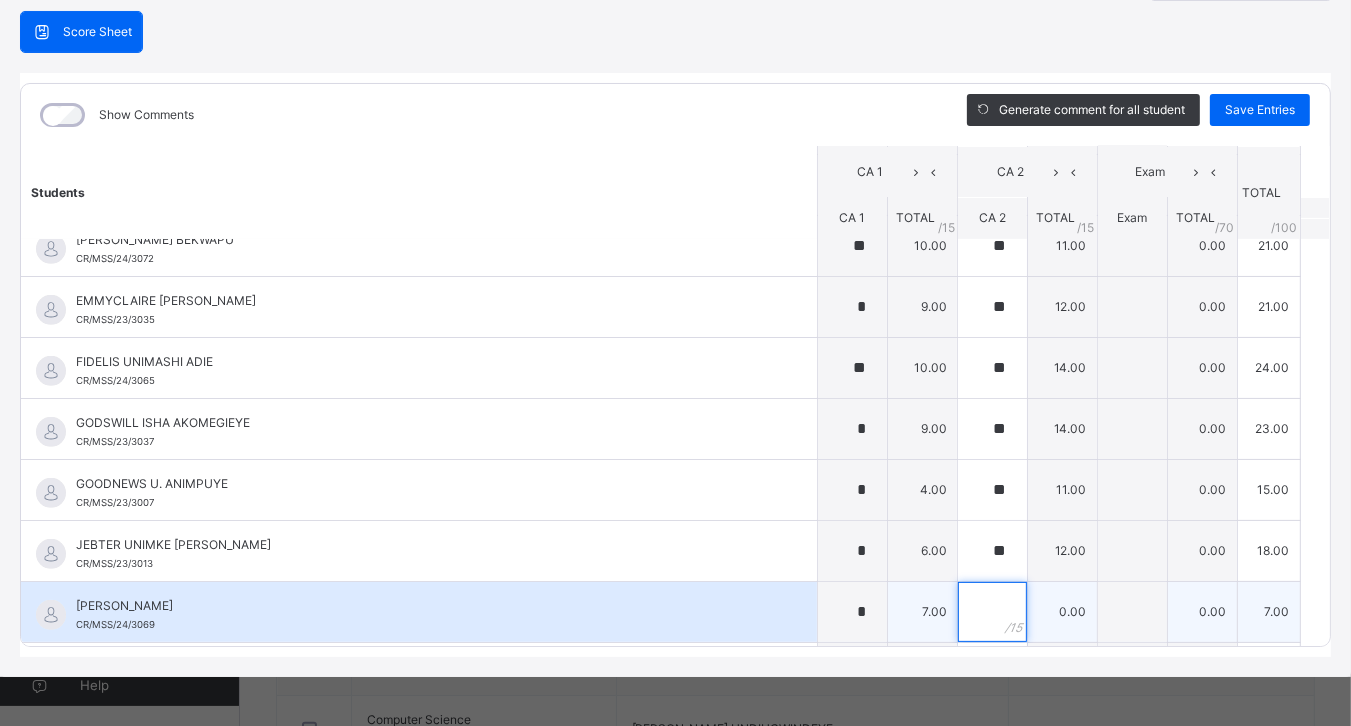 click at bounding box center [992, 612] 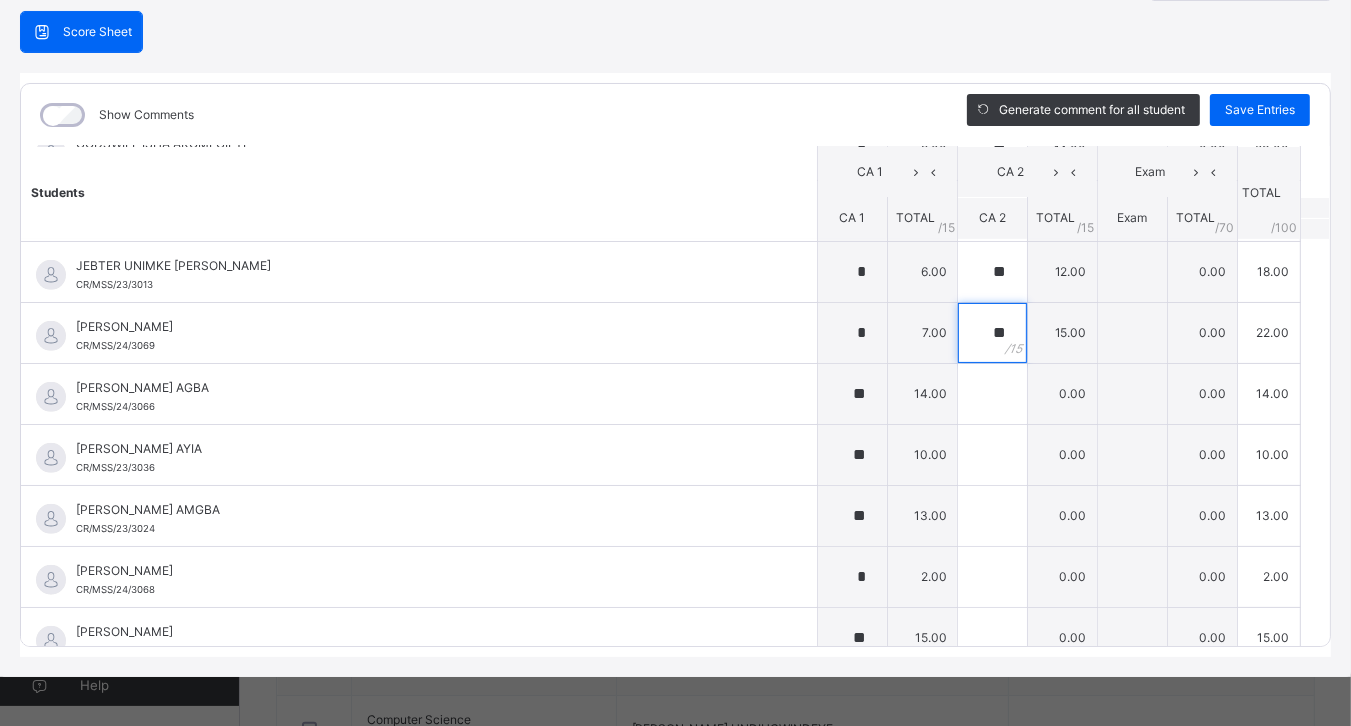 scroll, scrollTop: 1184, scrollLeft: 0, axis: vertical 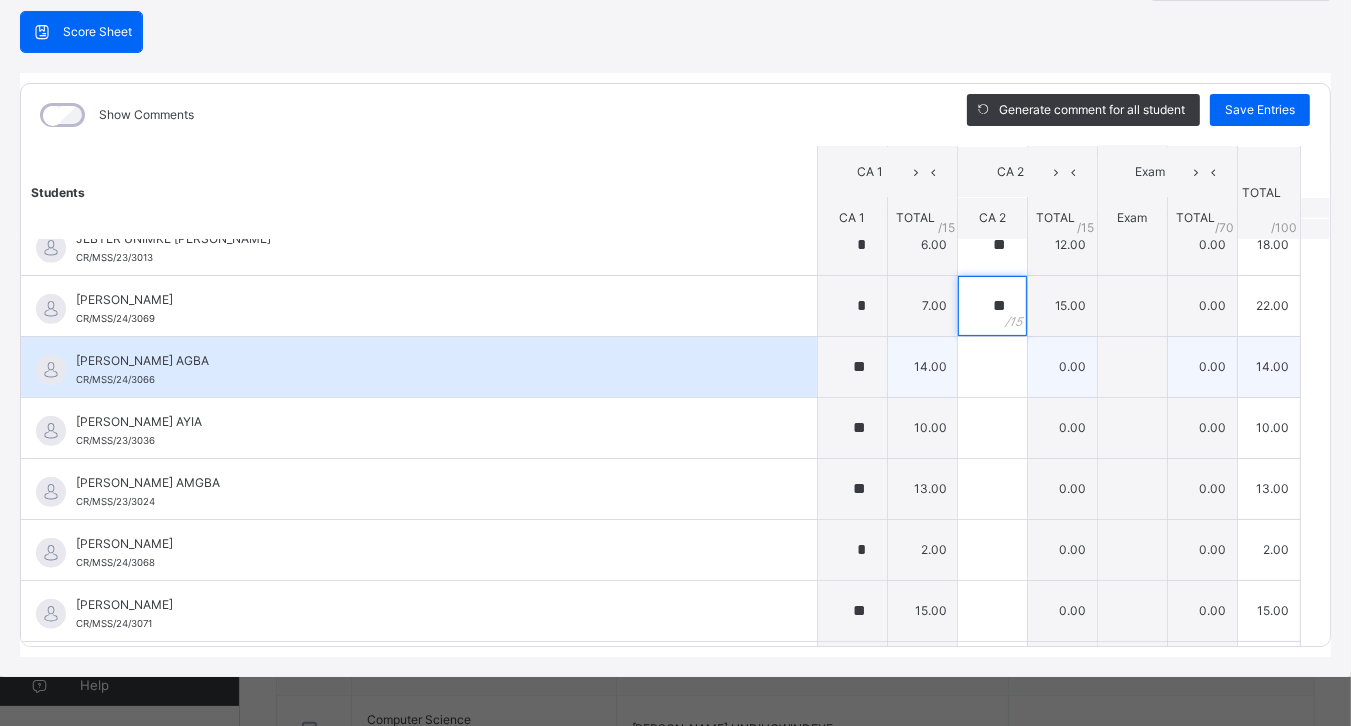 type on "**" 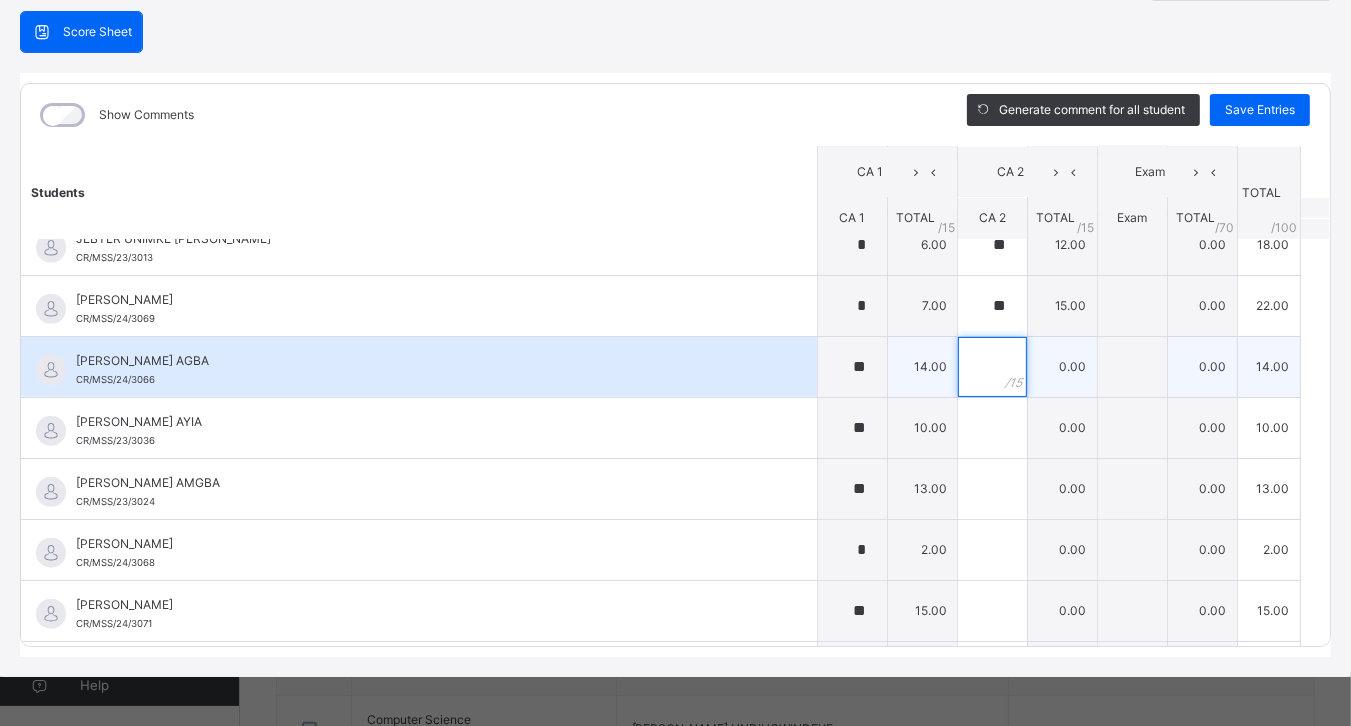 click at bounding box center [992, 367] 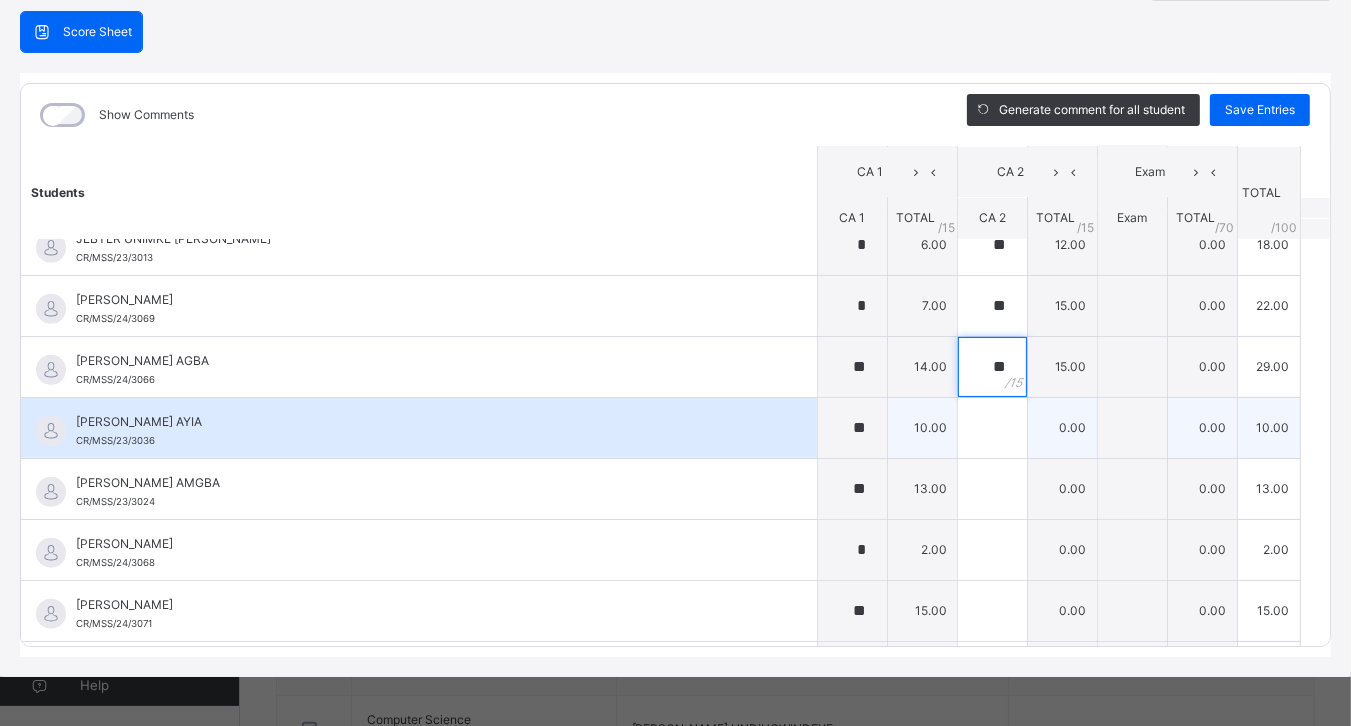type on "**" 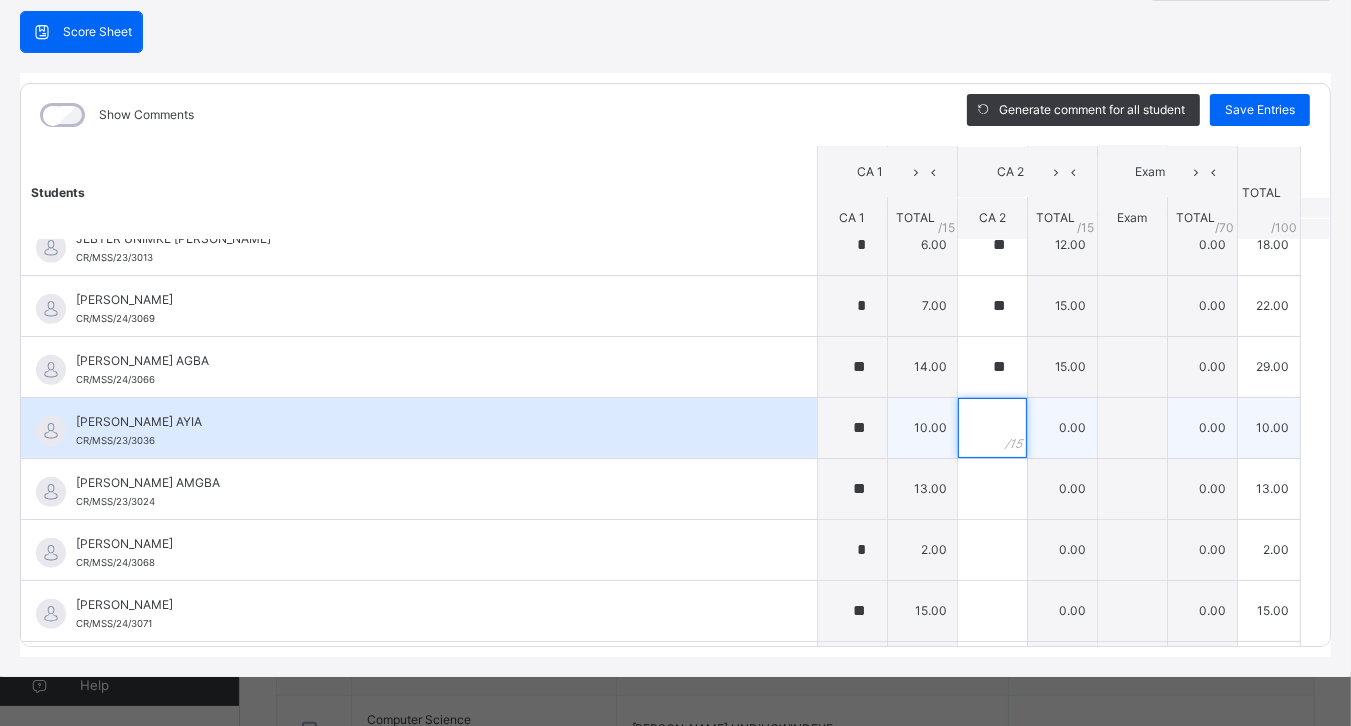 click at bounding box center (992, 428) 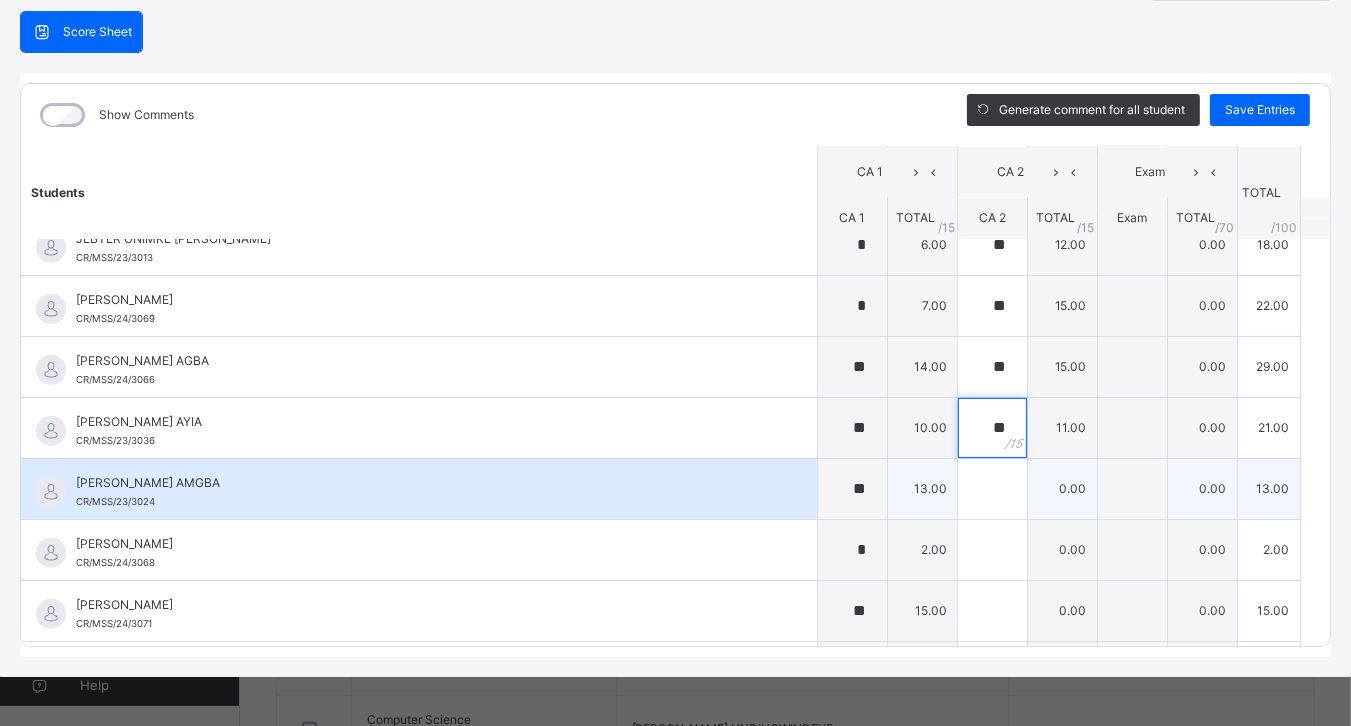 type on "**" 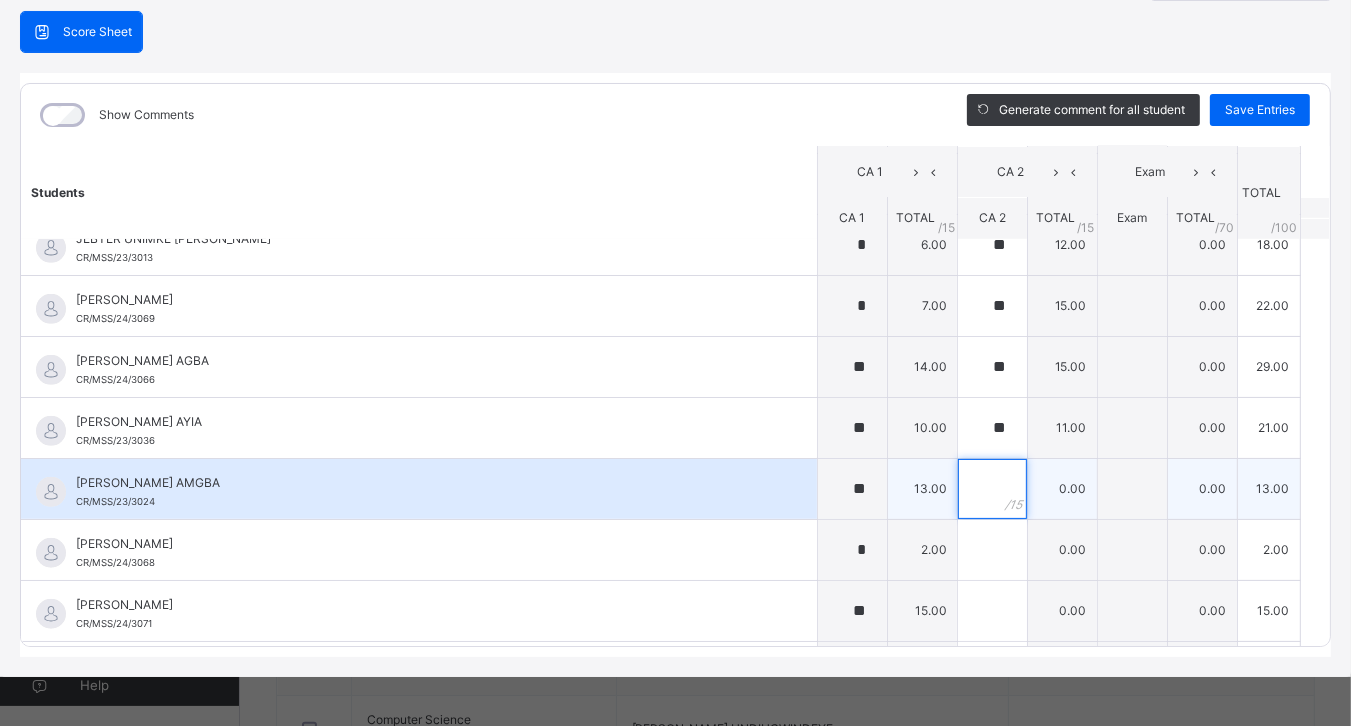 click at bounding box center (992, 489) 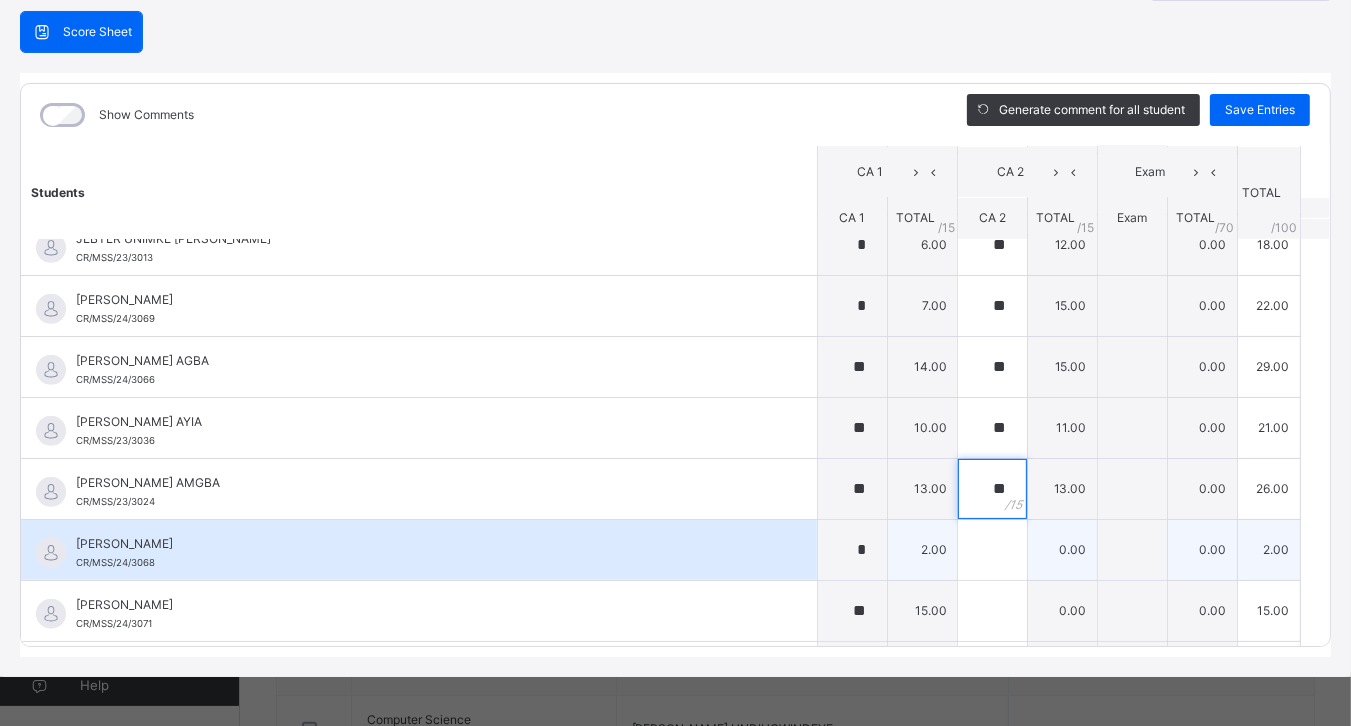type on "**" 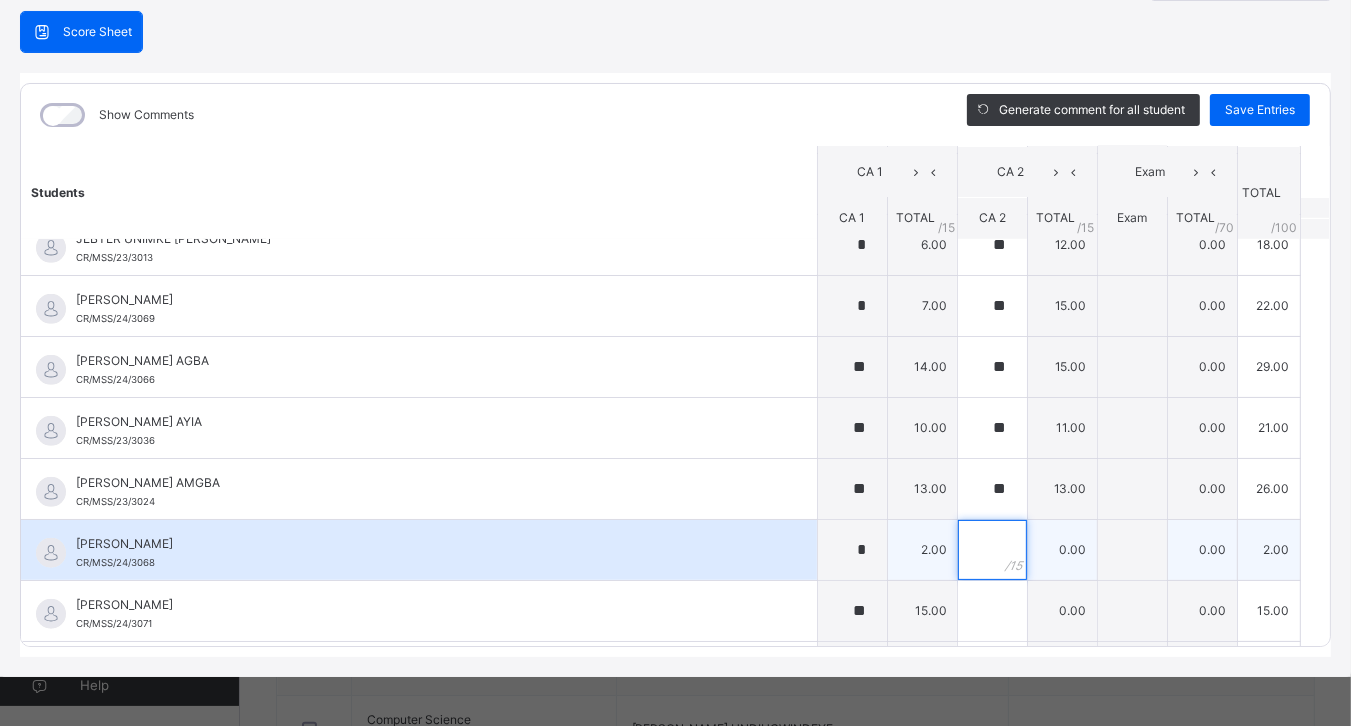 click at bounding box center [992, 550] 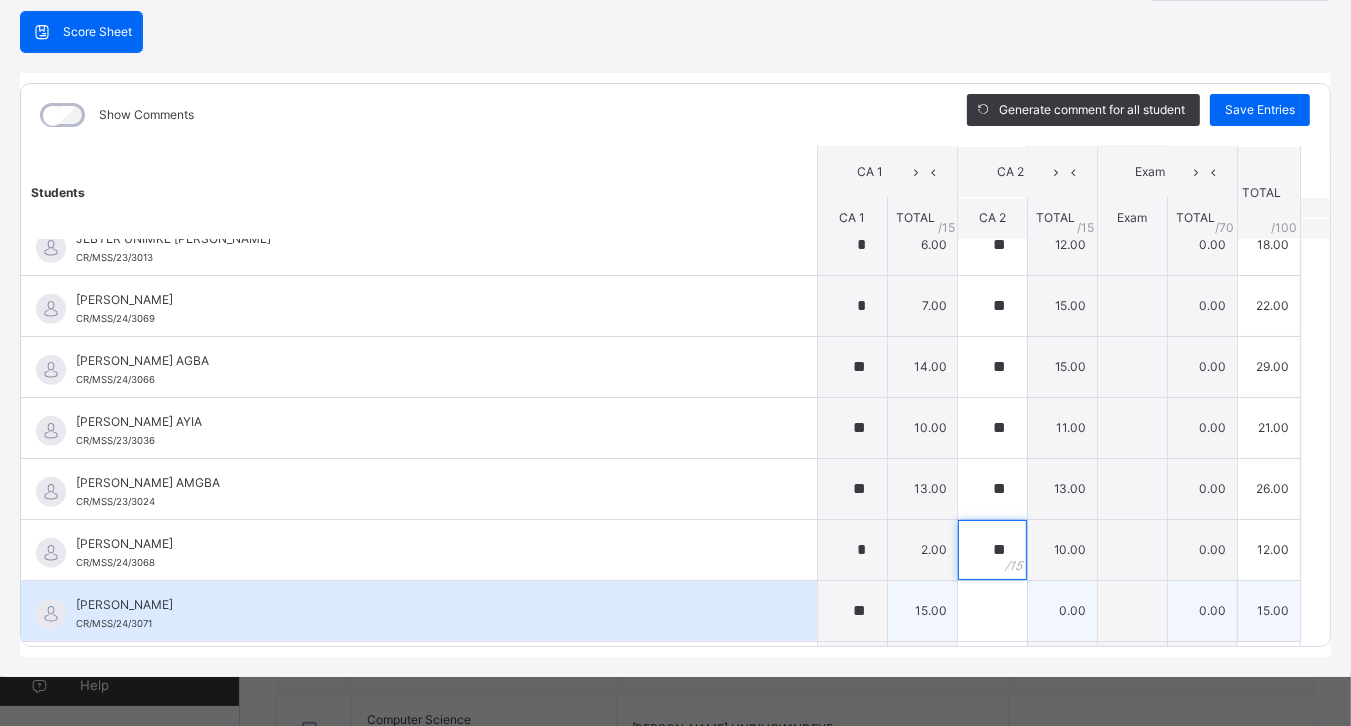 type on "**" 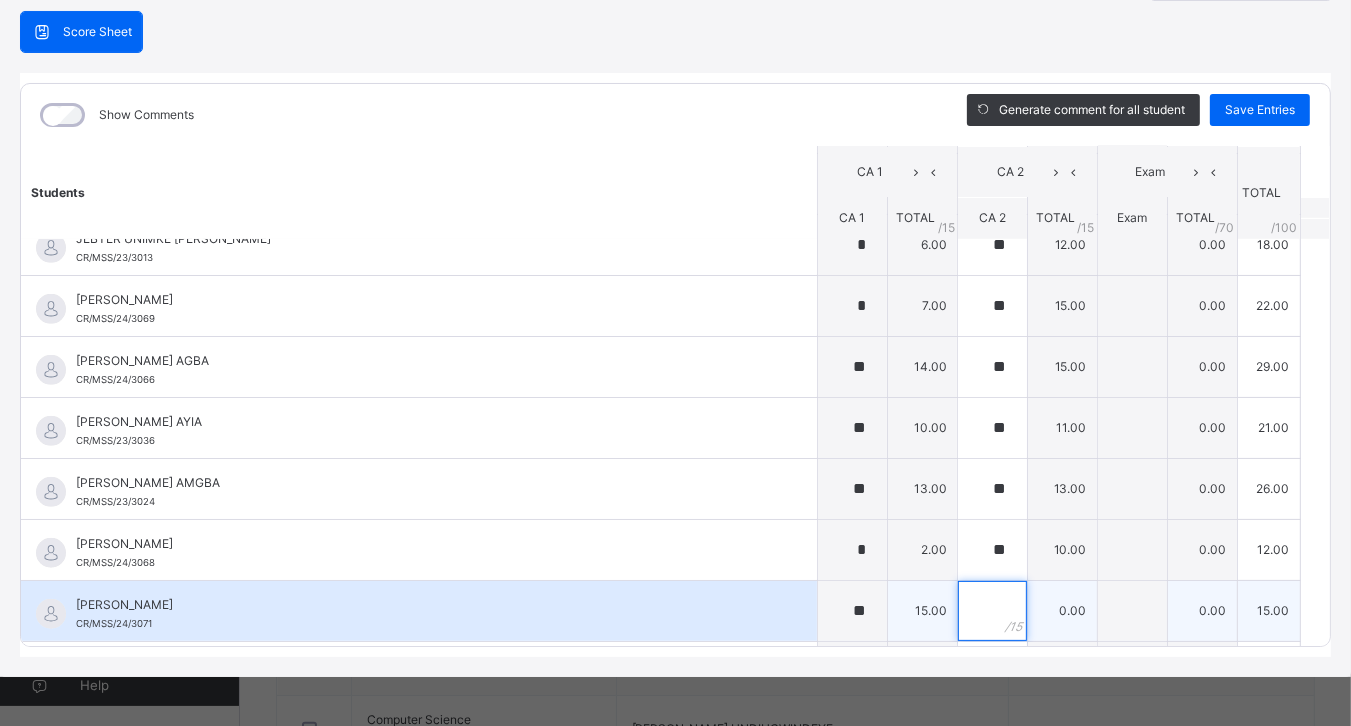 click at bounding box center (992, 611) 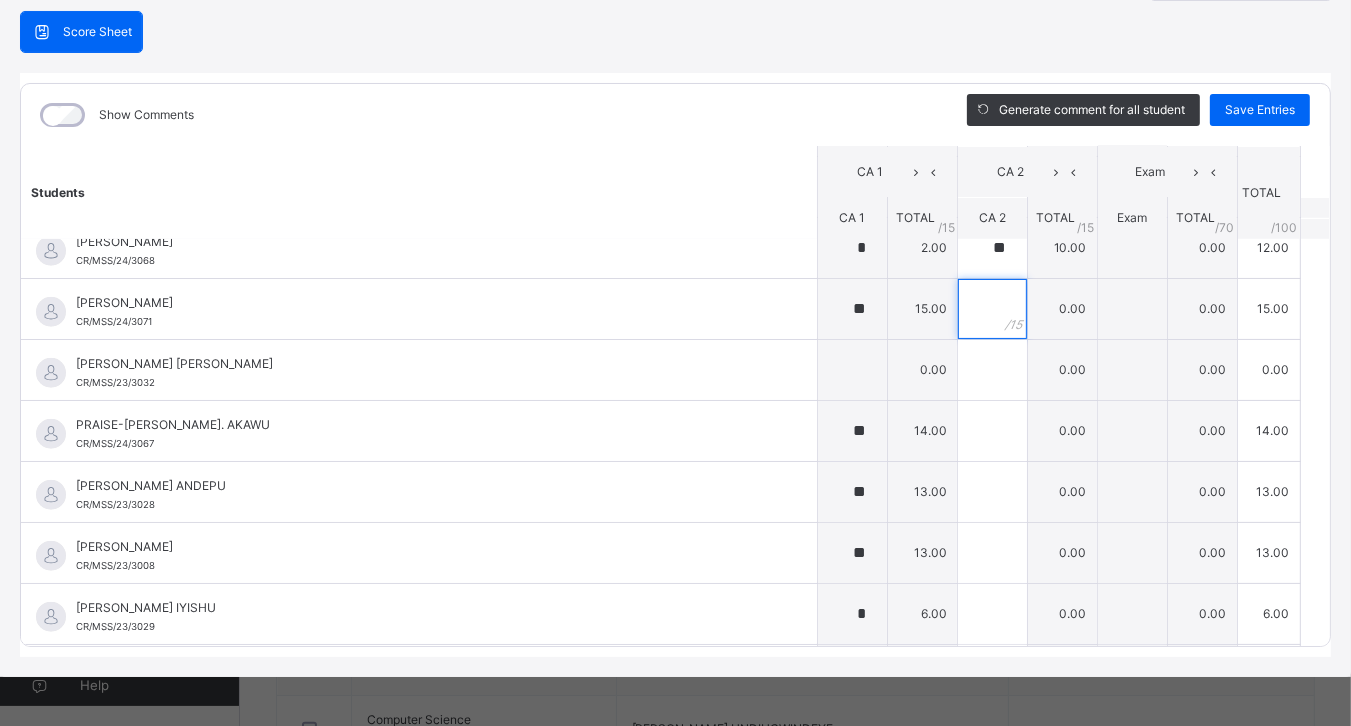 scroll, scrollTop: 1547, scrollLeft: 0, axis: vertical 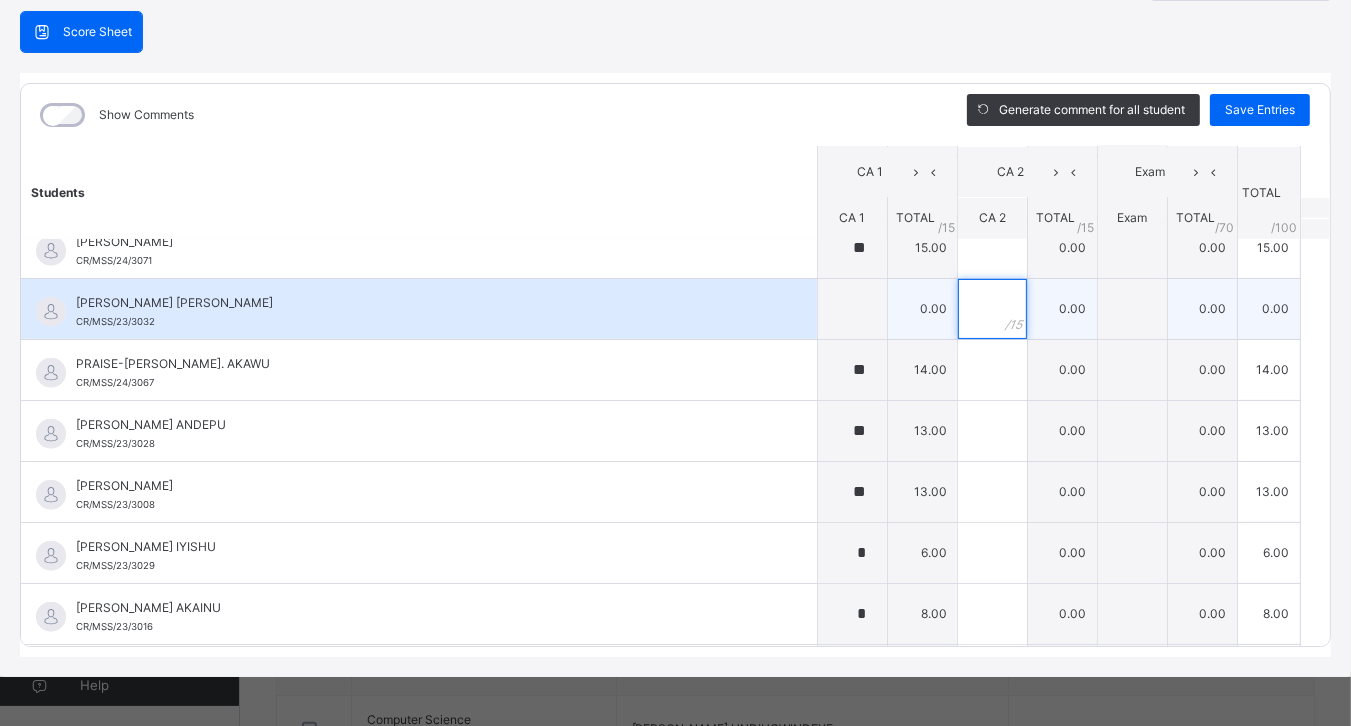 click at bounding box center [992, 309] 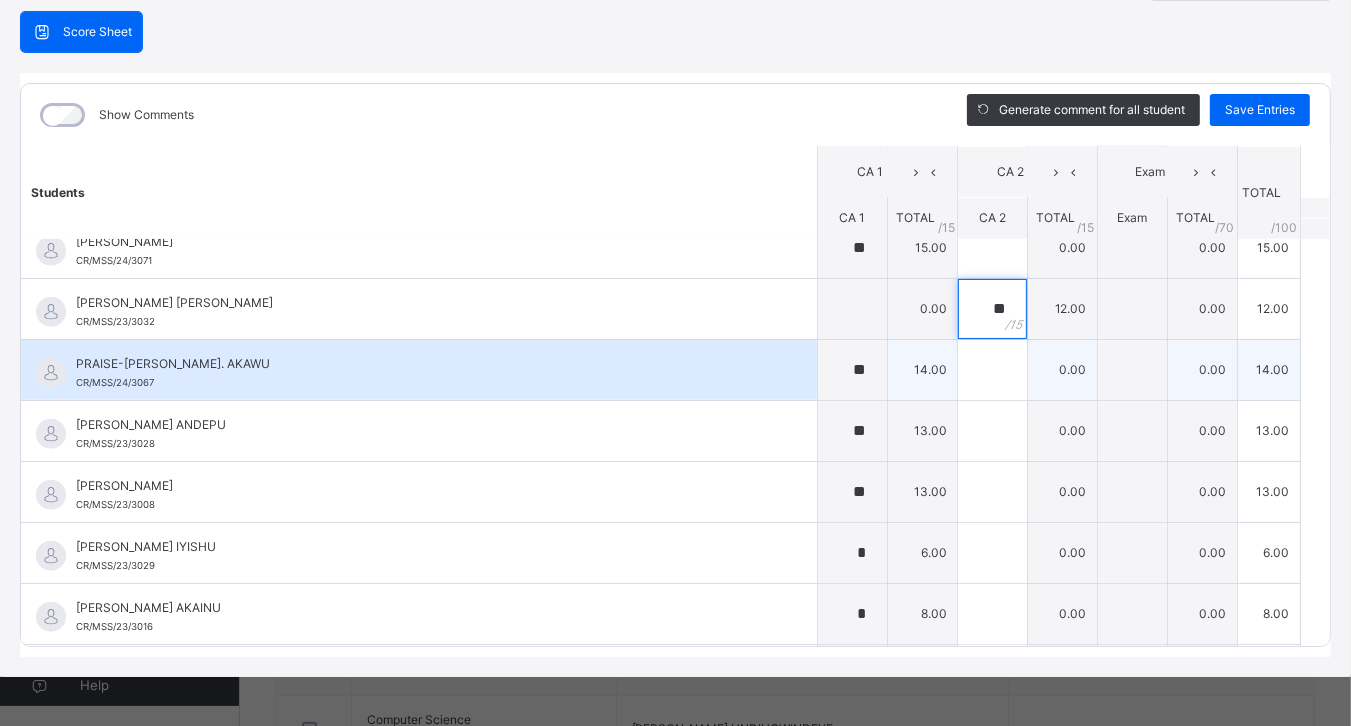 type on "**" 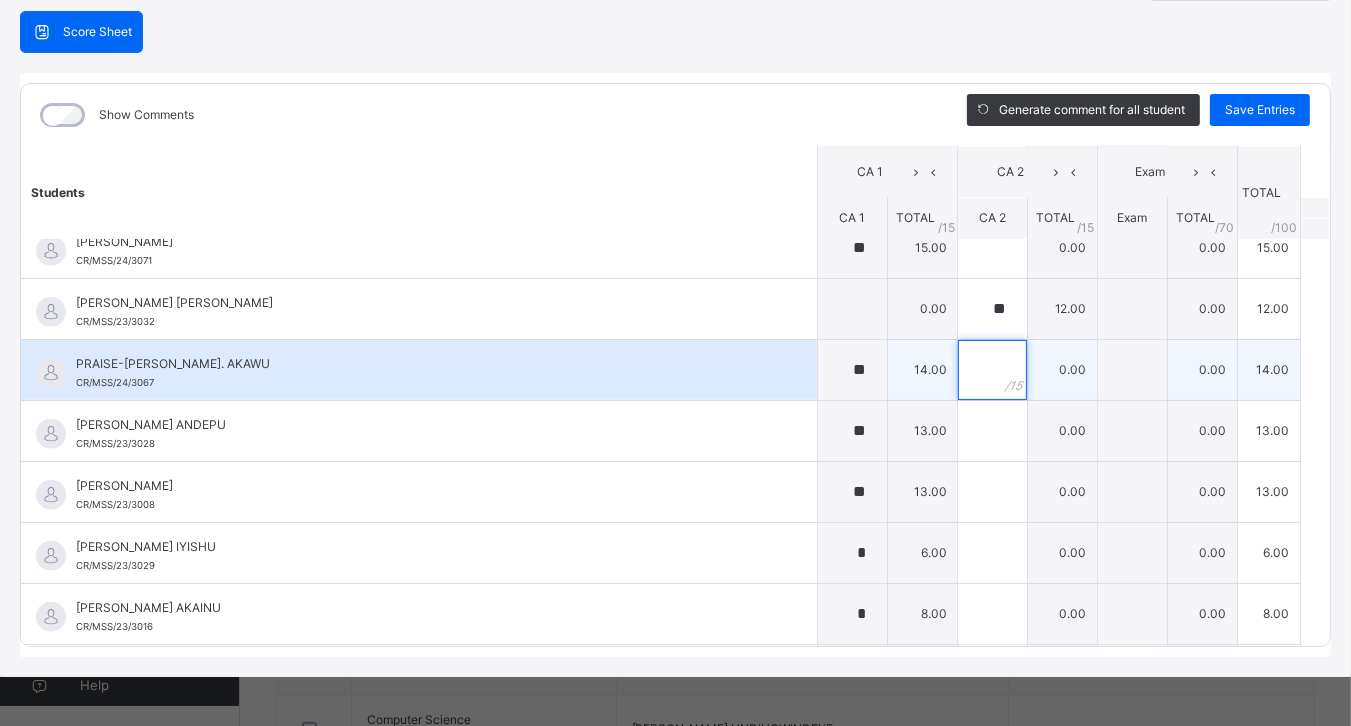 click at bounding box center [992, 370] 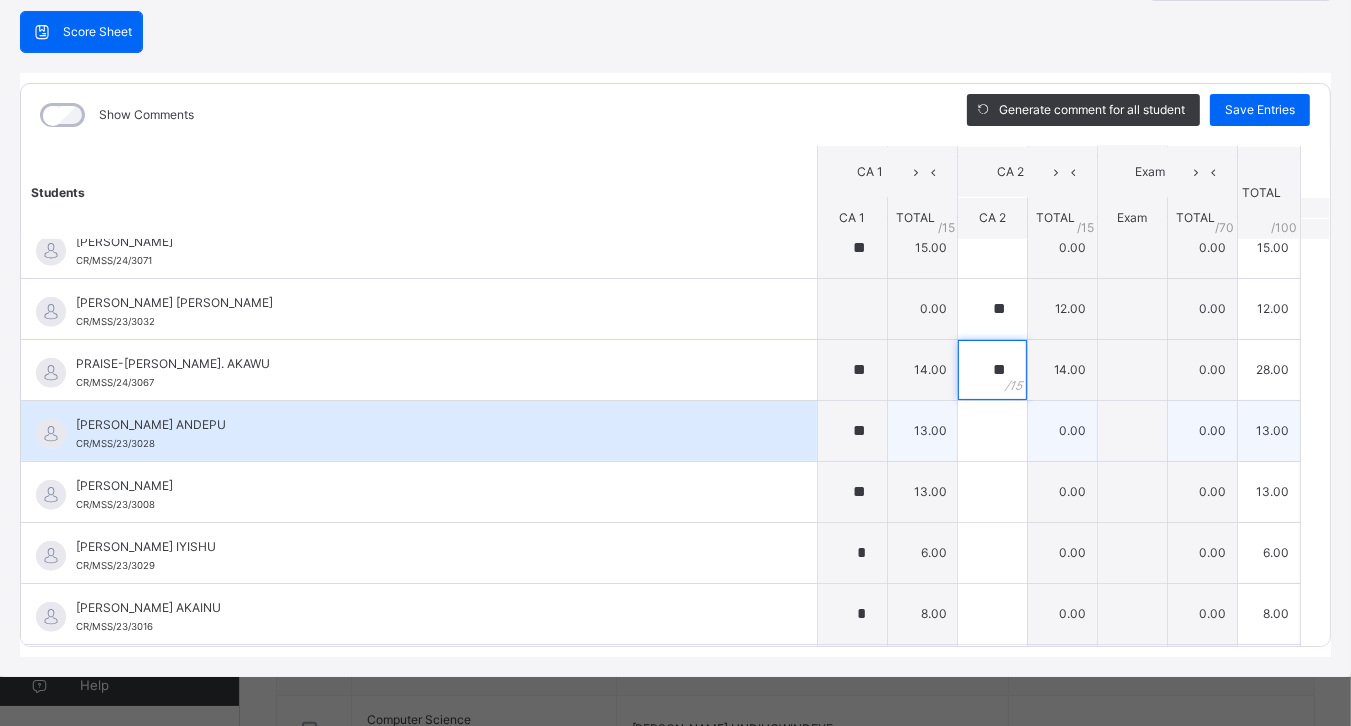 type on "**" 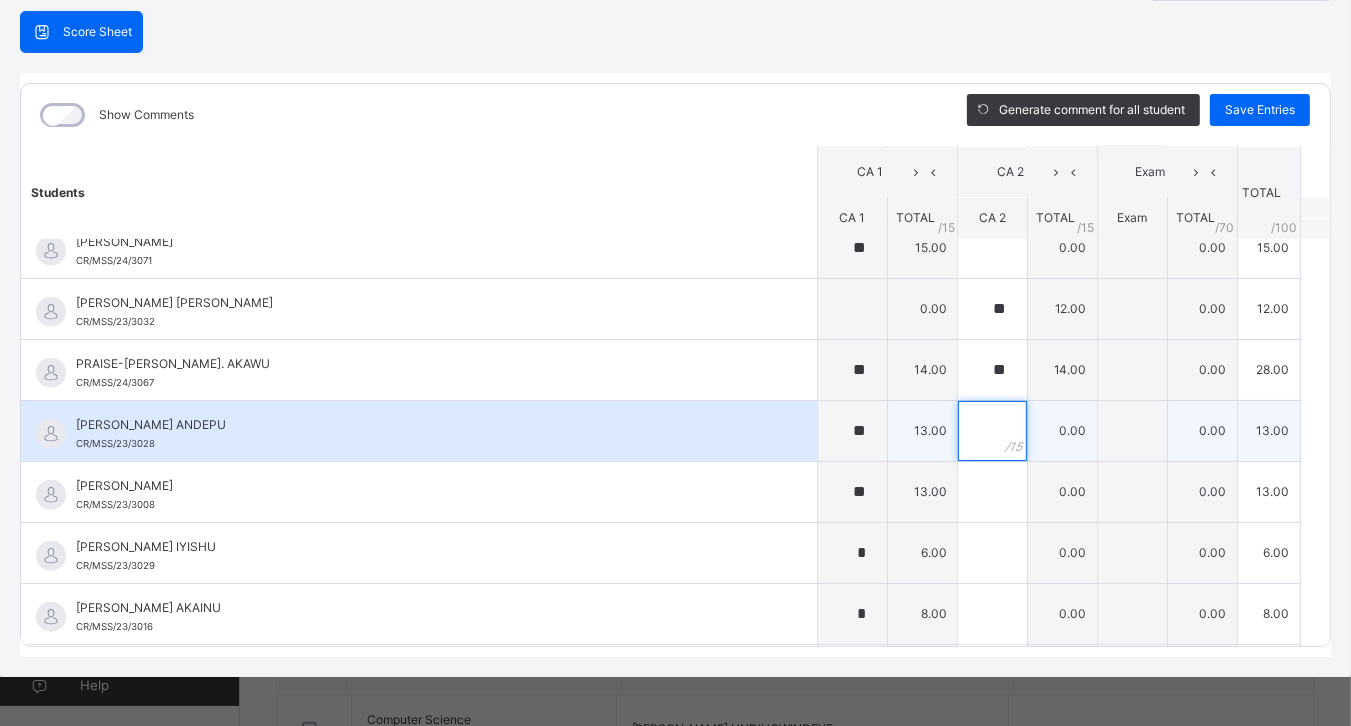 click at bounding box center [992, 431] 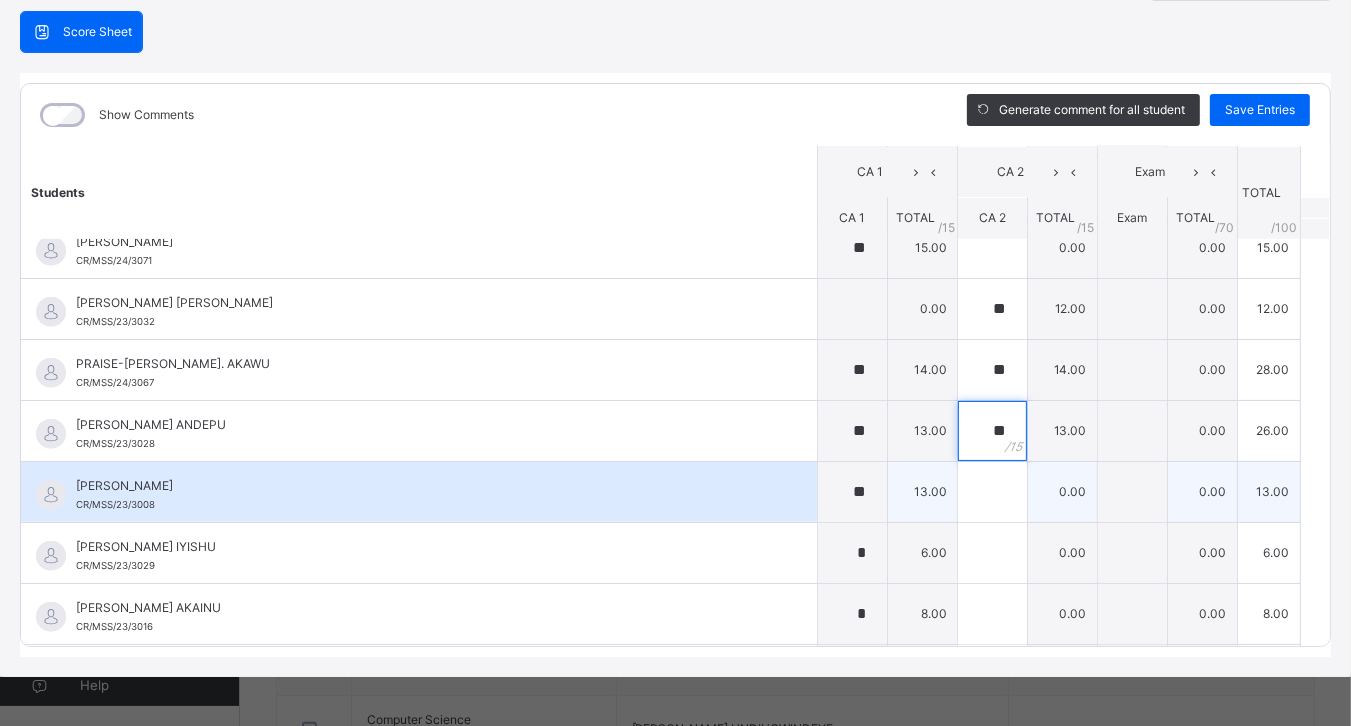 type on "**" 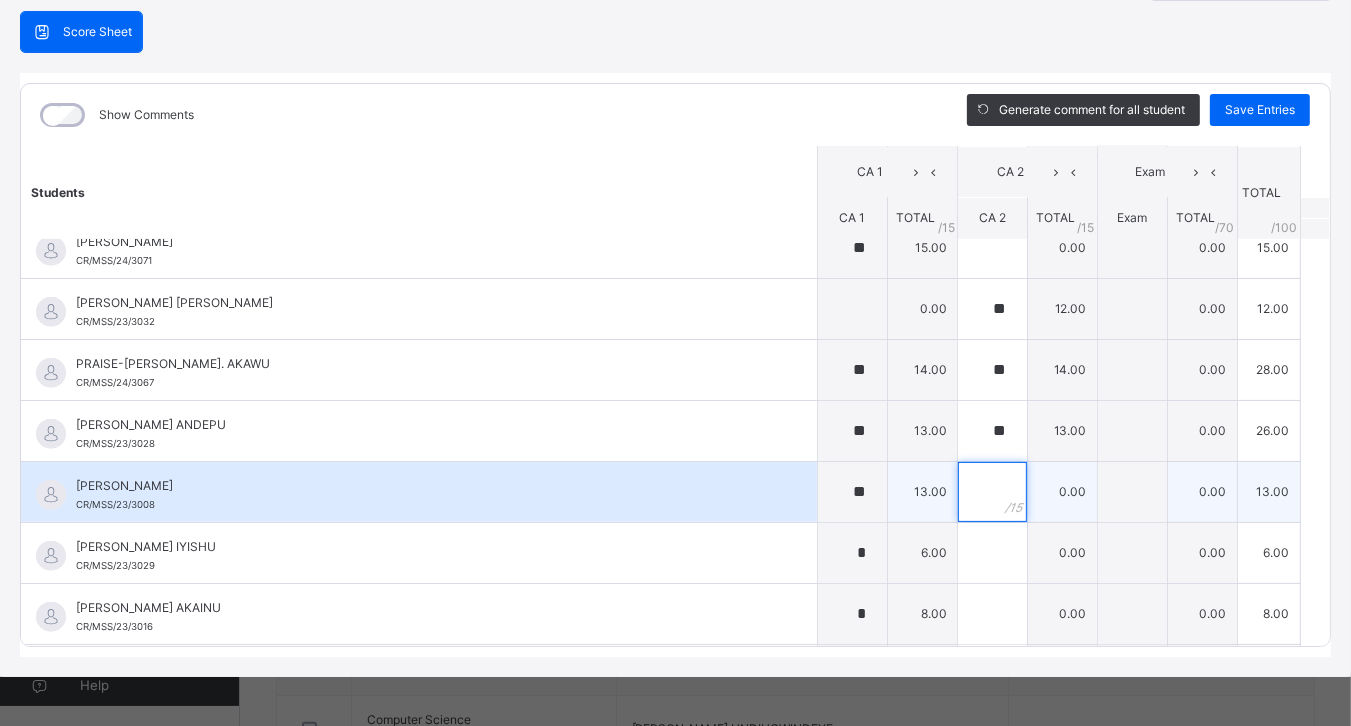 click at bounding box center (992, 492) 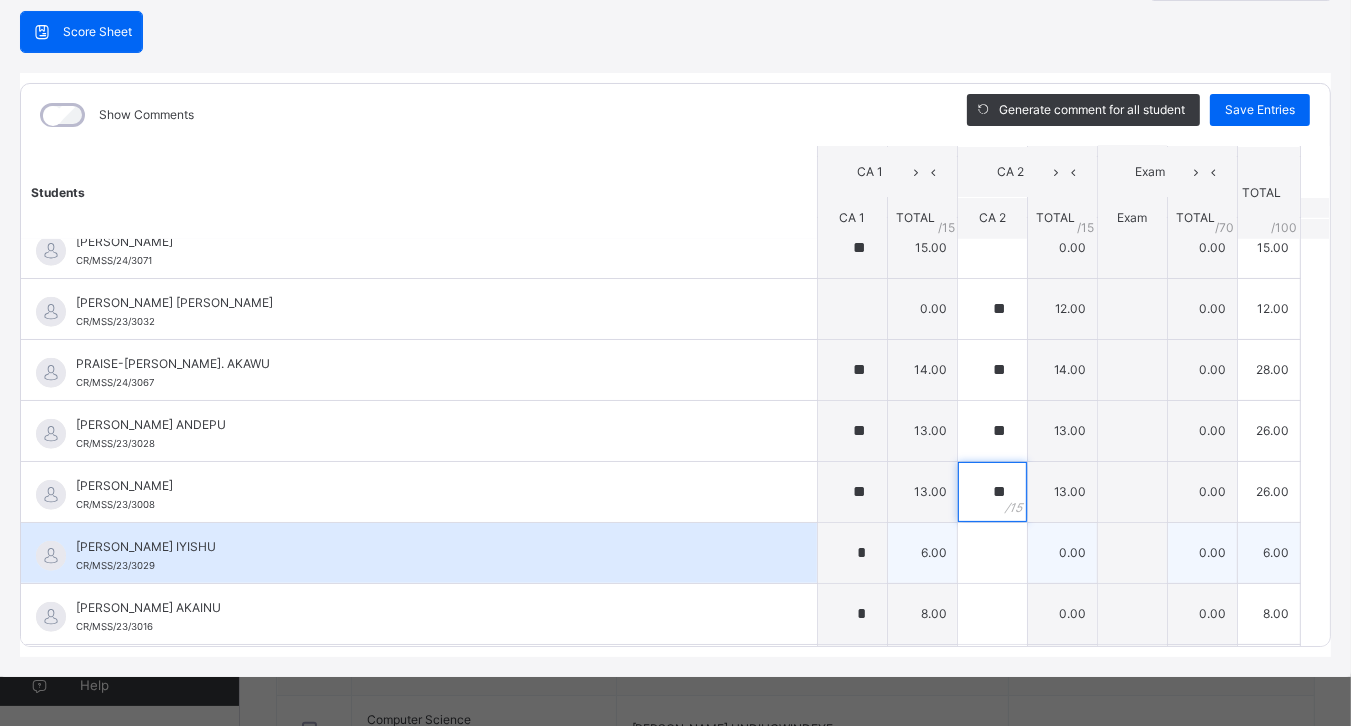 type on "**" 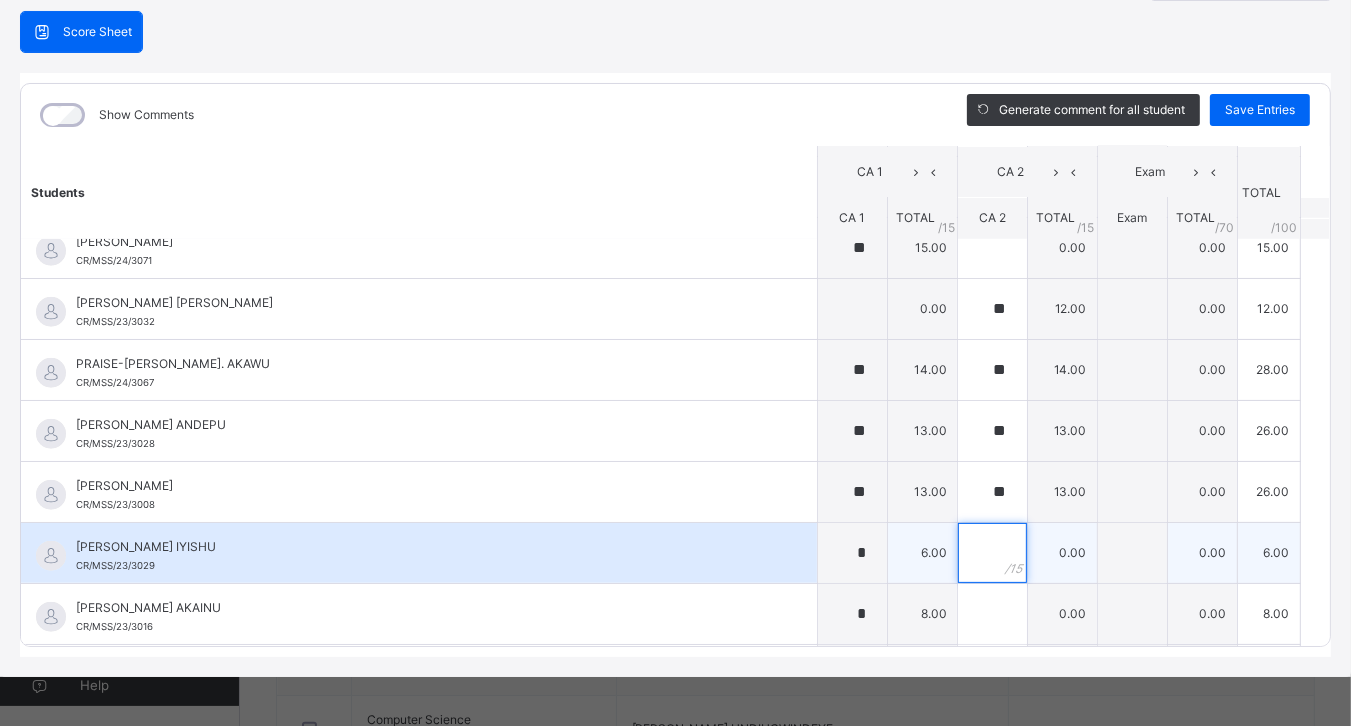 click at bounding box center (992, 553) 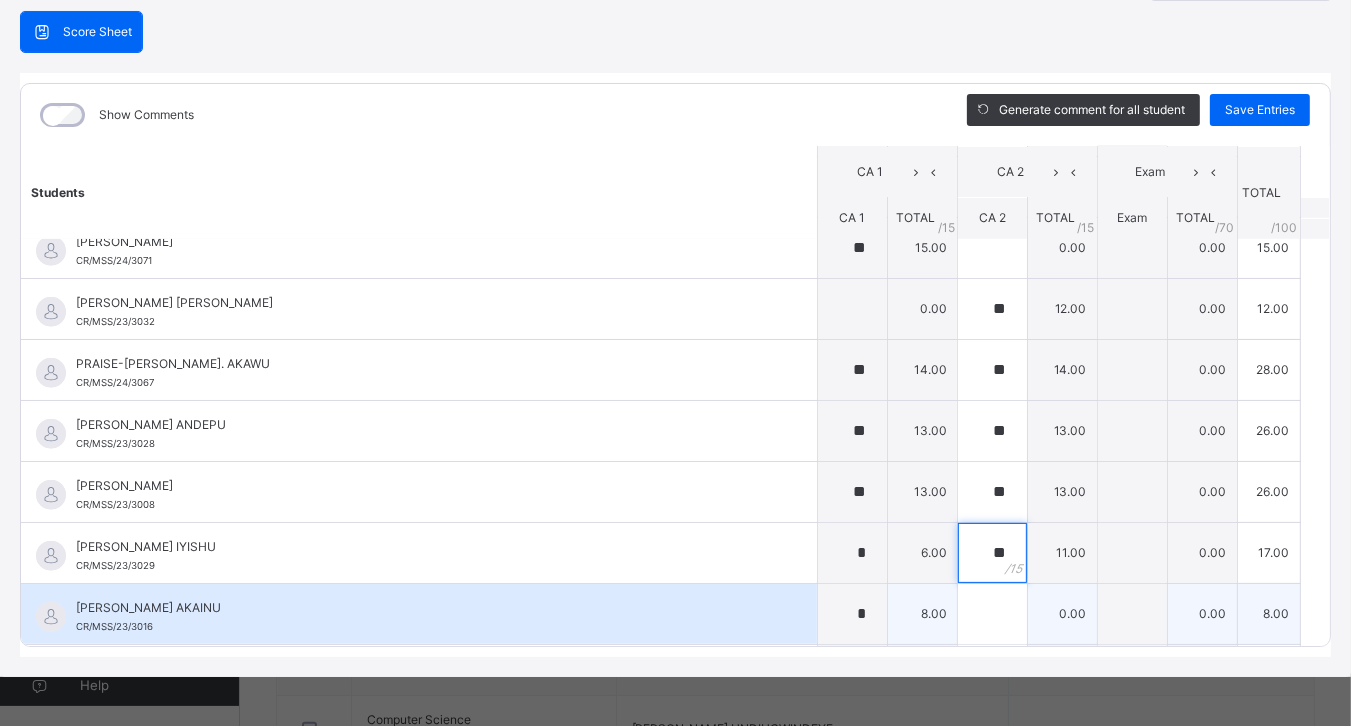 type on "**" 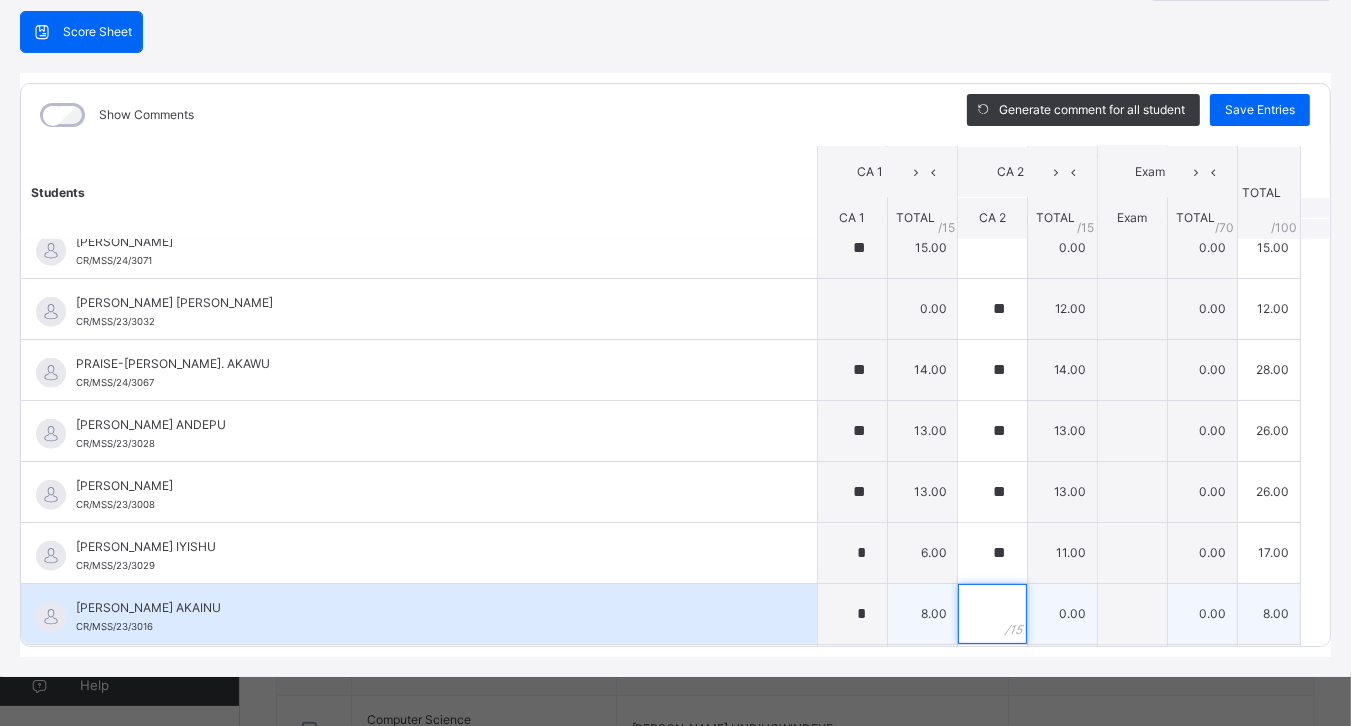 click at bounding box center (992, 614) 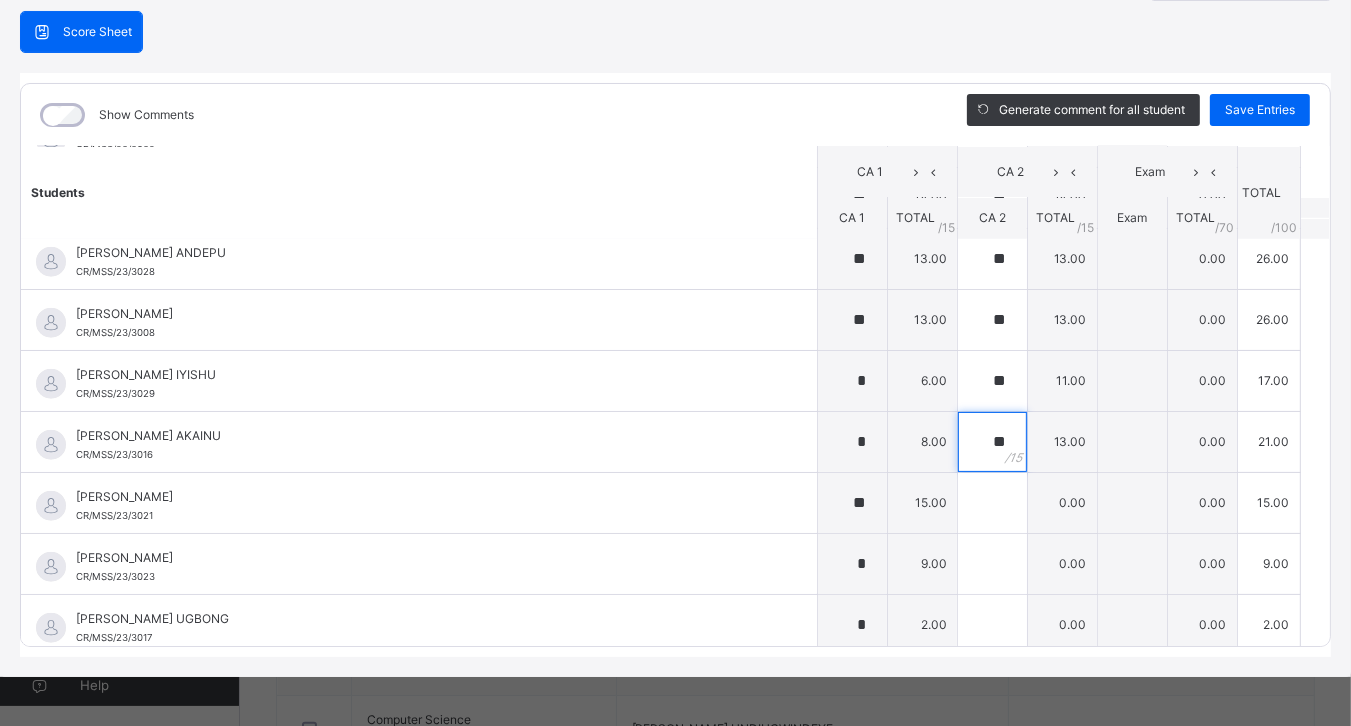 scroll, scrollTop: 1720, scrollLeft: 0, axis: vertical 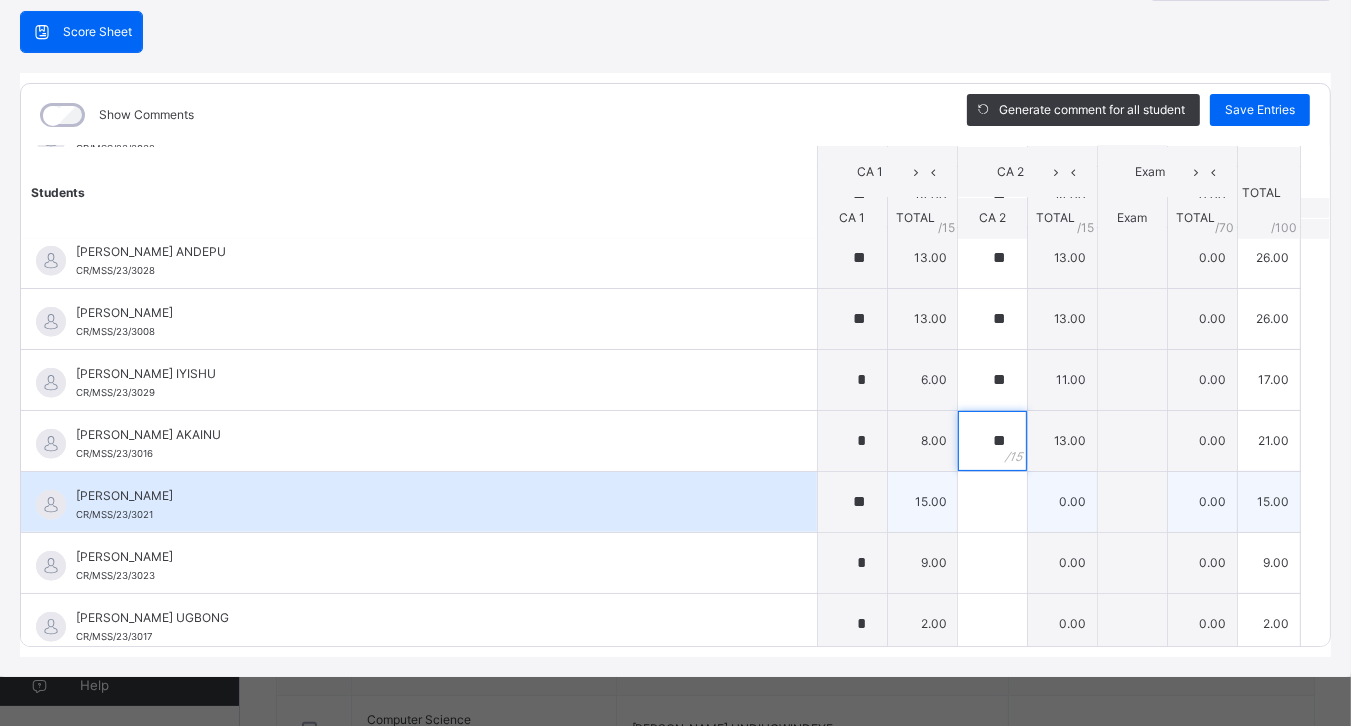 type on "**" 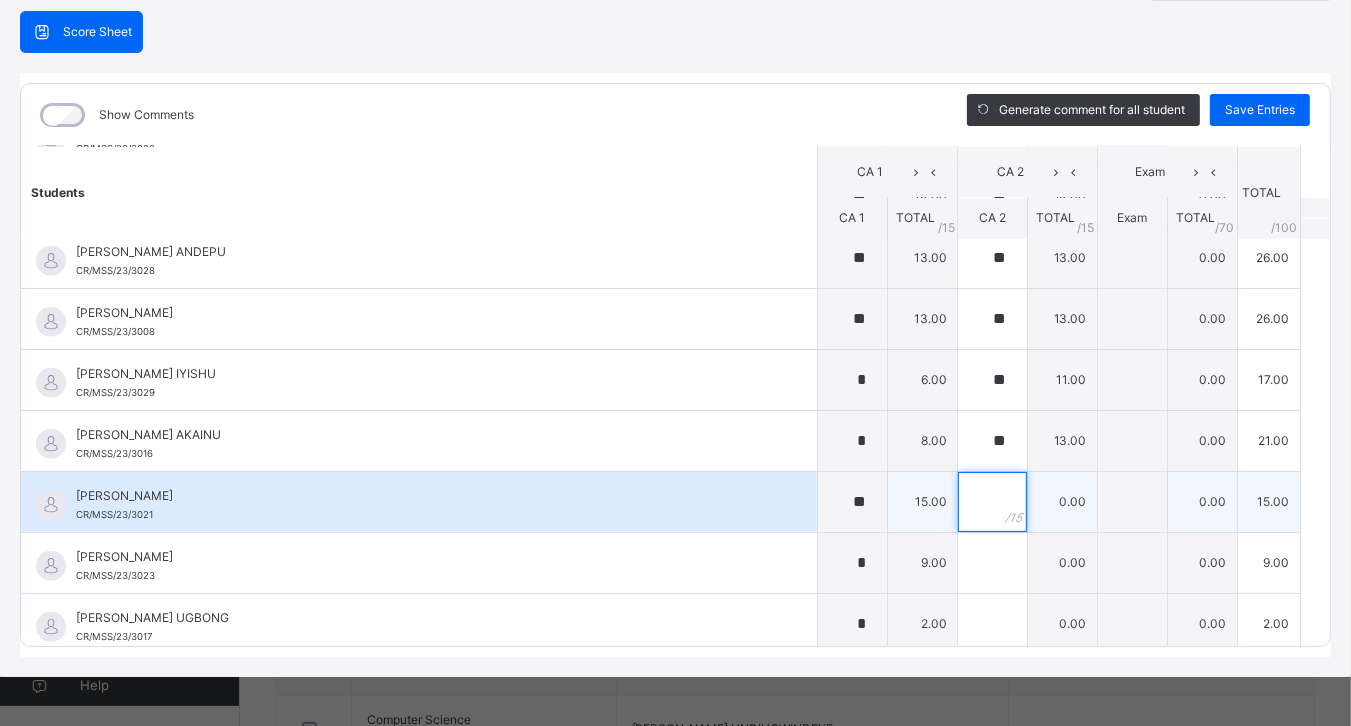 click at bounding box center [992, 502] 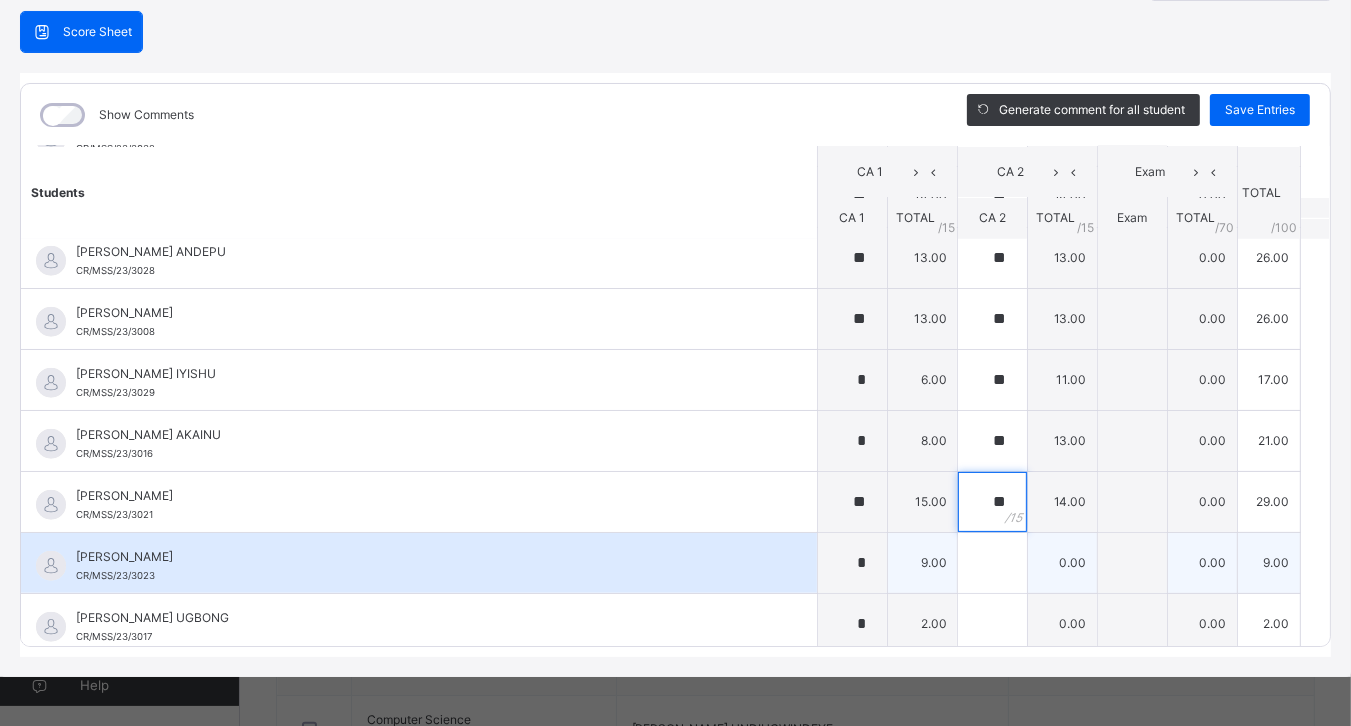 type on "**" 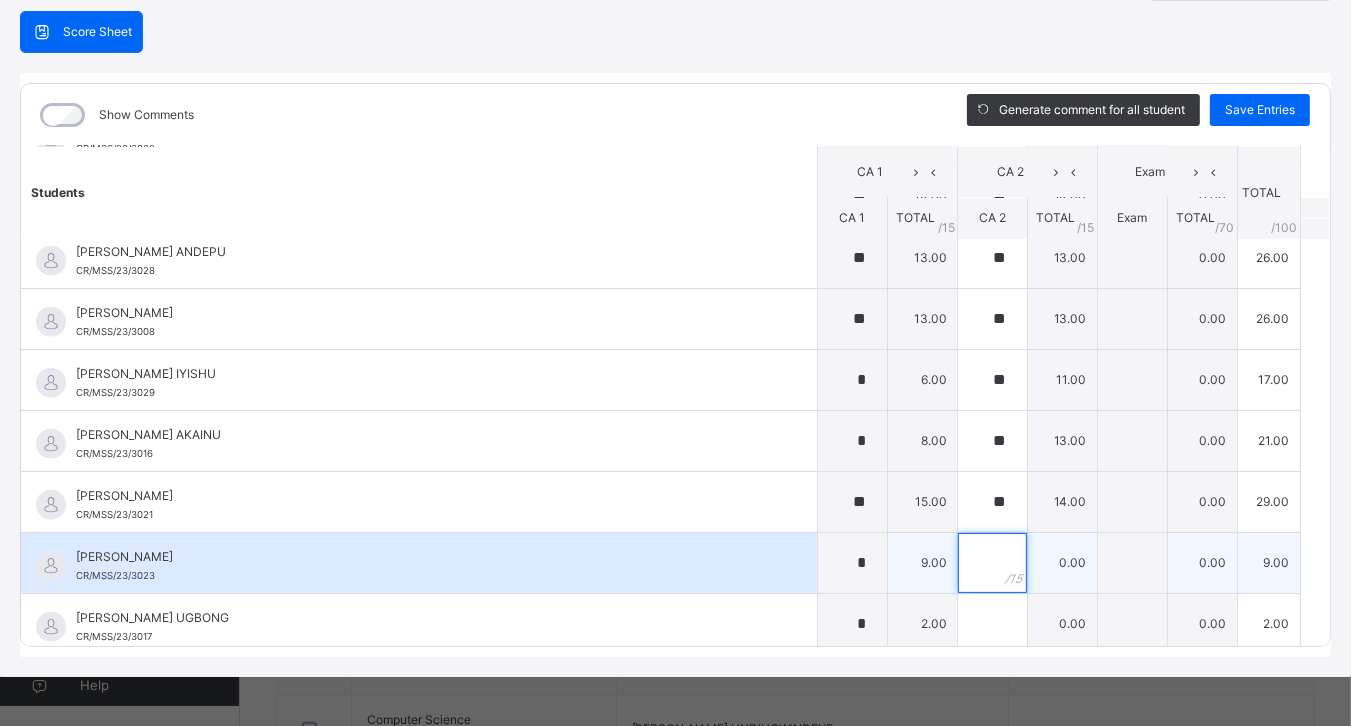 click at bounding box center (992, 563) 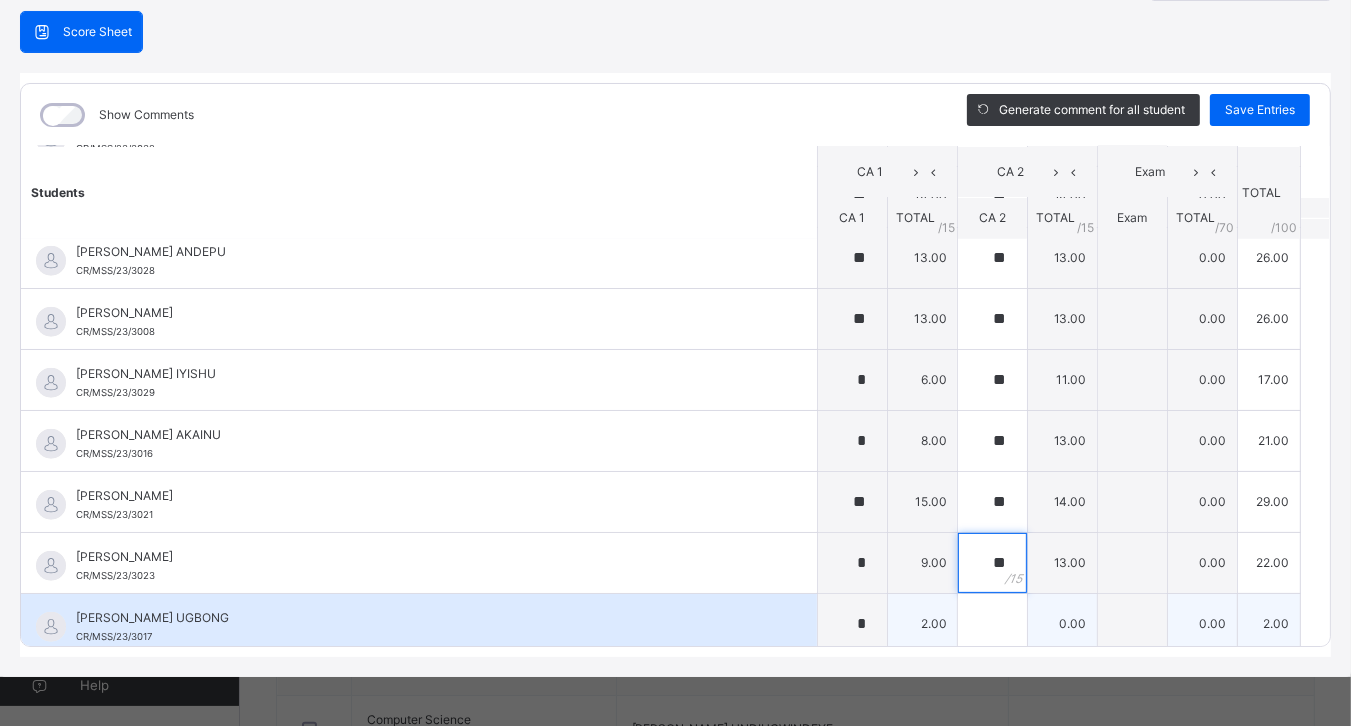 type on "**" 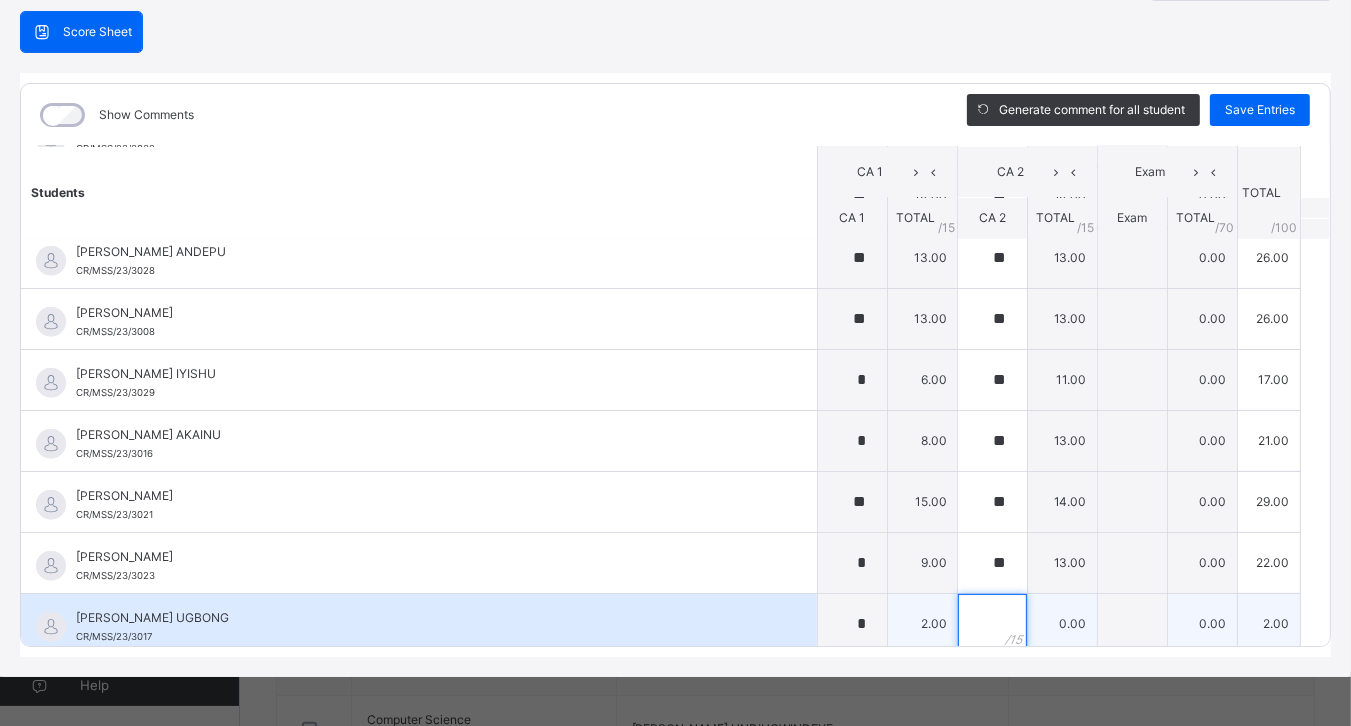click at bounding box center (992, 624) 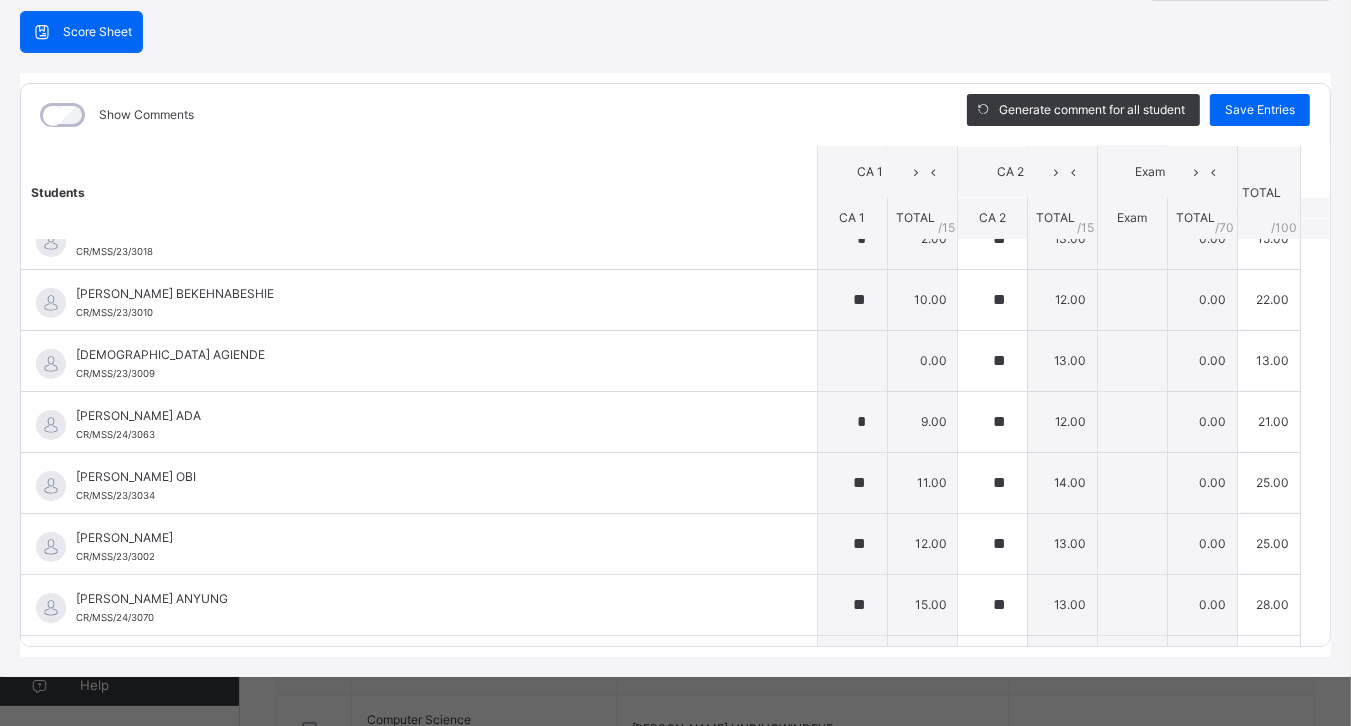 scroll, scrollTop: 171, scrollLeft: 0, axis: vertical 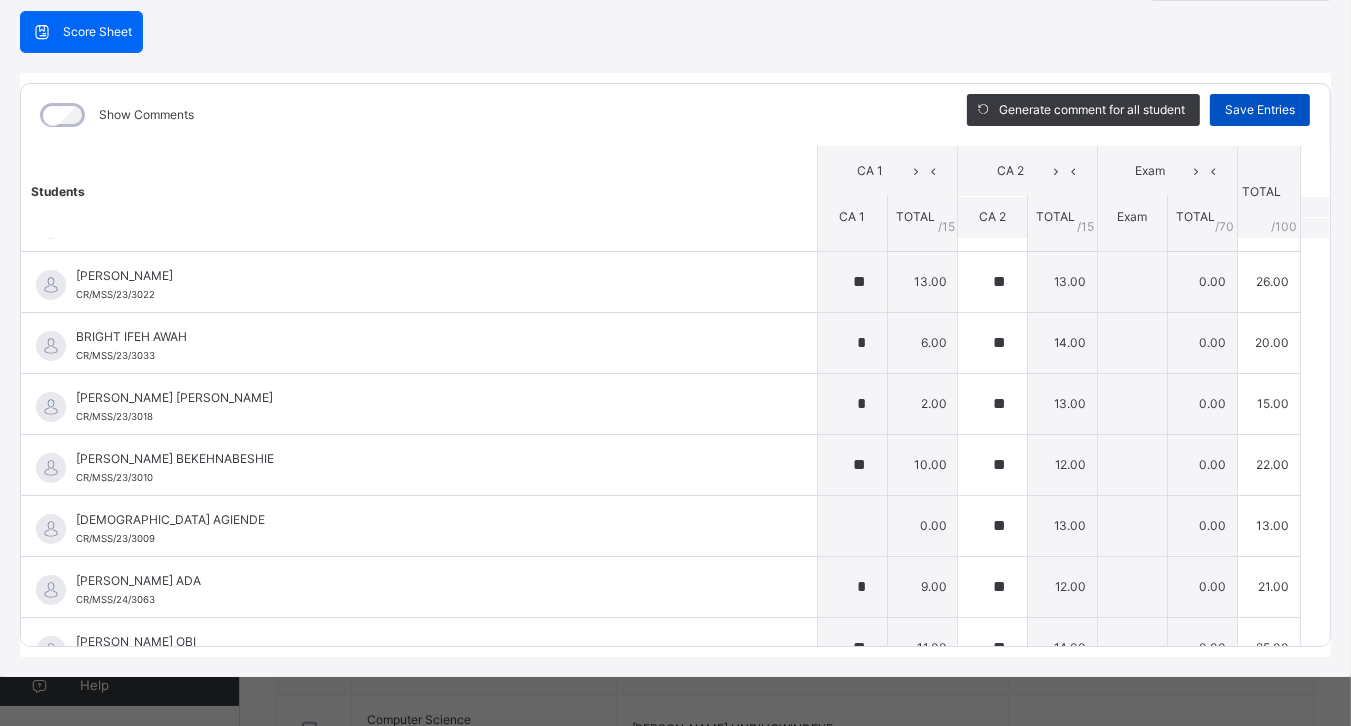 type on "**" 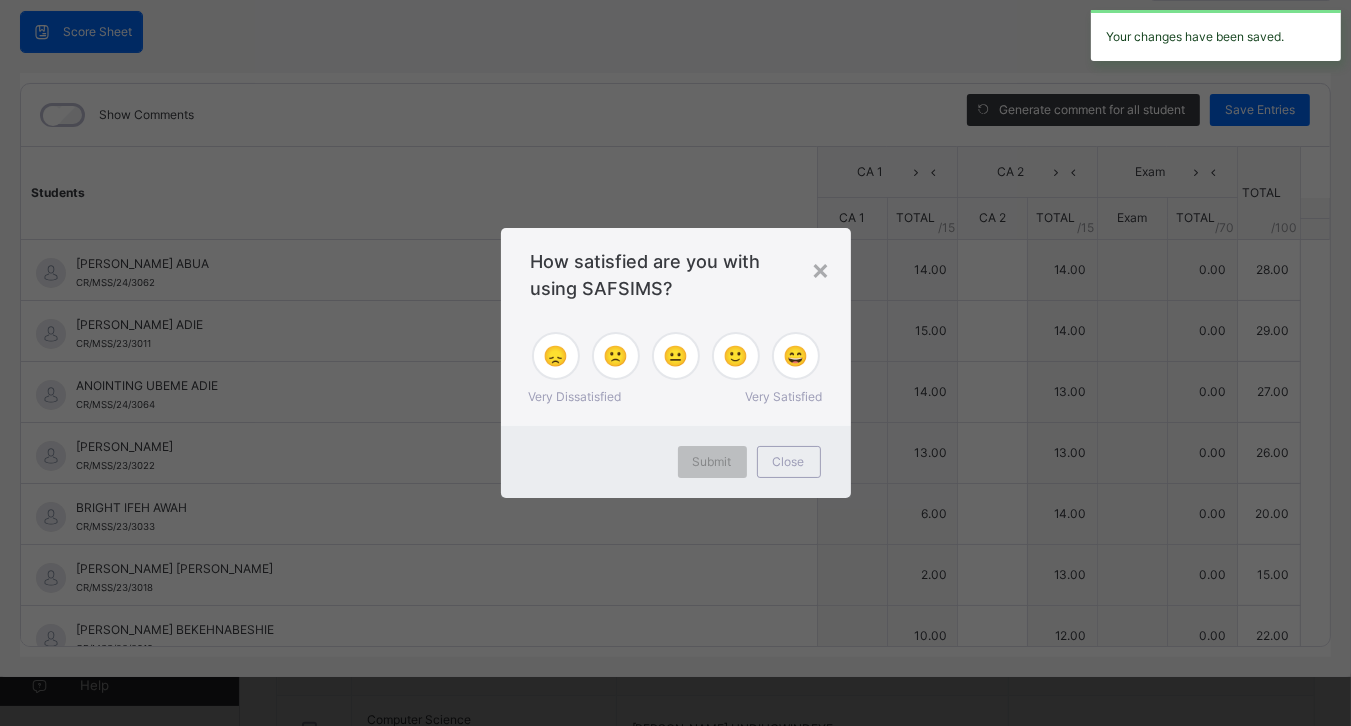 type on "**" 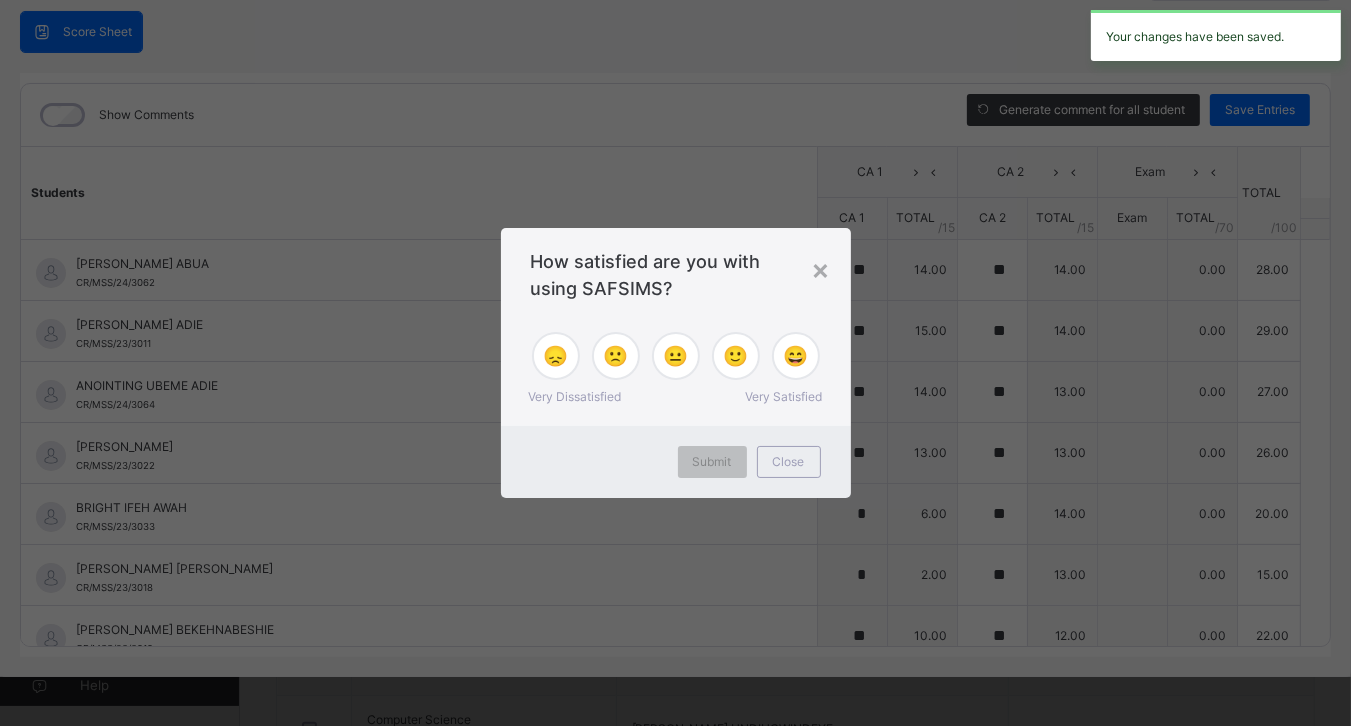 type on "**" 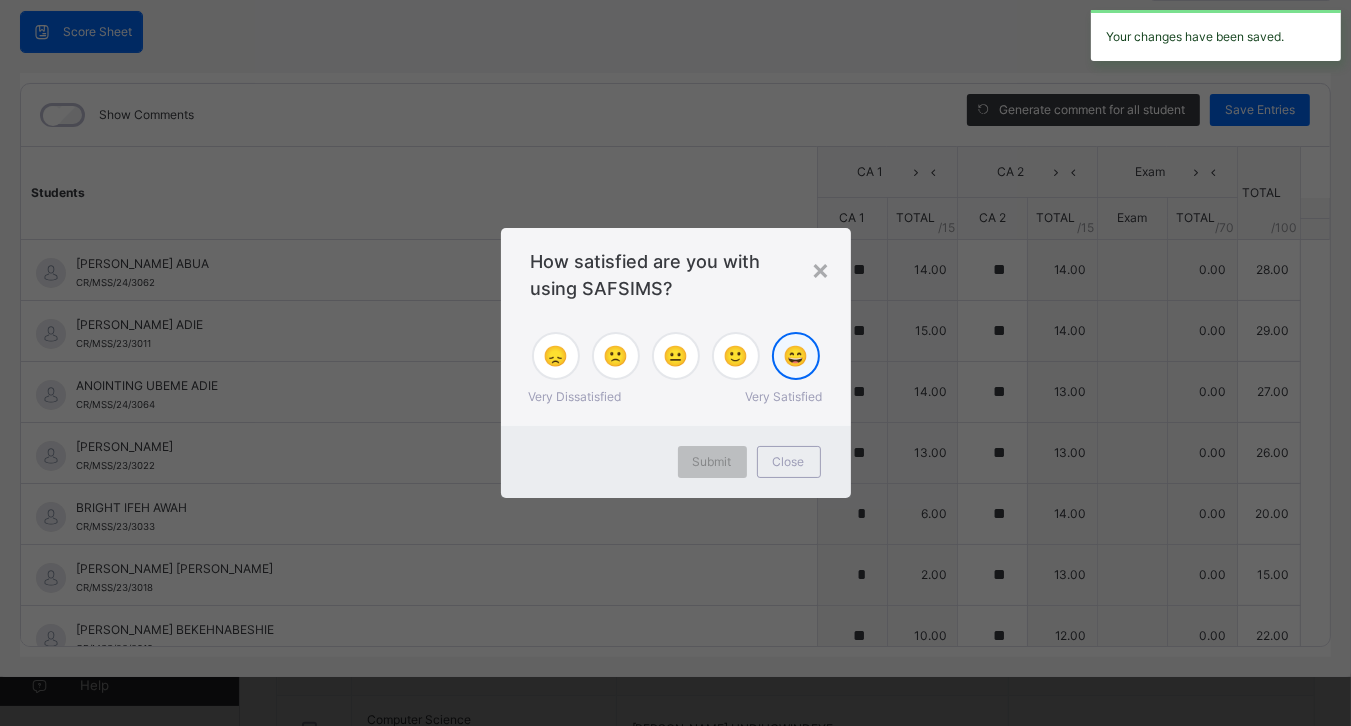 click on "😄" at bounding box center [796, 356] 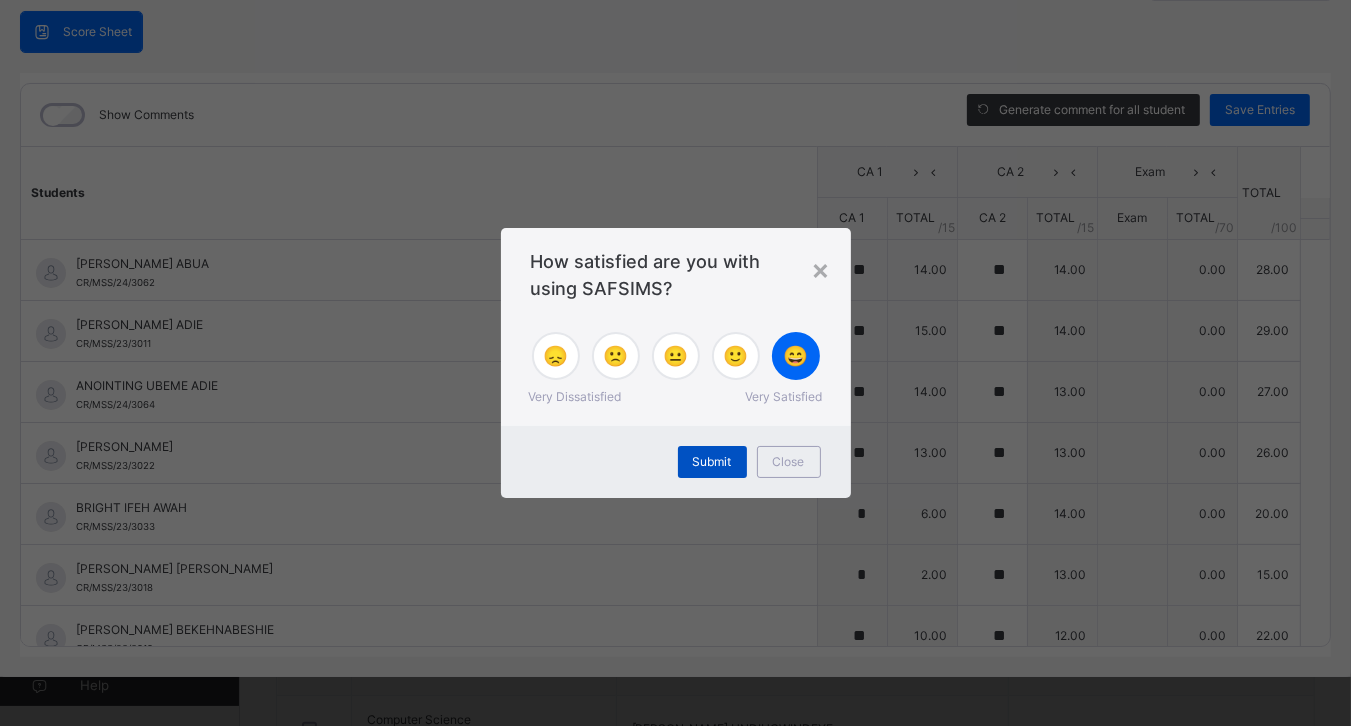 click on "Submit" at bounding box center (712, 462) 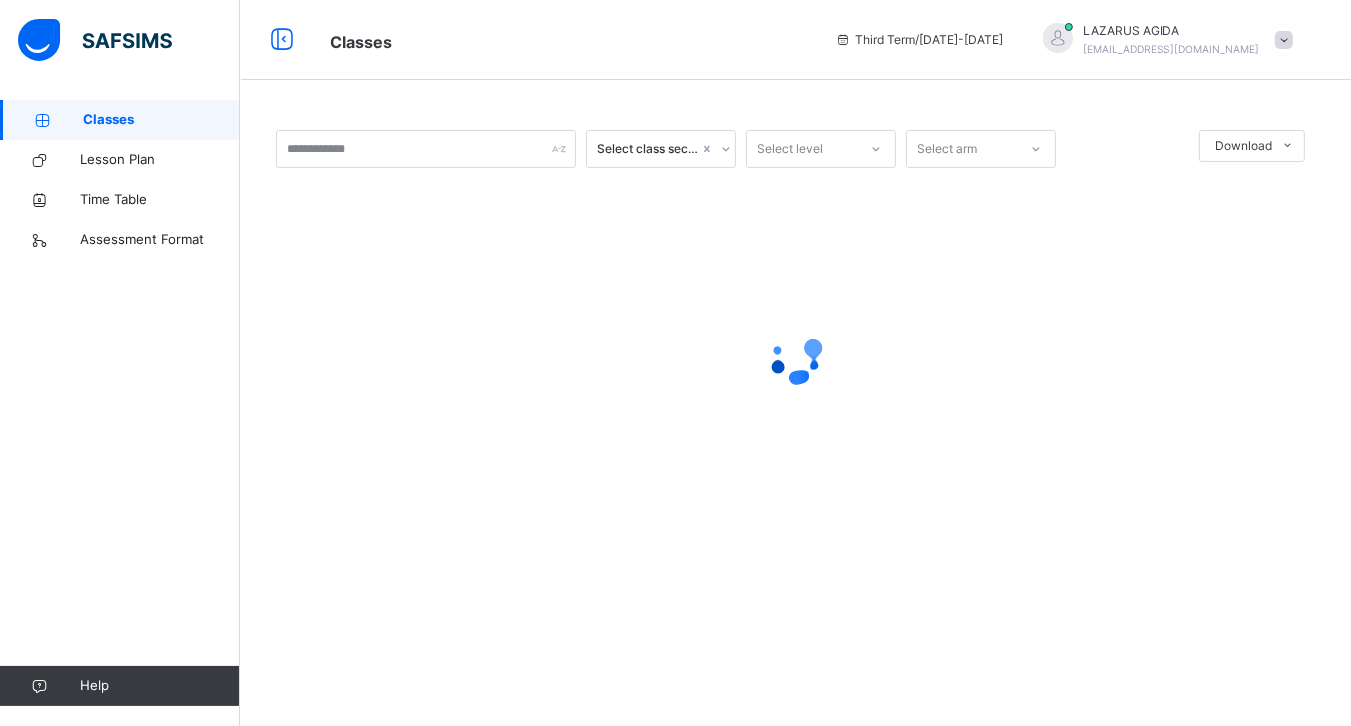 scroll, scrollTop: 0, scrollLeft: 0, axis: both 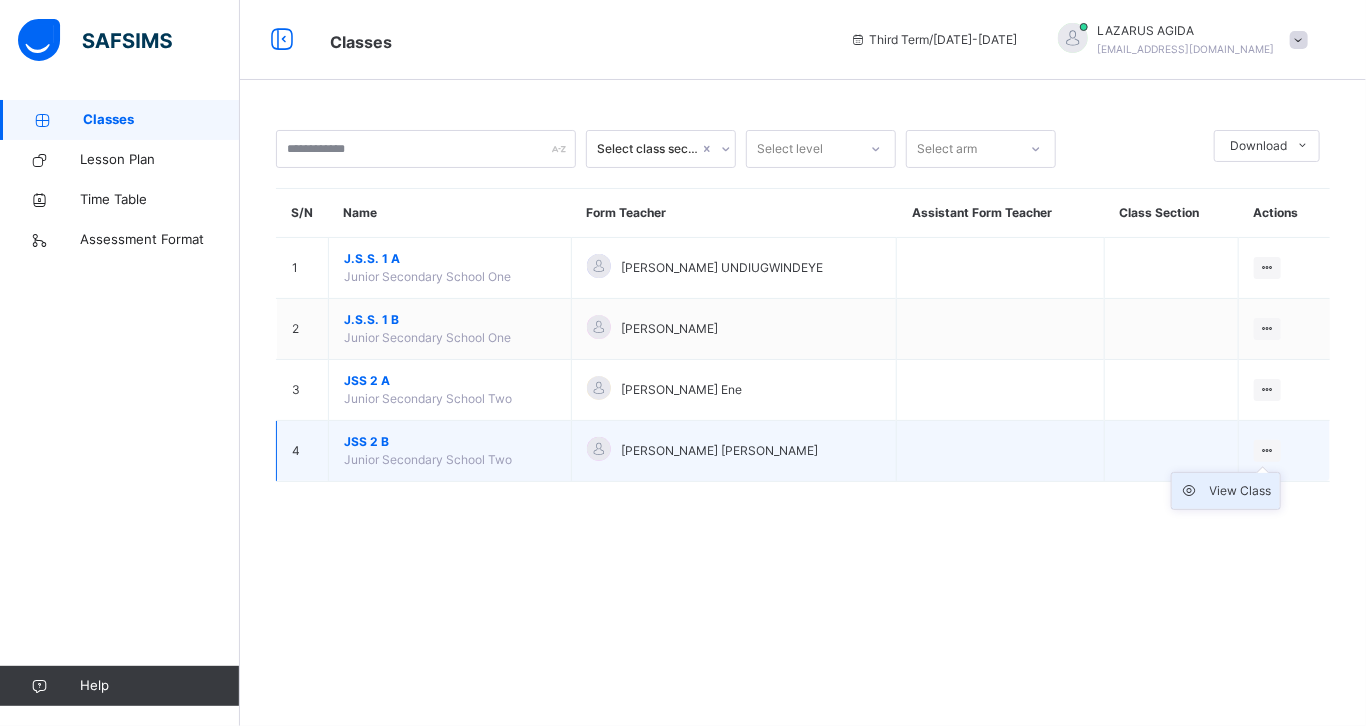 click on "View Class" at bounding box center (1241, 491) 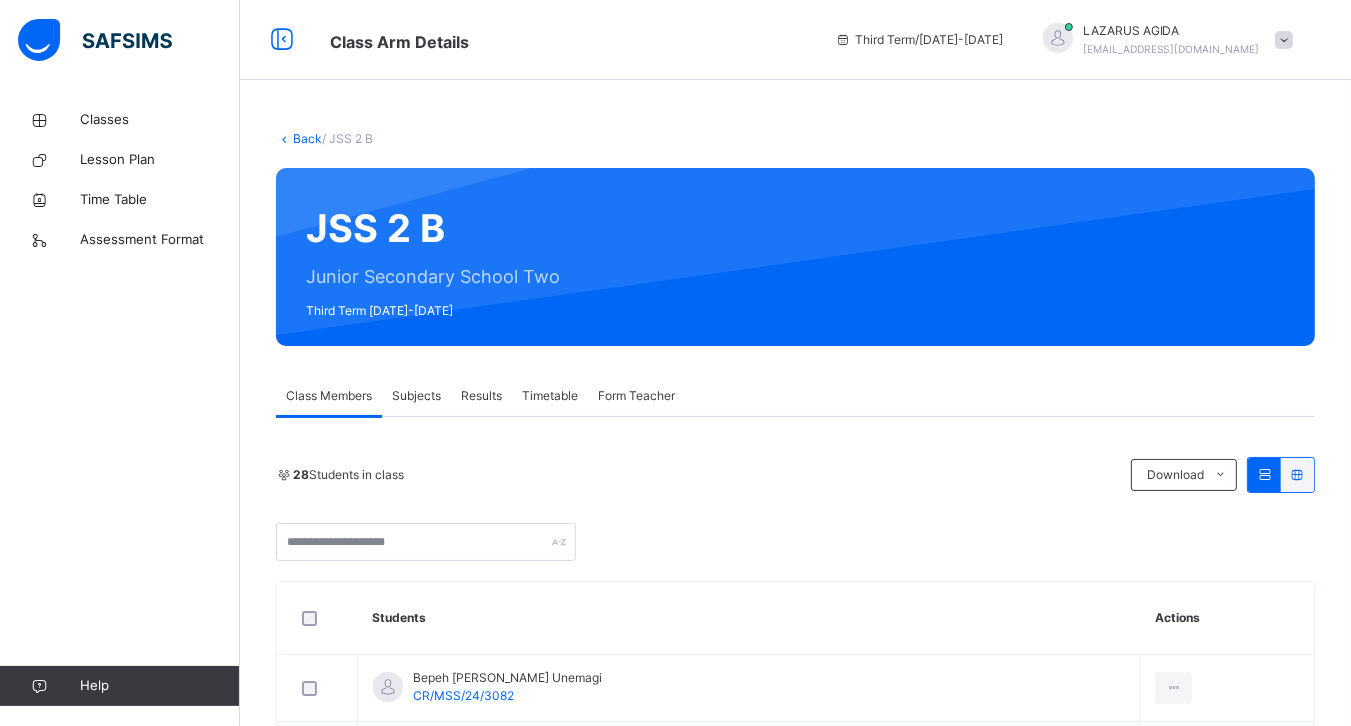 click on "Subjects" at bounding box center (416, 396) 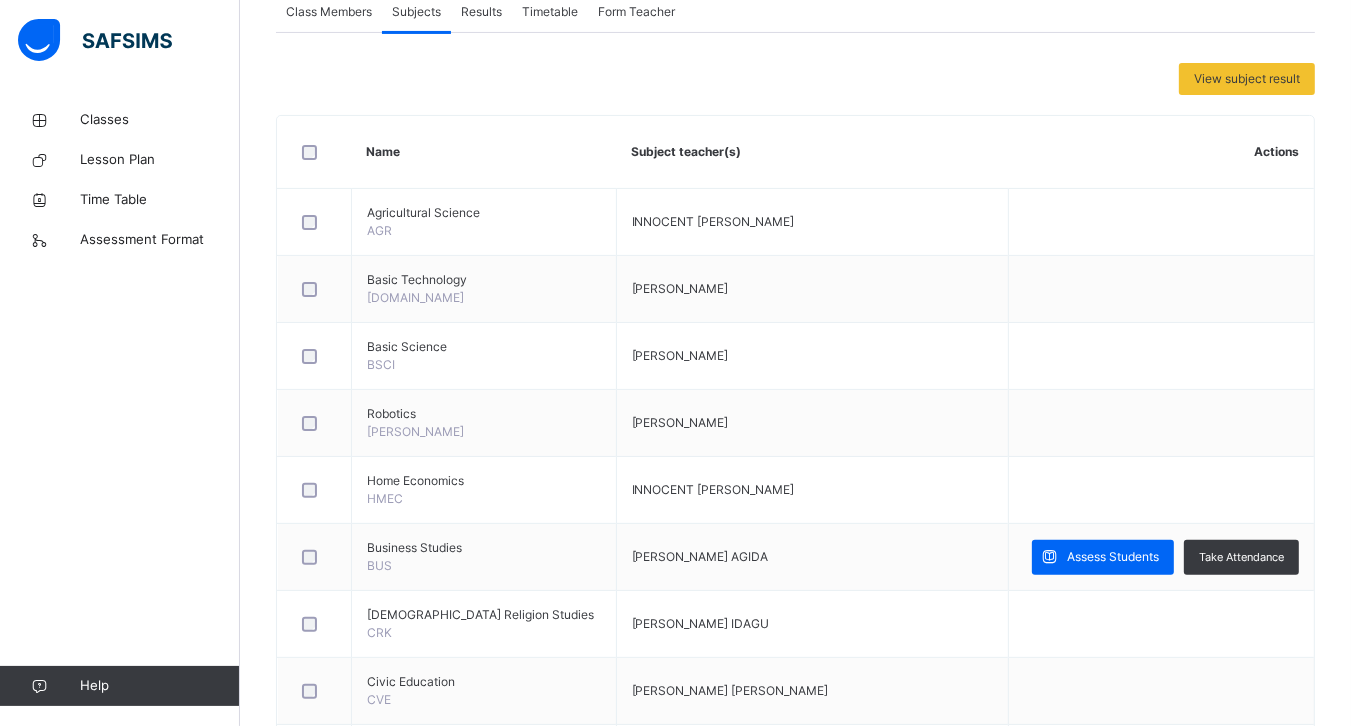 scroll, scrollTop: 385, scrollLeft: 0, axis: vertical 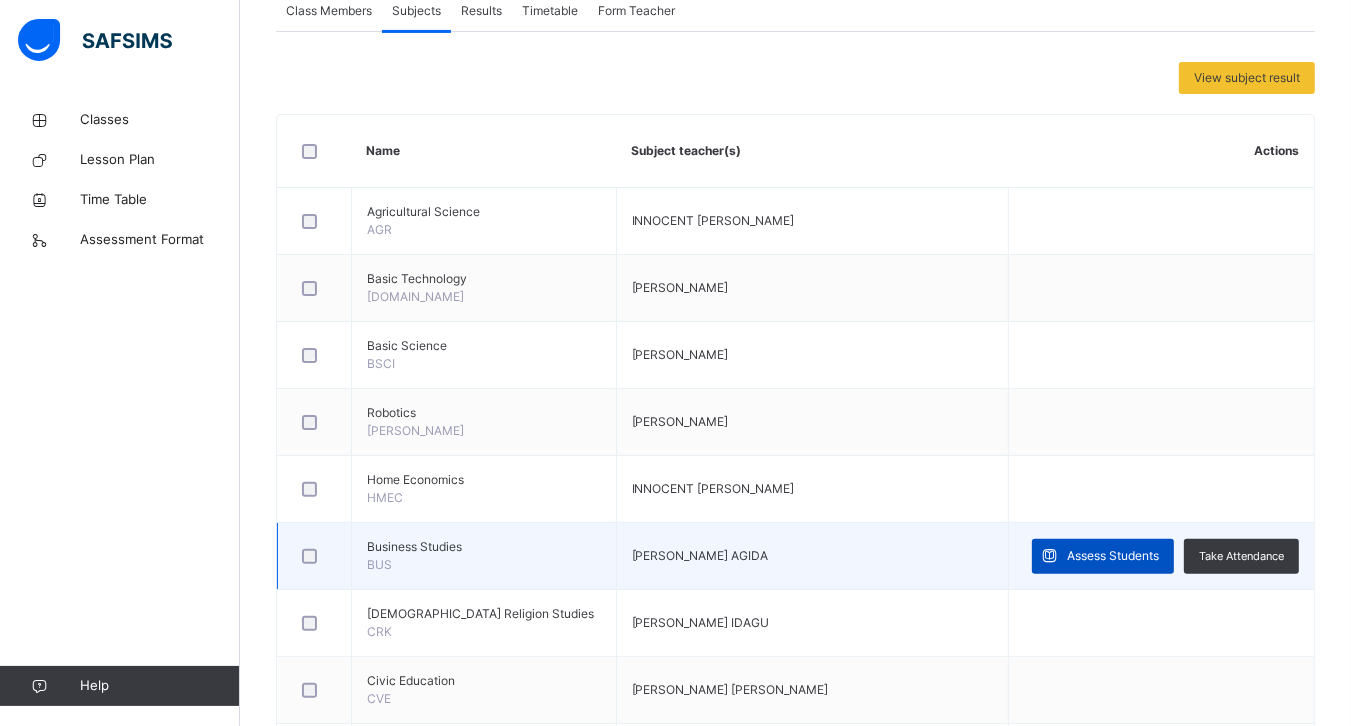 click on "Assess Students" at bounding box center (1113, 556) 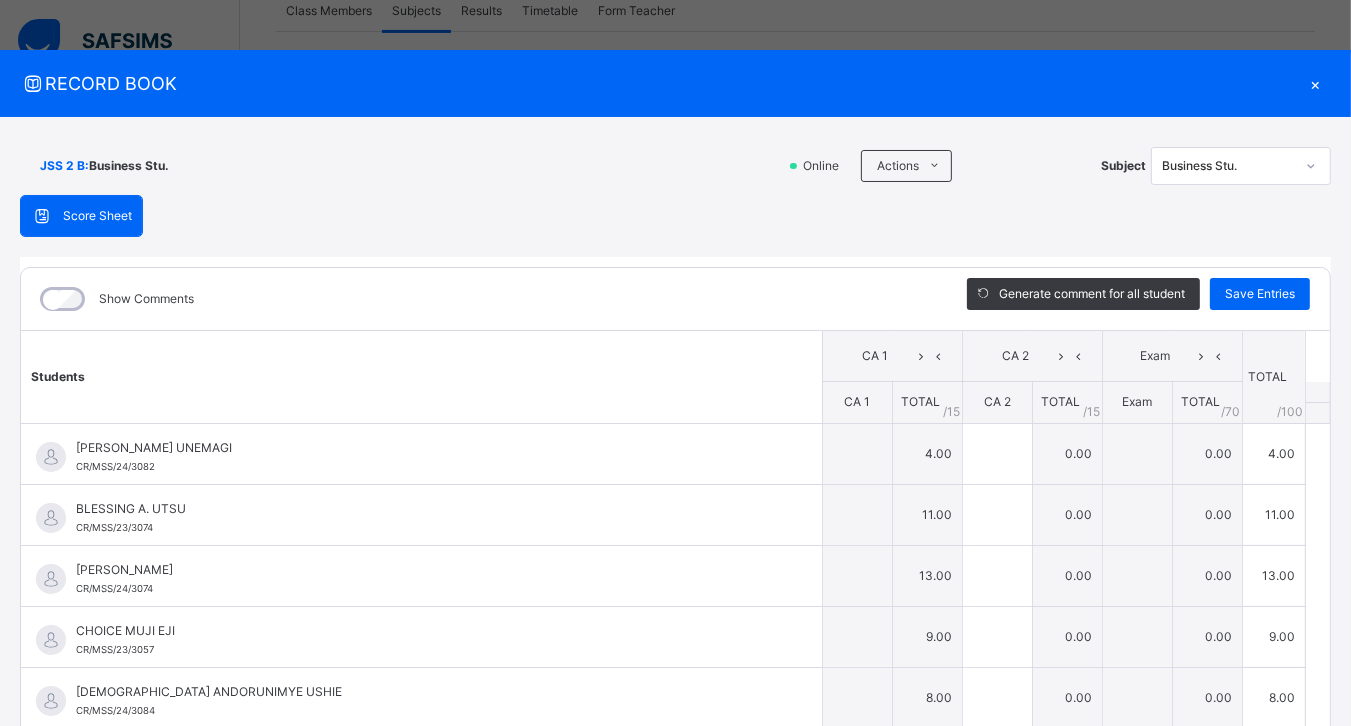 type on "*" 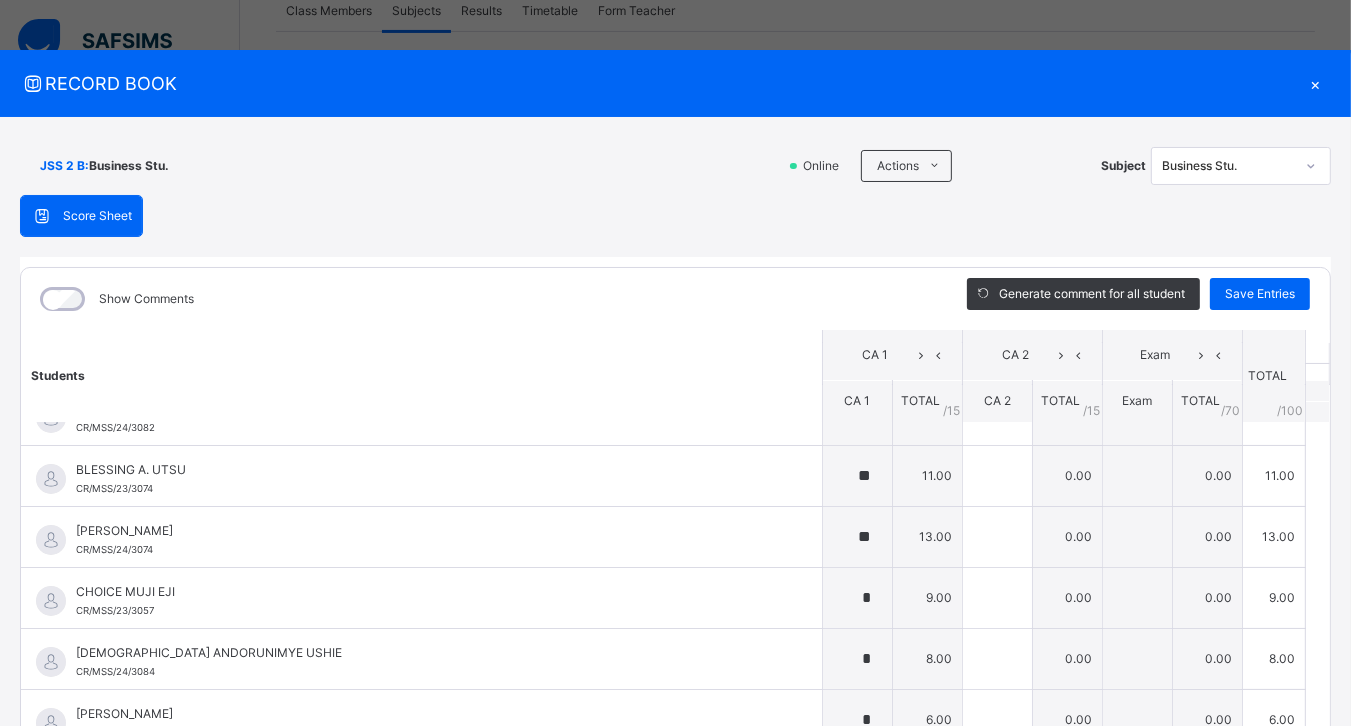 scroll, scrollTop: 0, scrollLeft: 0, axis: both 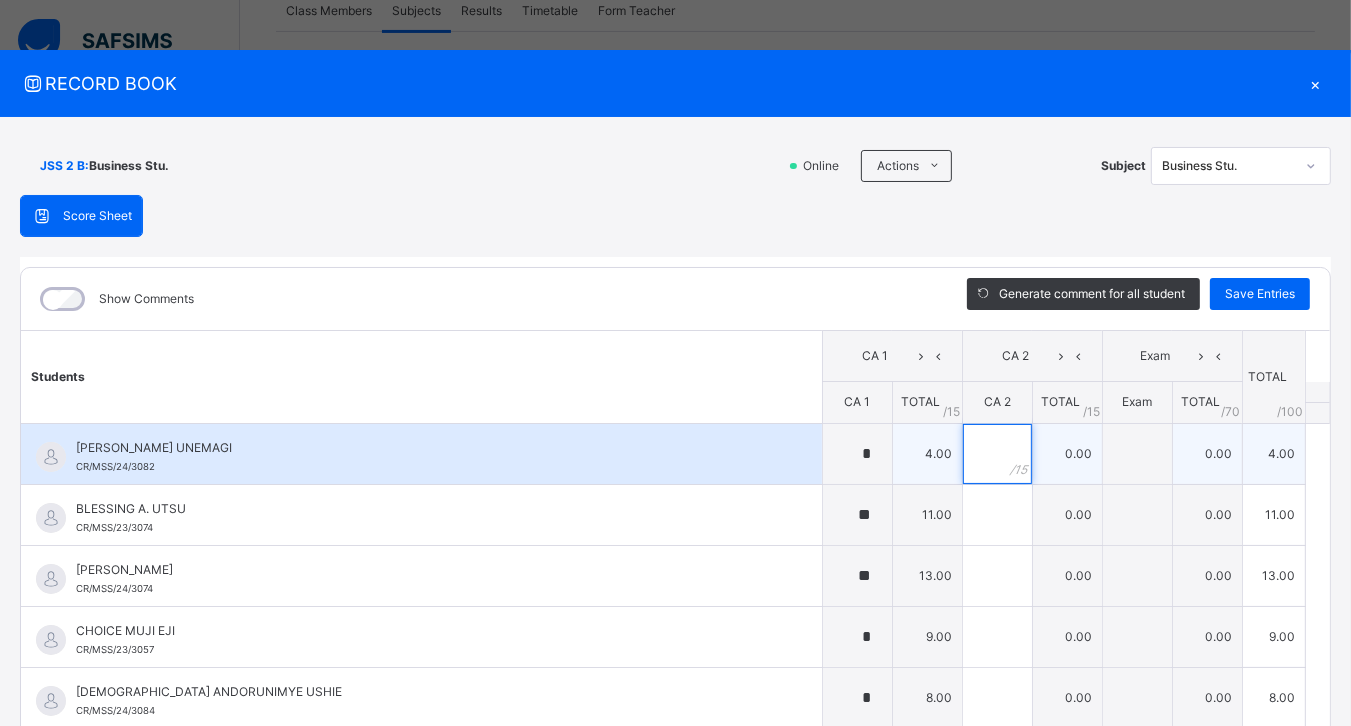 click at bounding box center [997, 454] 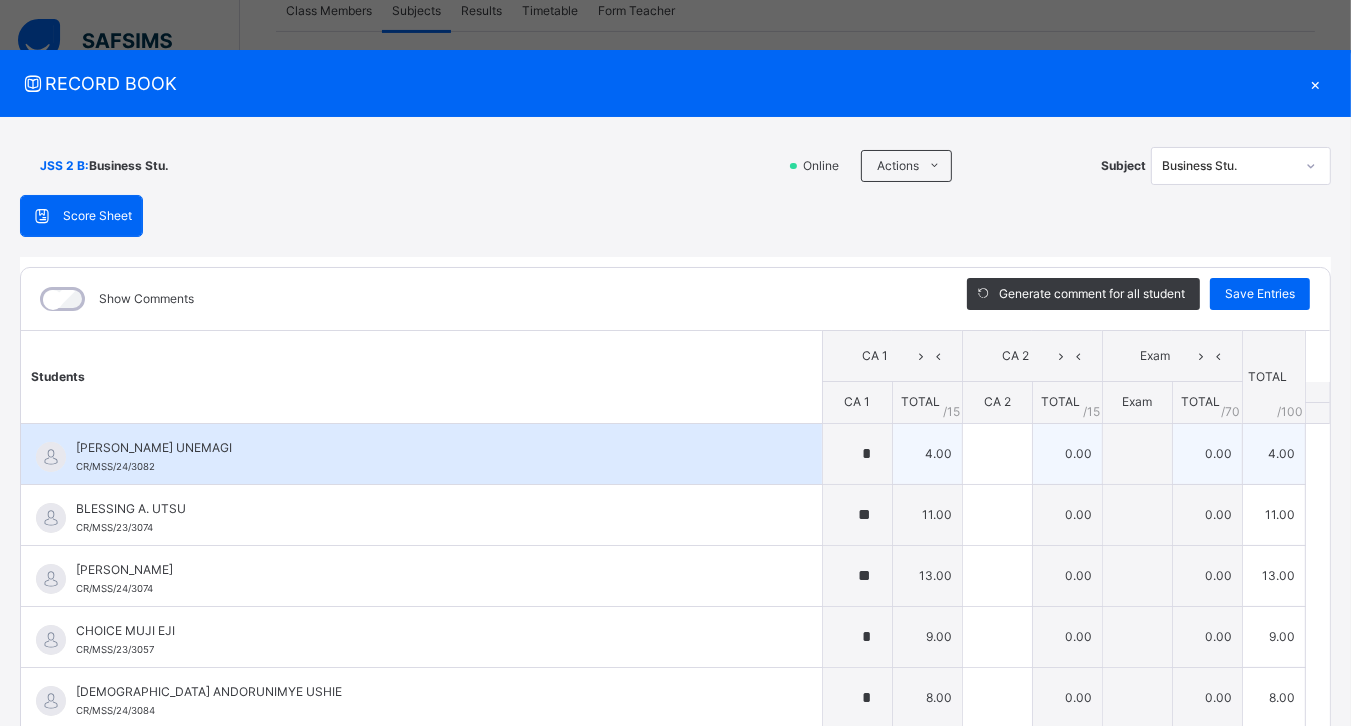 click at bounding box center (997, 454) 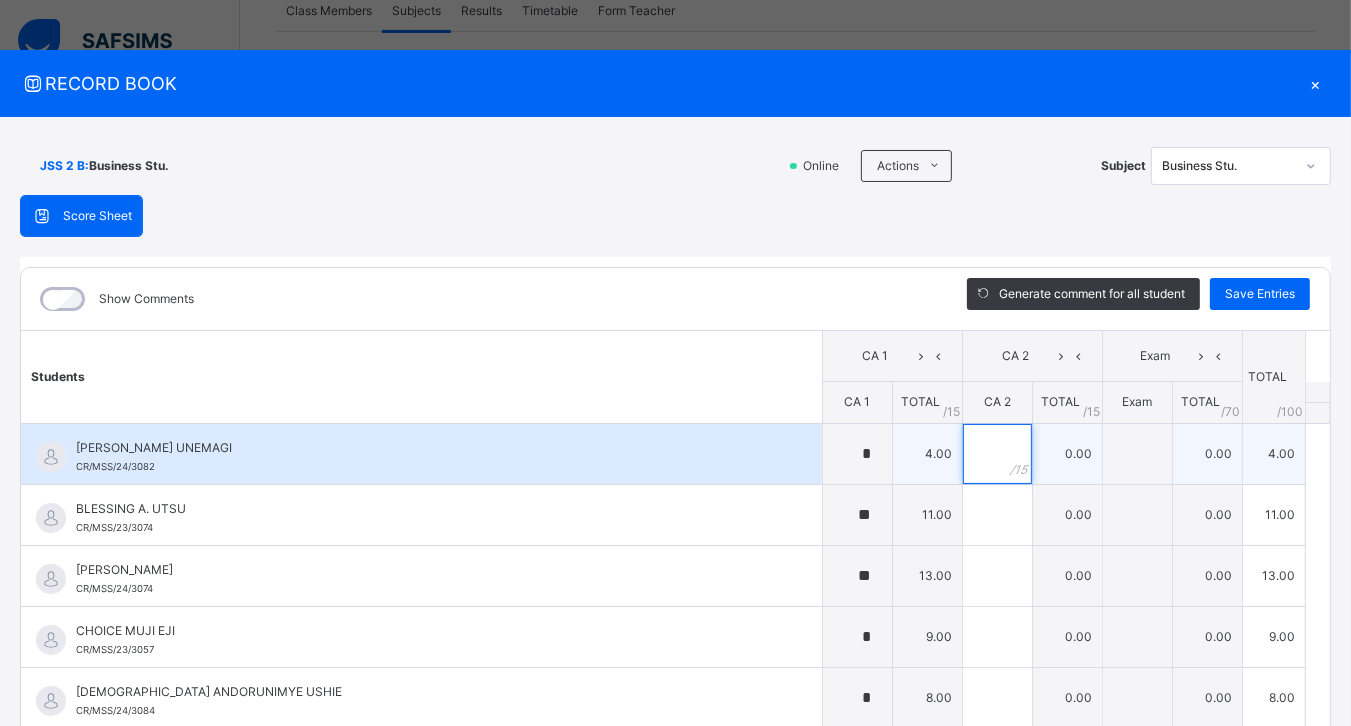 click at bounding box center [997, 454] 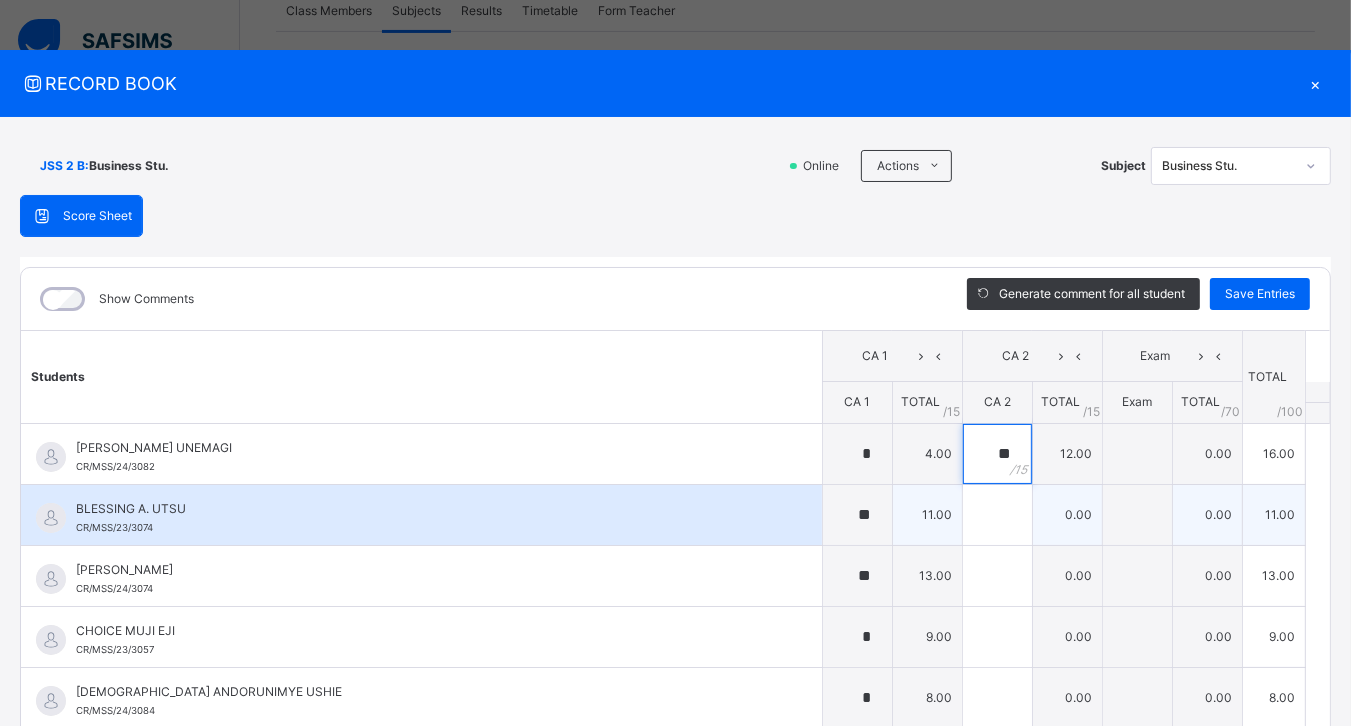 type on "**" 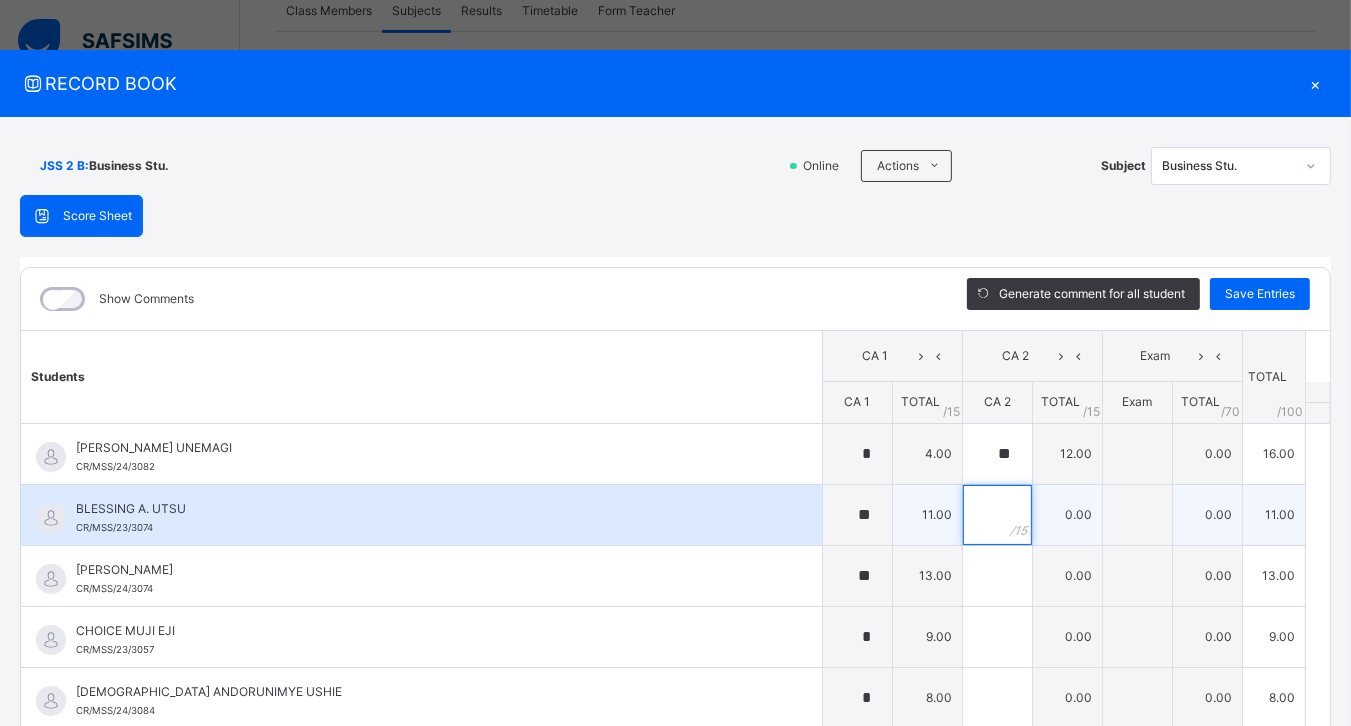 click at bounding box center (997, 515) 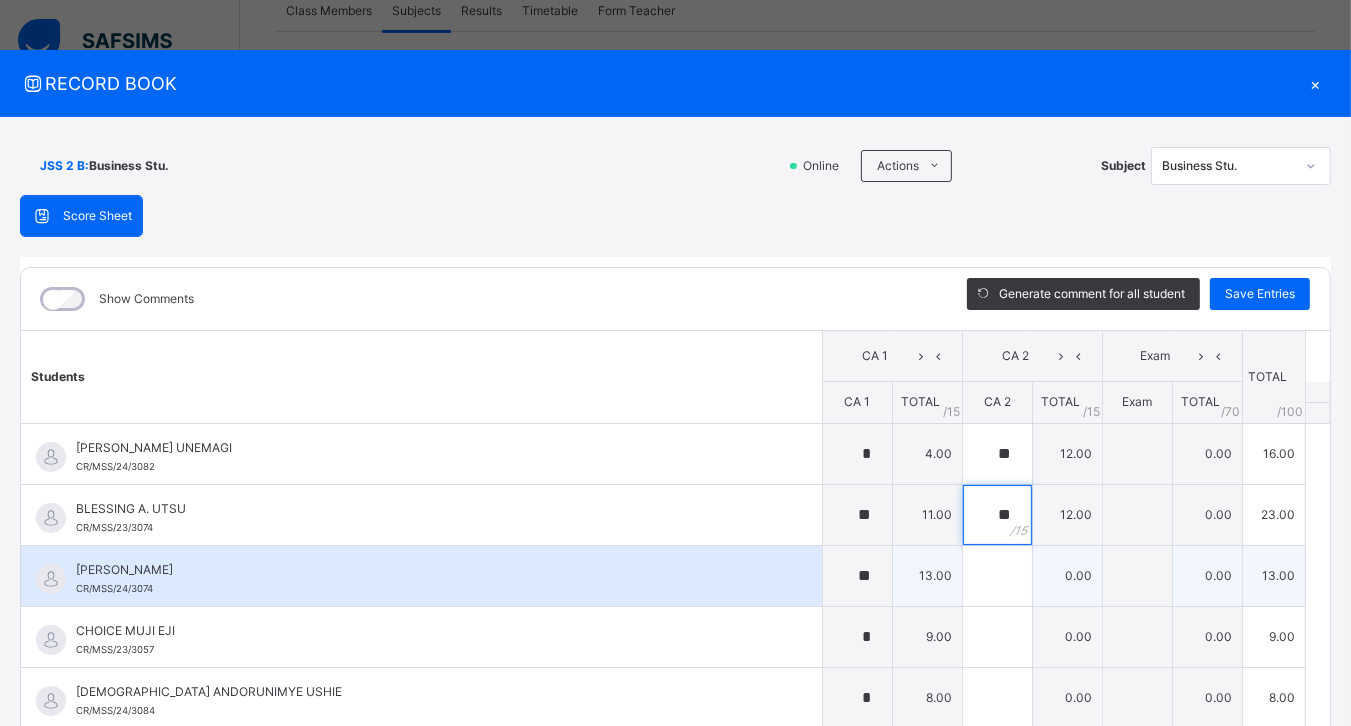 type on "**" 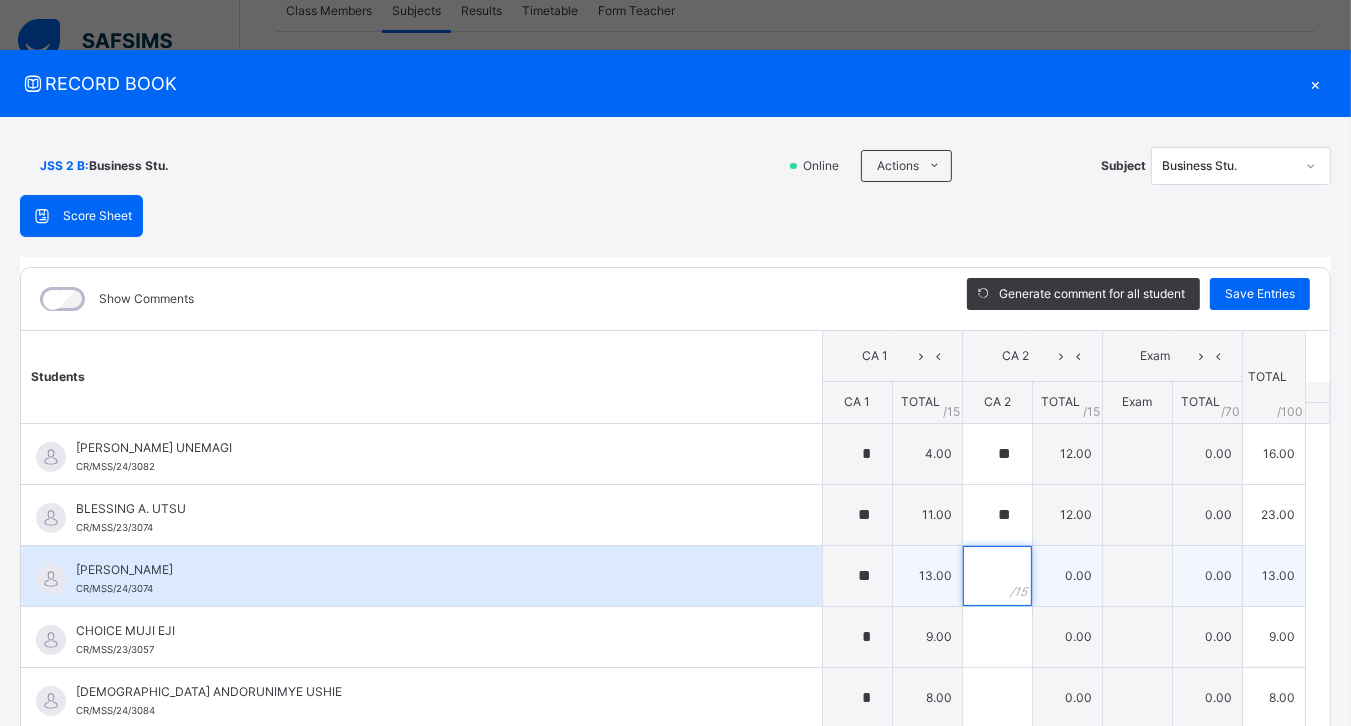 click at bounding box center (997, 576) 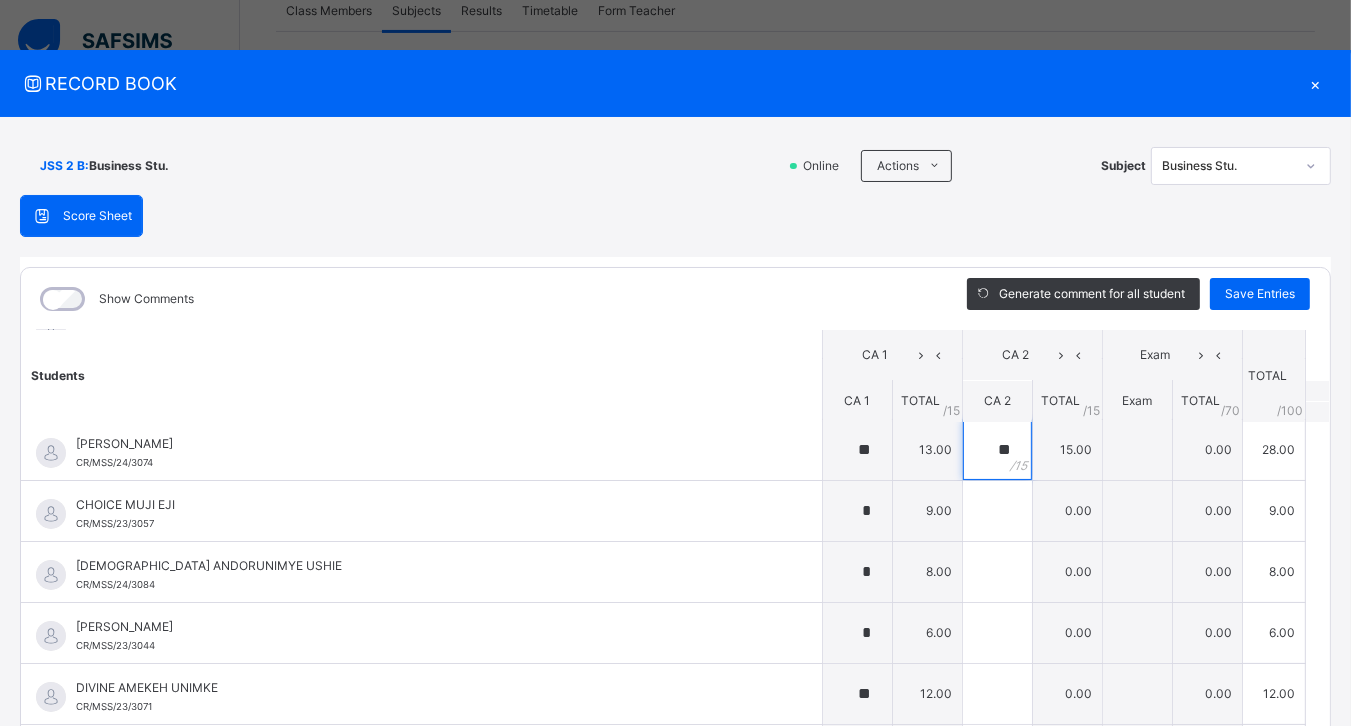 scroll, scrollTop: 123, scrollLeft: 0, axis: vertical 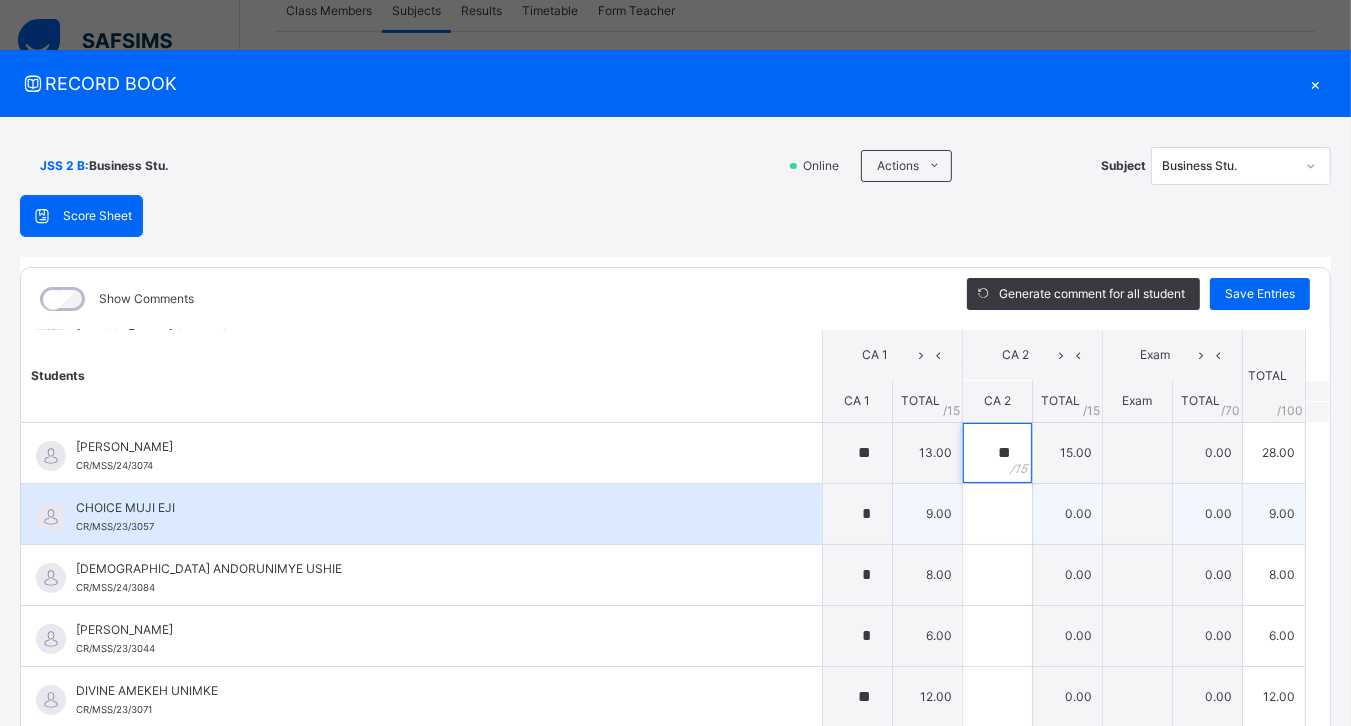 type on "**" 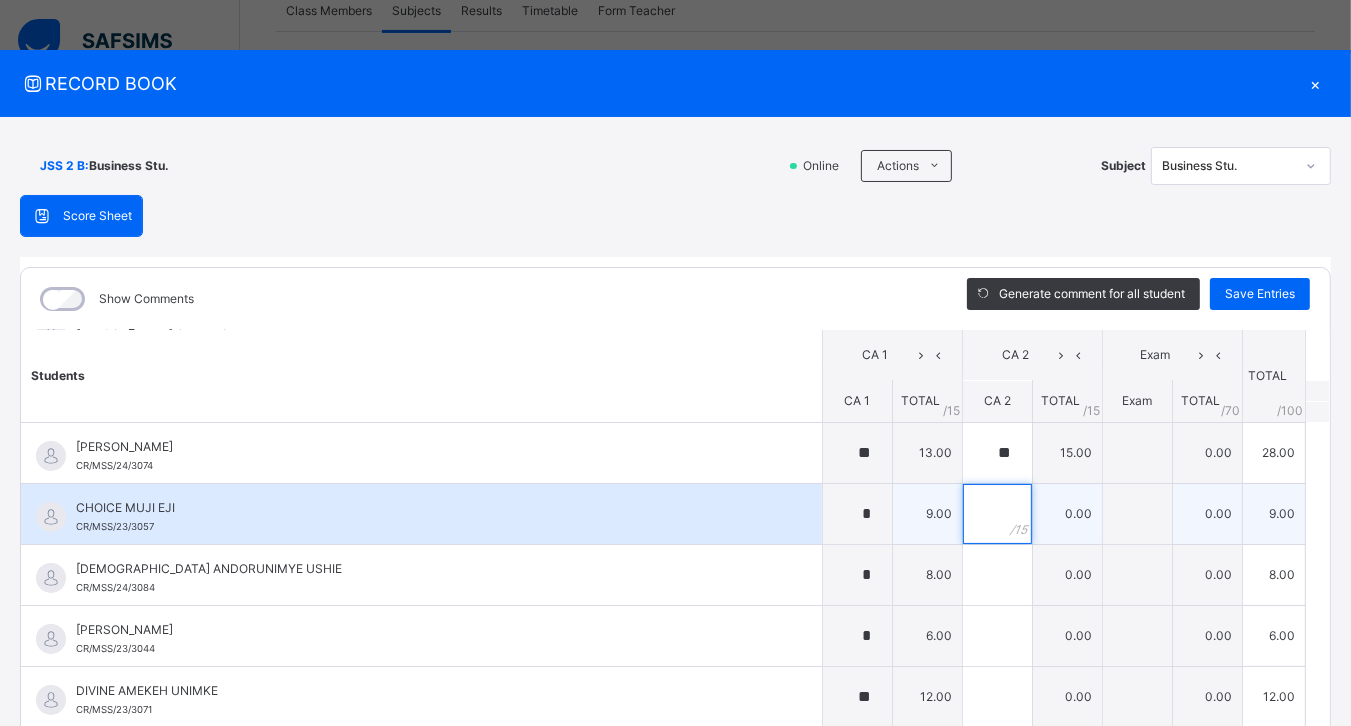 click at bounding box center (997, 514) 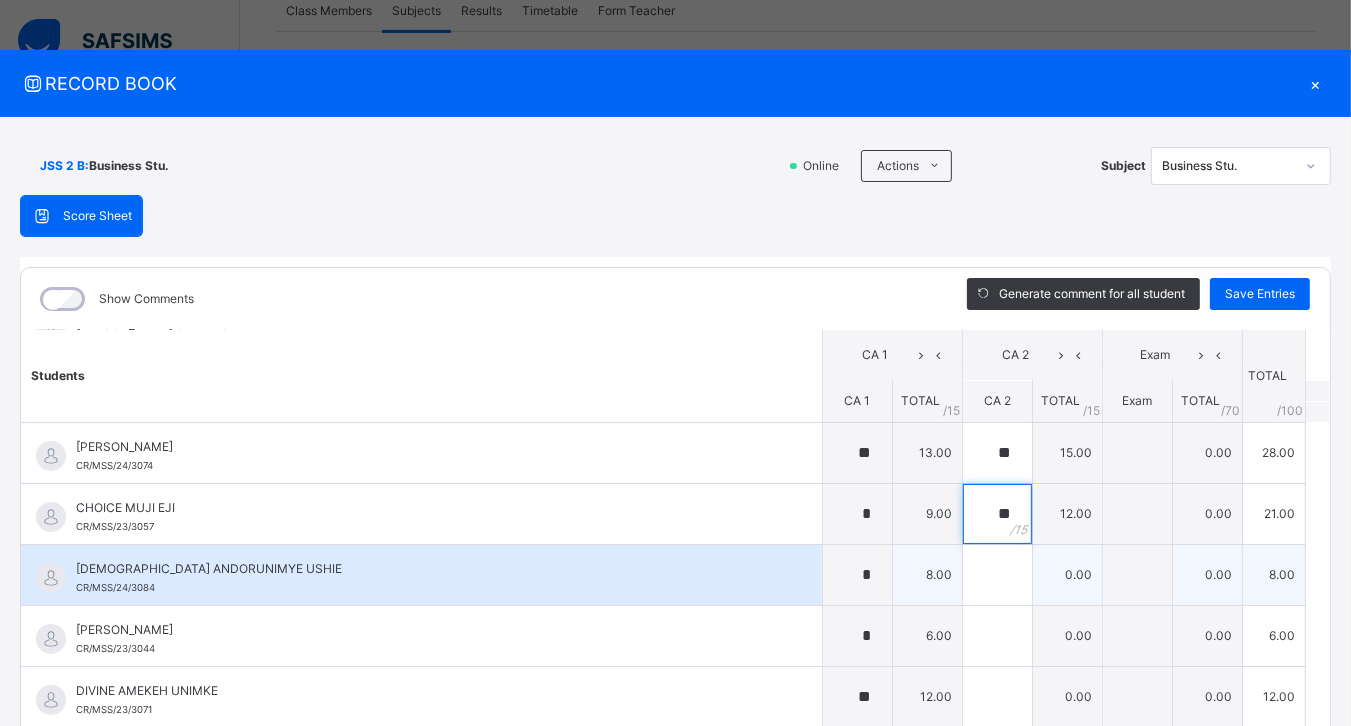 type on "**" 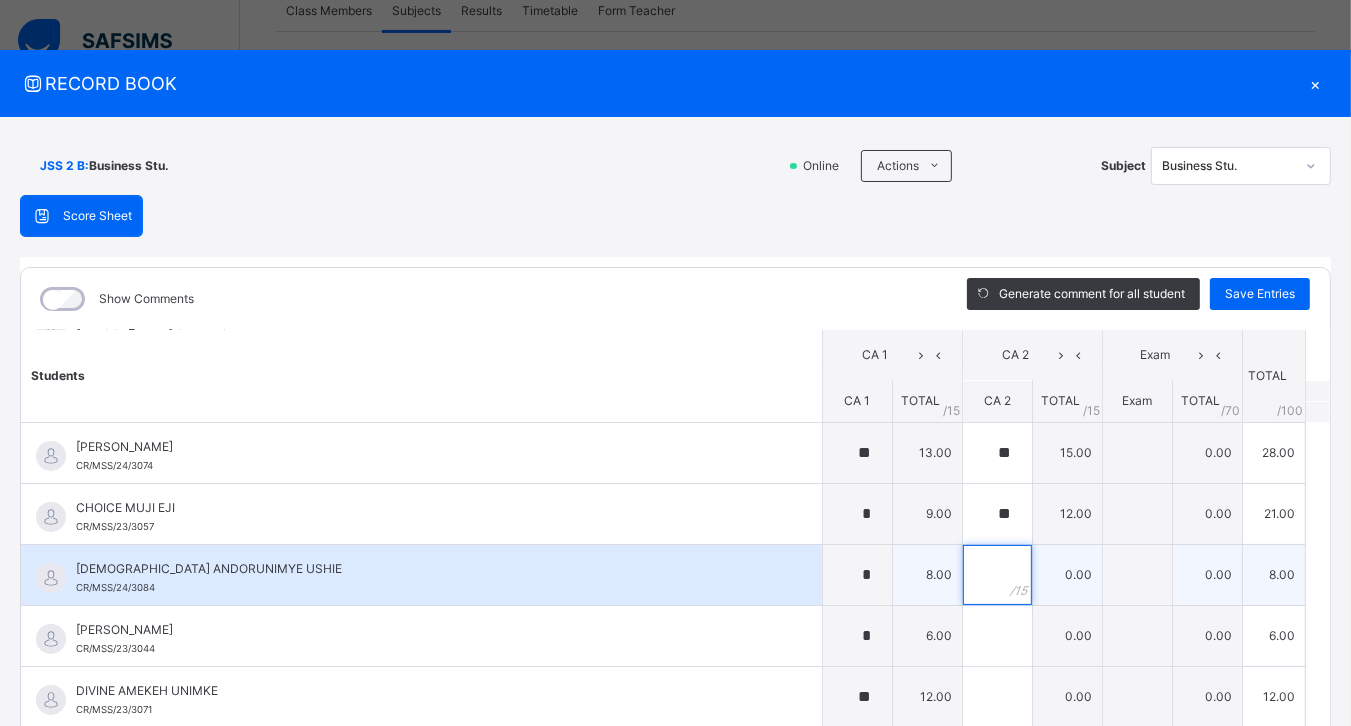 click at bounding box center [997, 575] 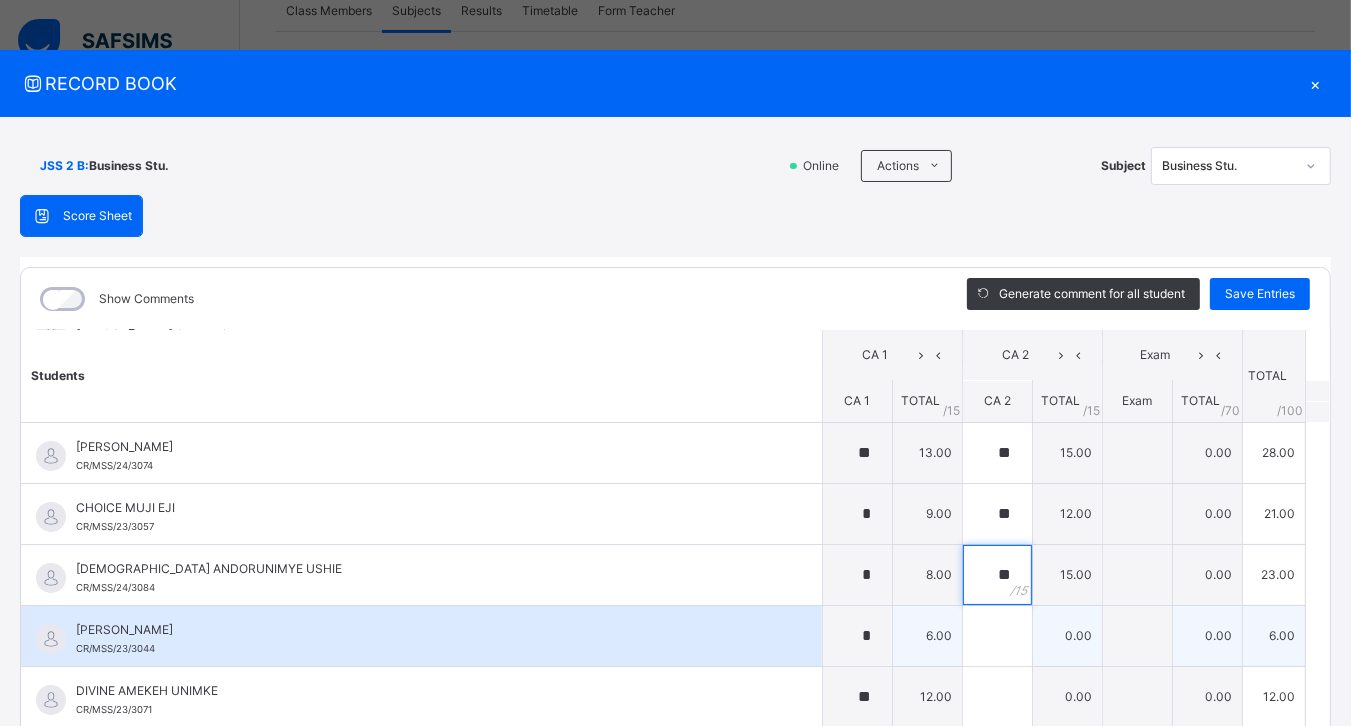 type on "**" 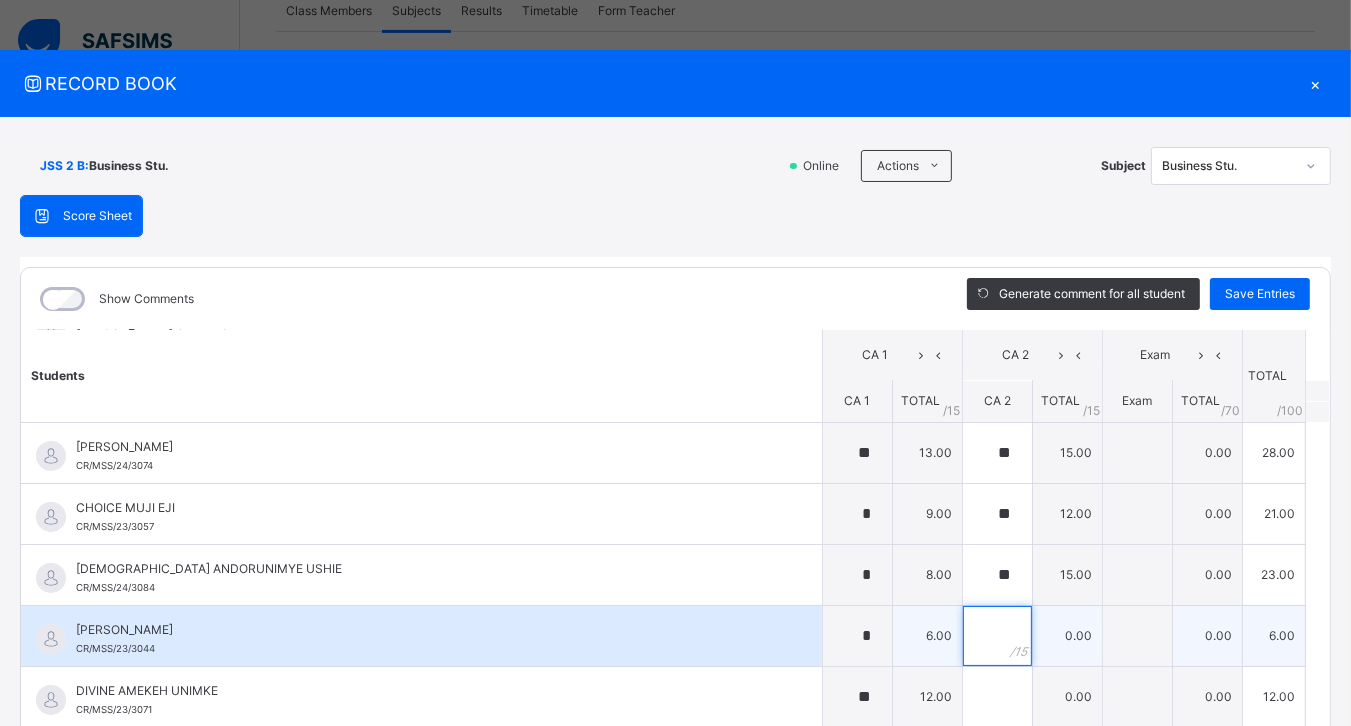 click at bounding box center (997, 636) 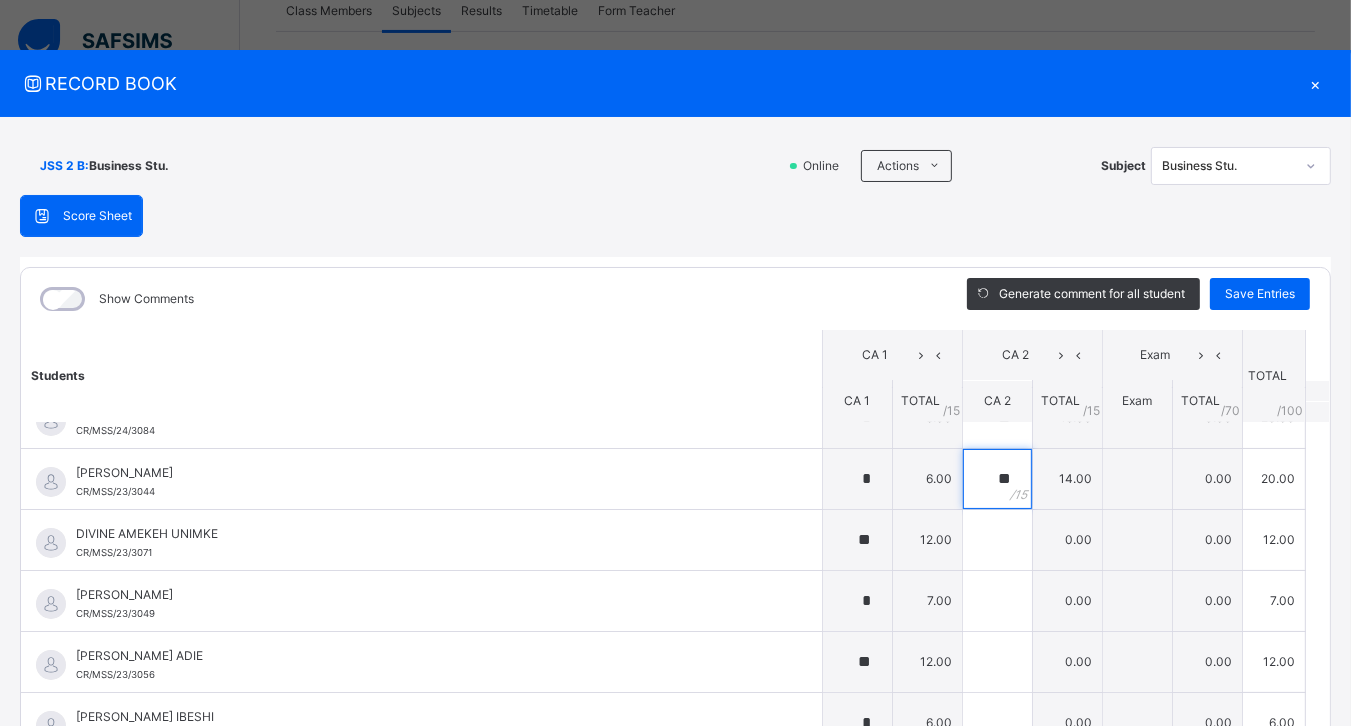 scroll, scrollTop: 283, scrollLeft: 0, axis: vertical 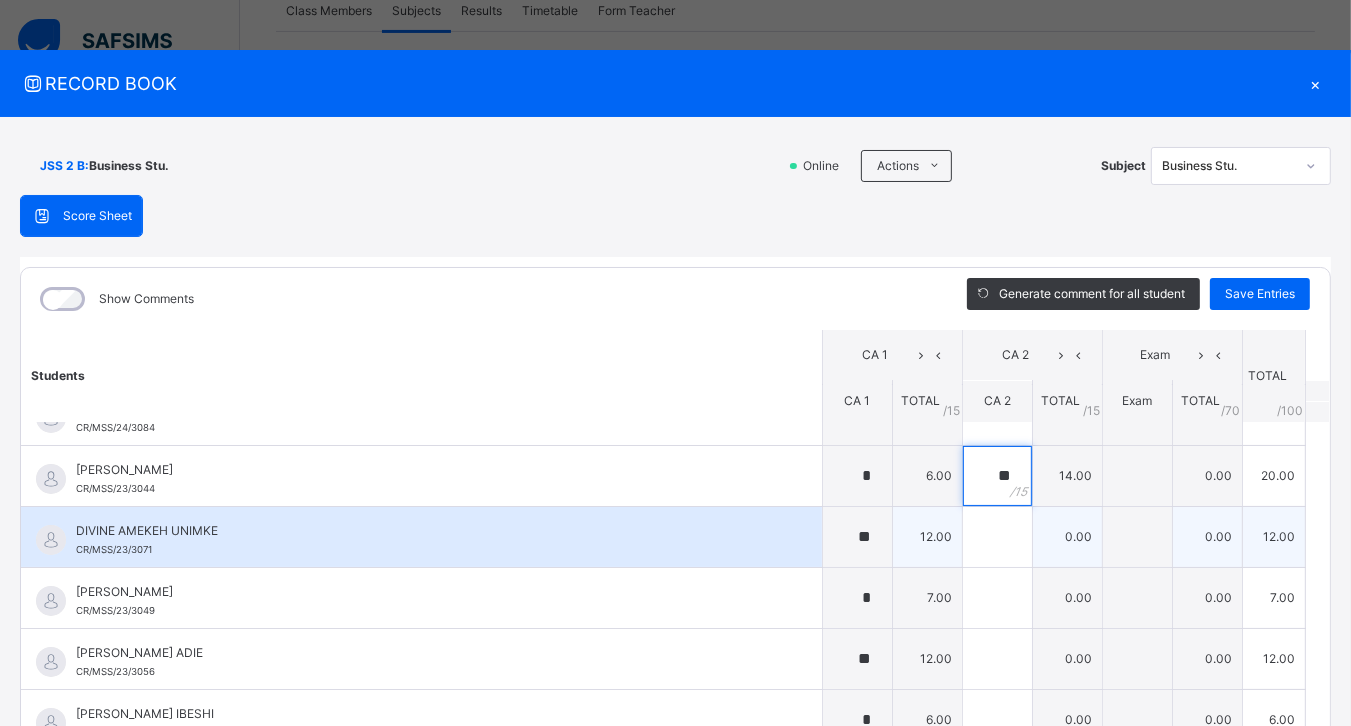 type on "**" 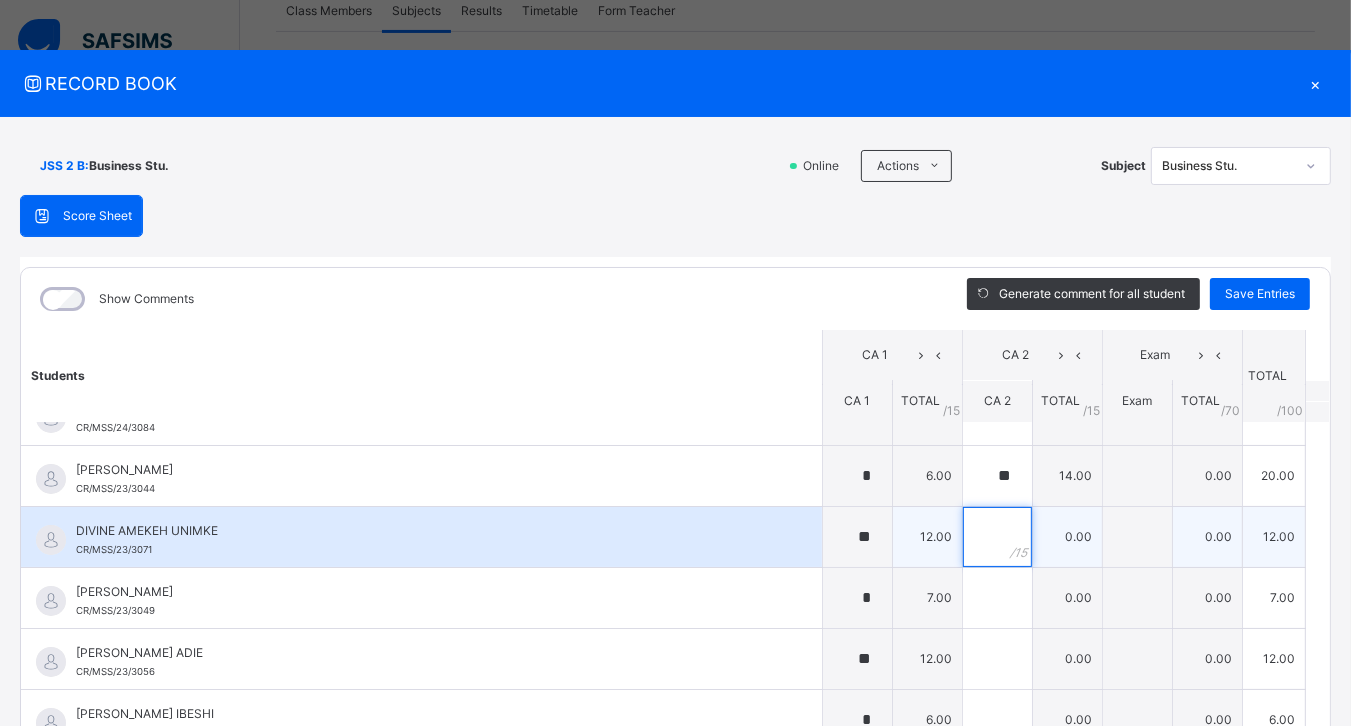 click at bounding box center [997, 537] 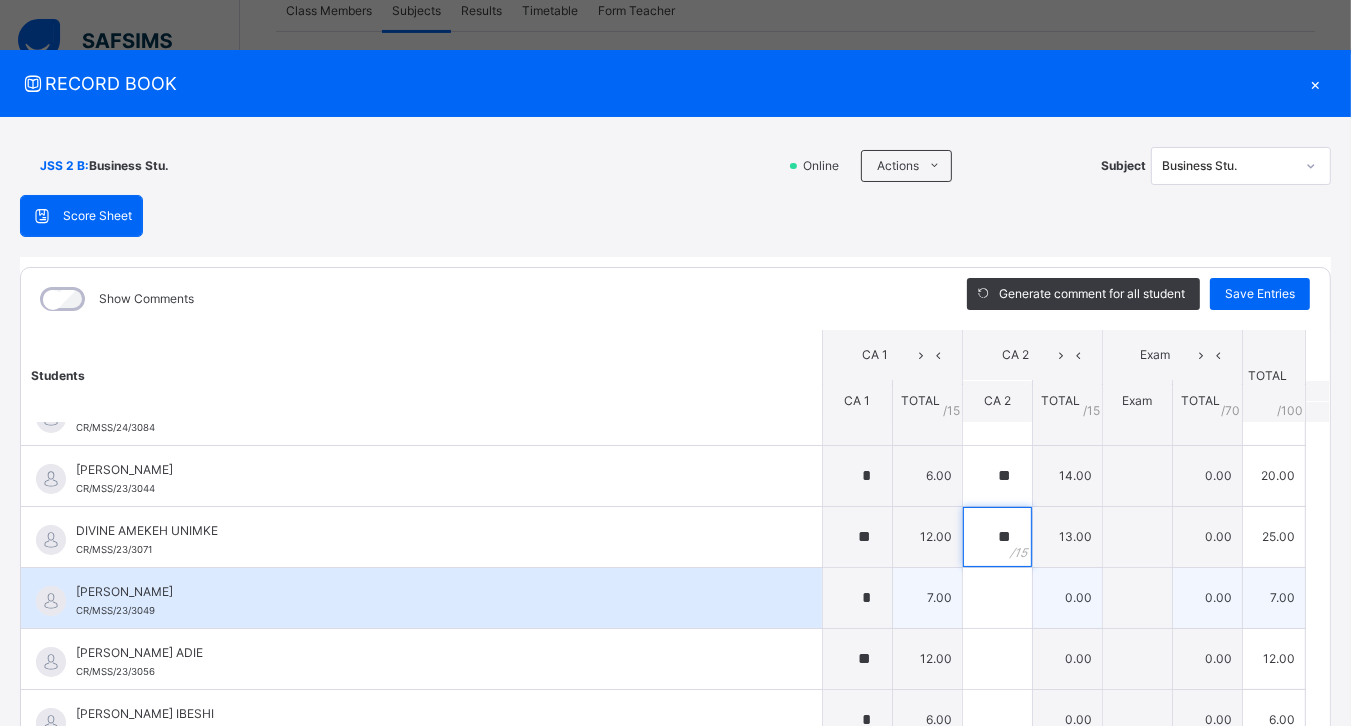 type on "**" 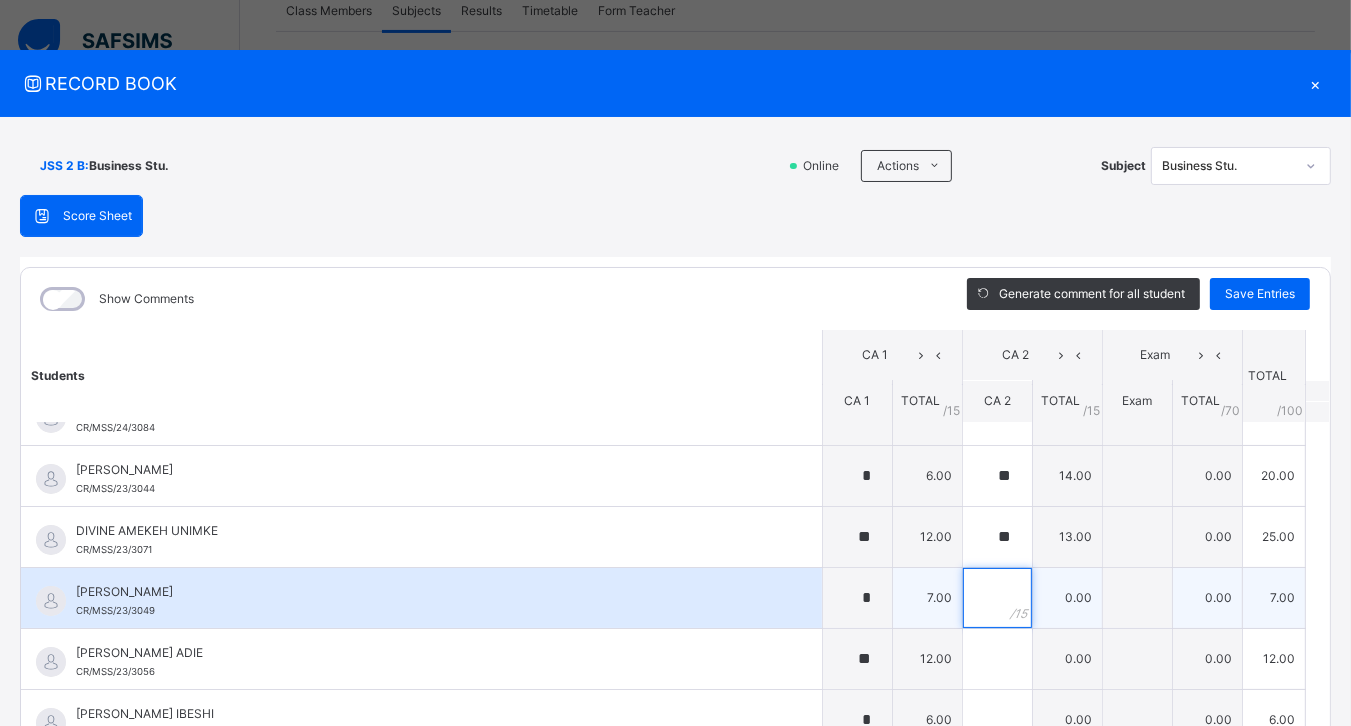 click at bounding box center [997, 598] 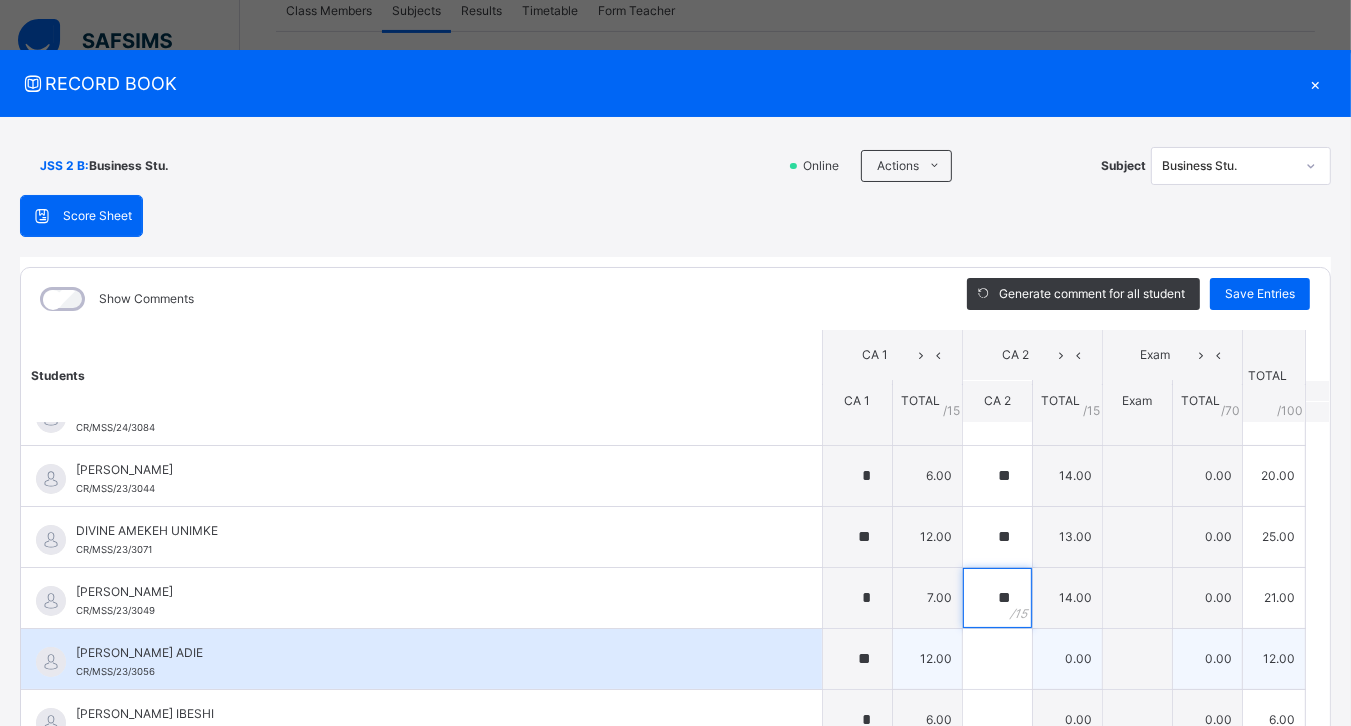 type on "**" 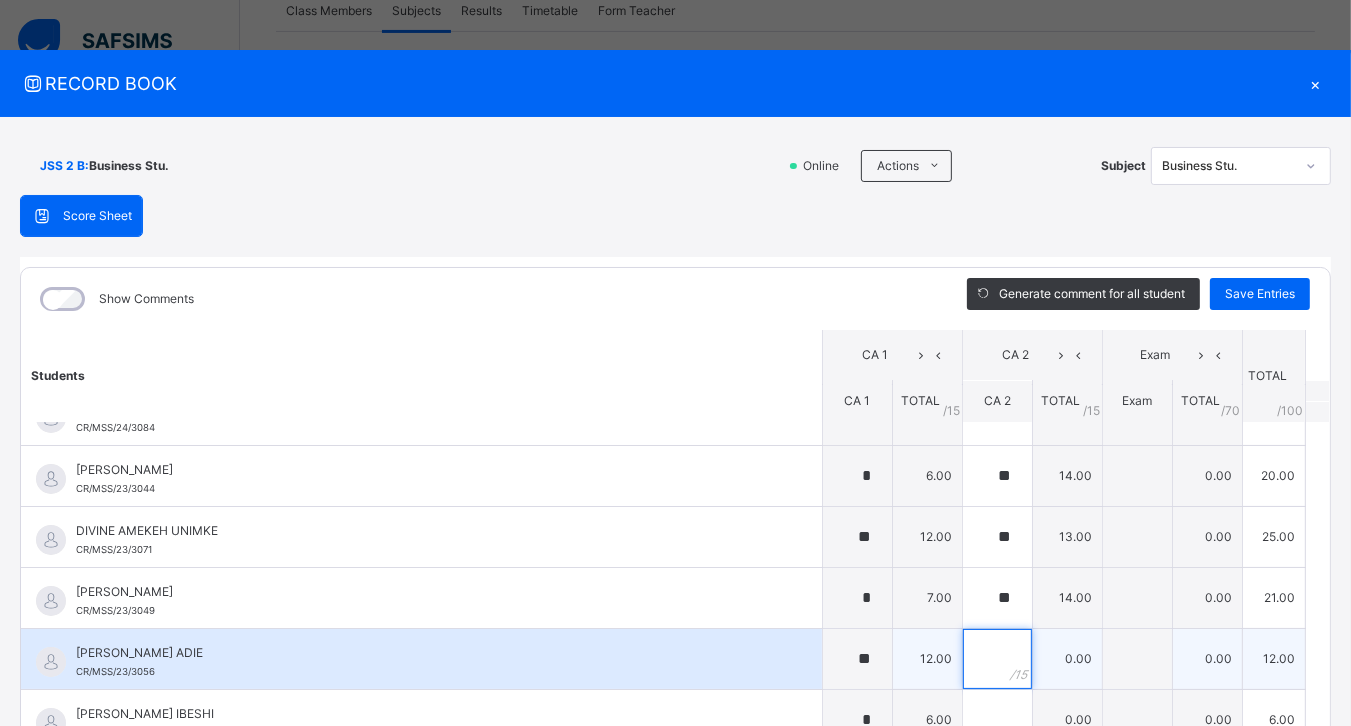 click at bounding box center (997, 659) 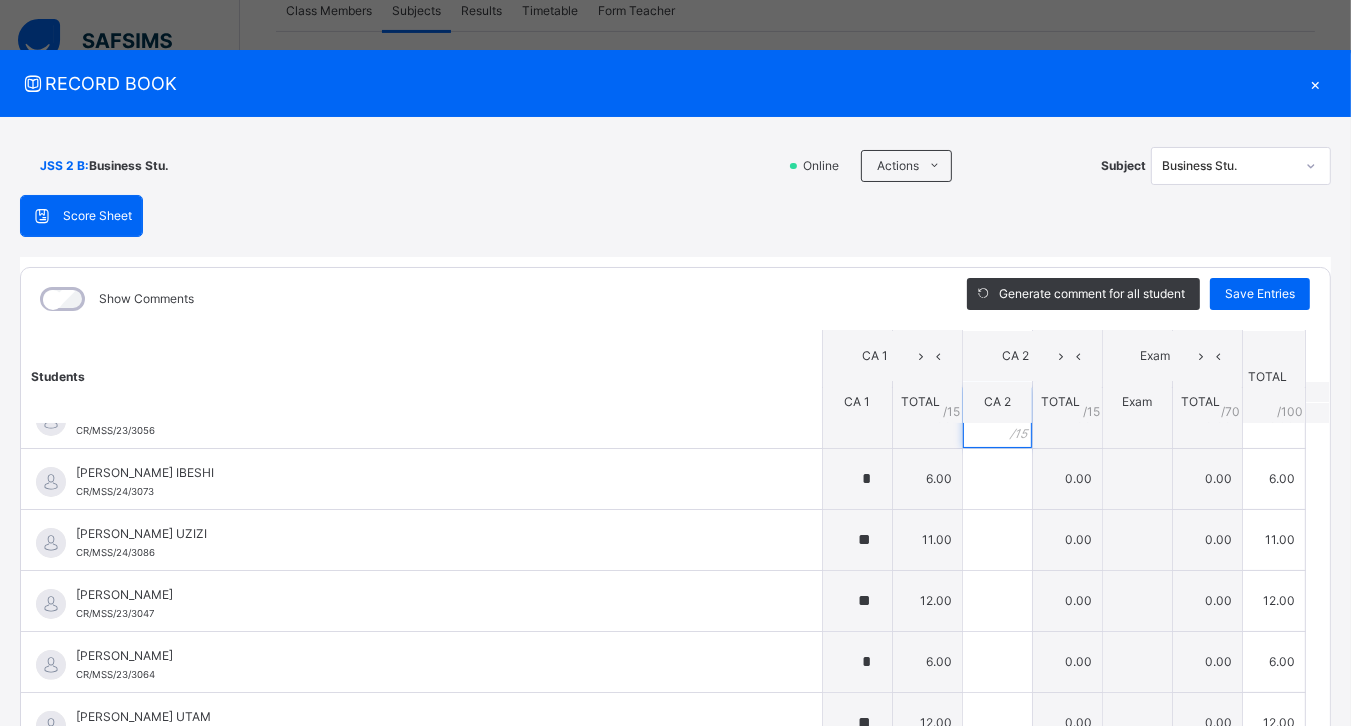 scroll, scrollTop: 533, scrollLeft: 0, axis: vertical 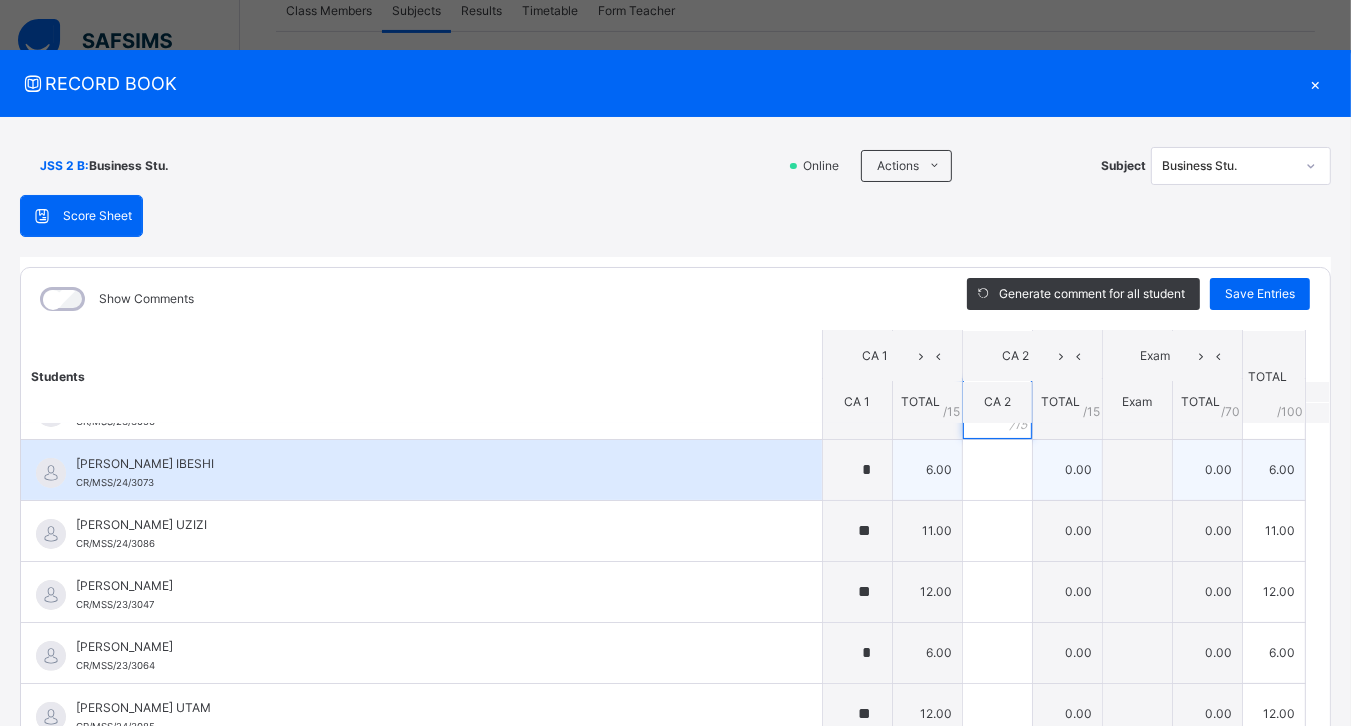 type on "**" 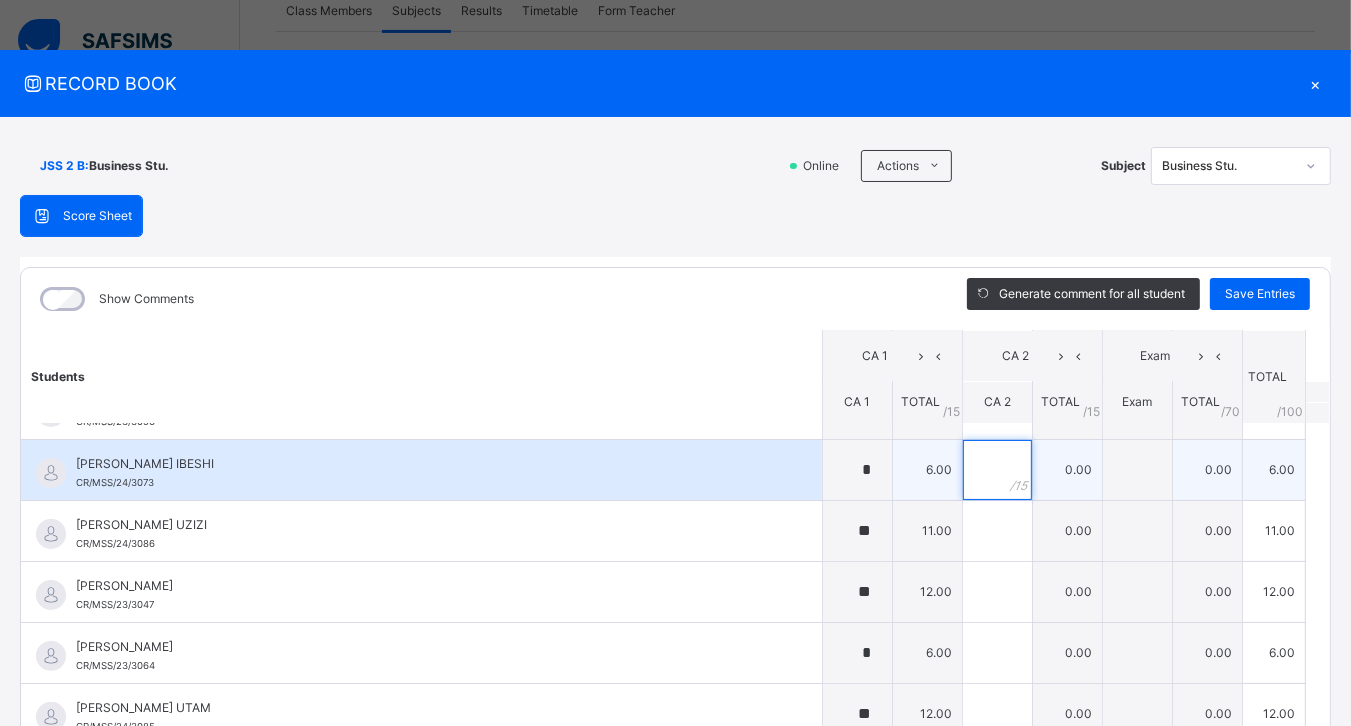 click at bounding box center [997, 470] 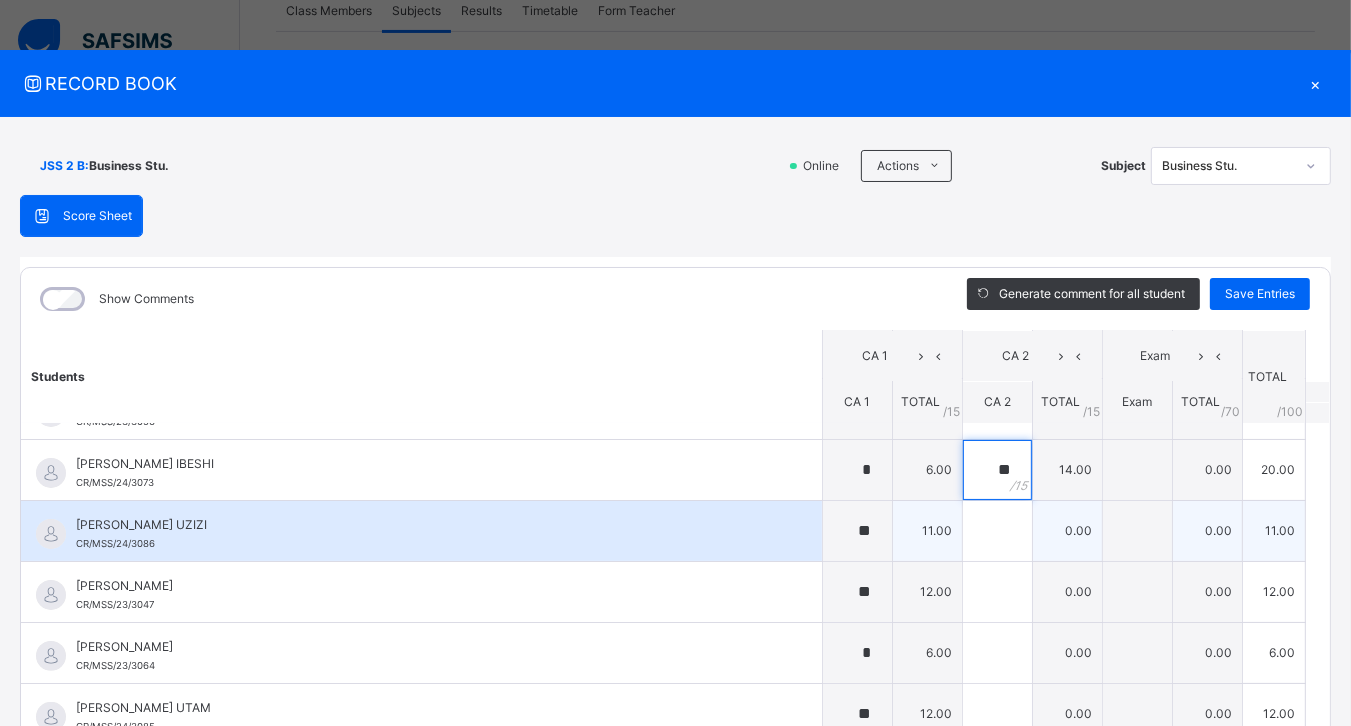 type on "**" 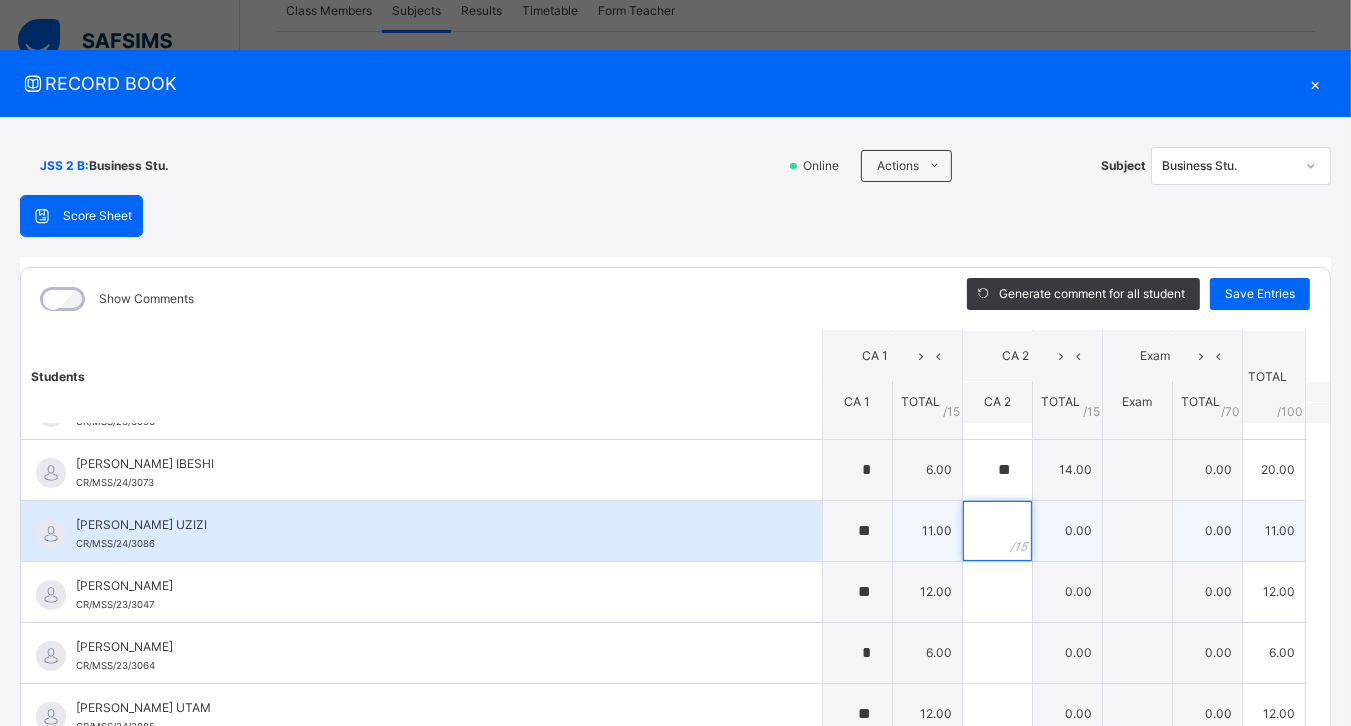 click at bounding box center [997, 531] 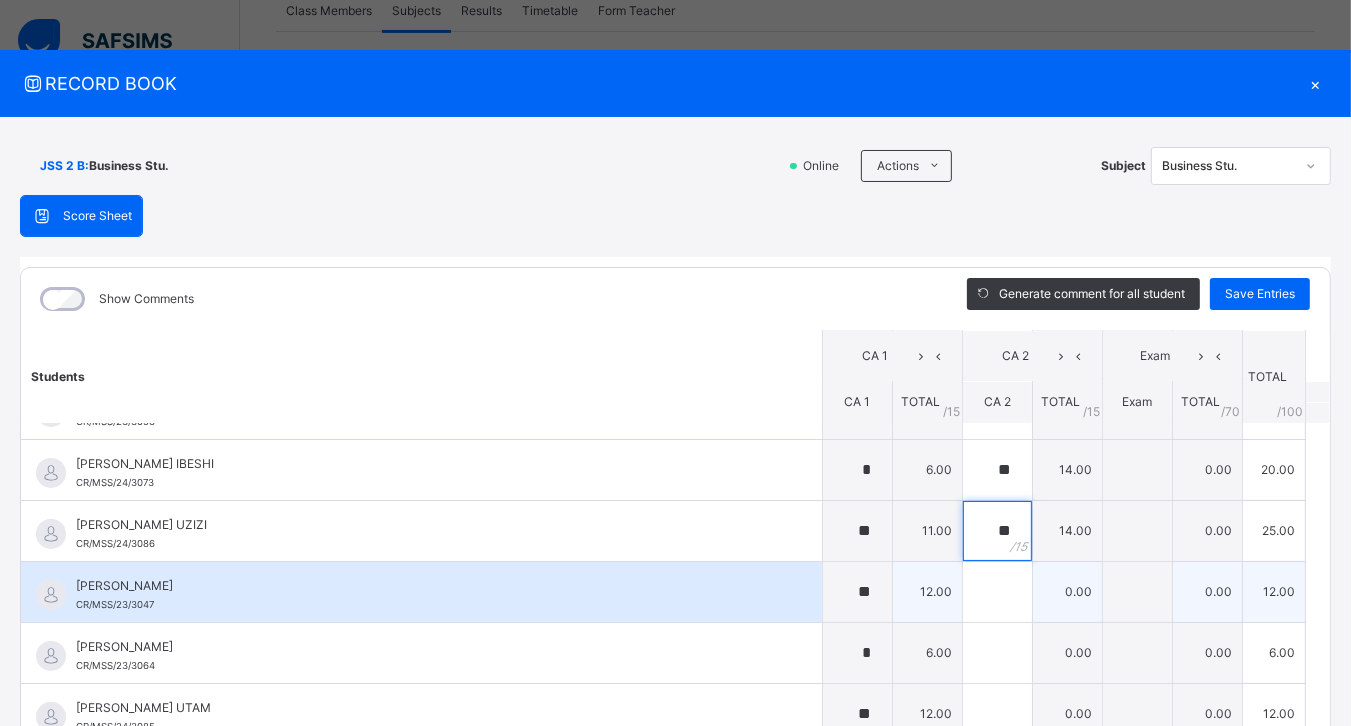 type on "**" 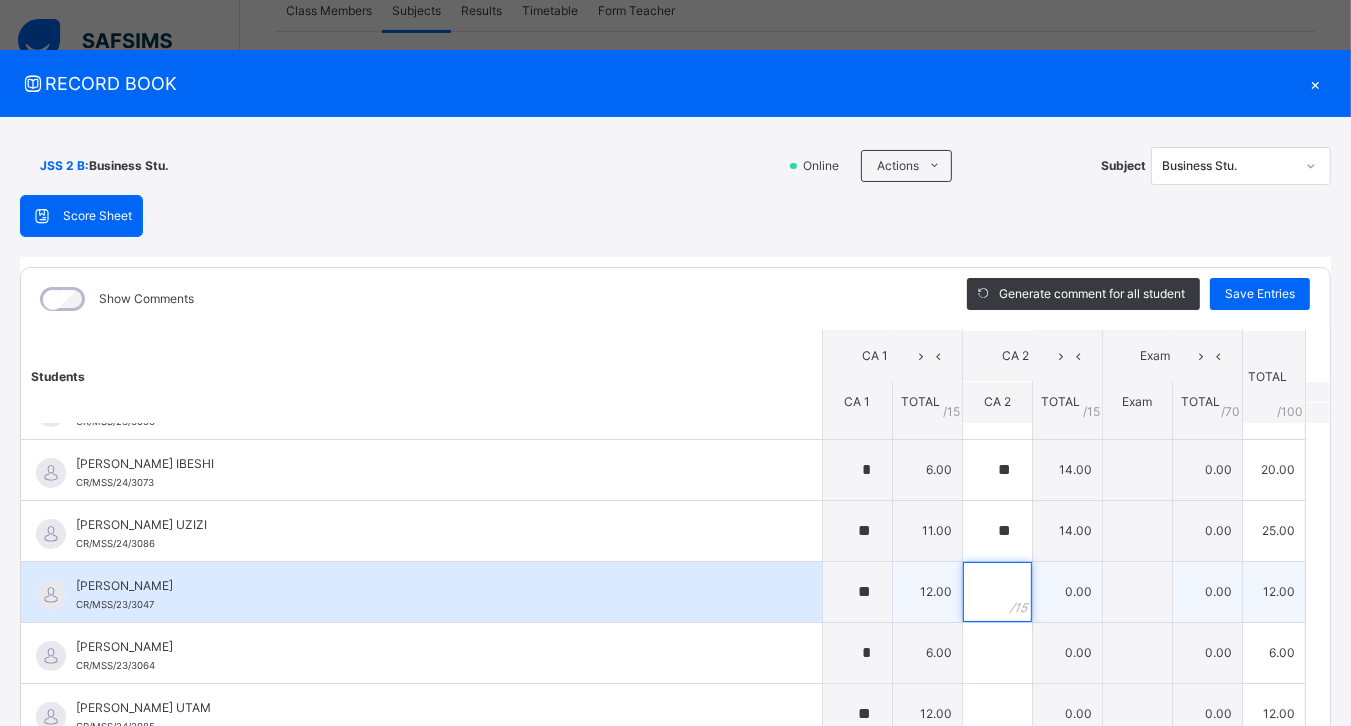 click at bounding box center [997, 592] 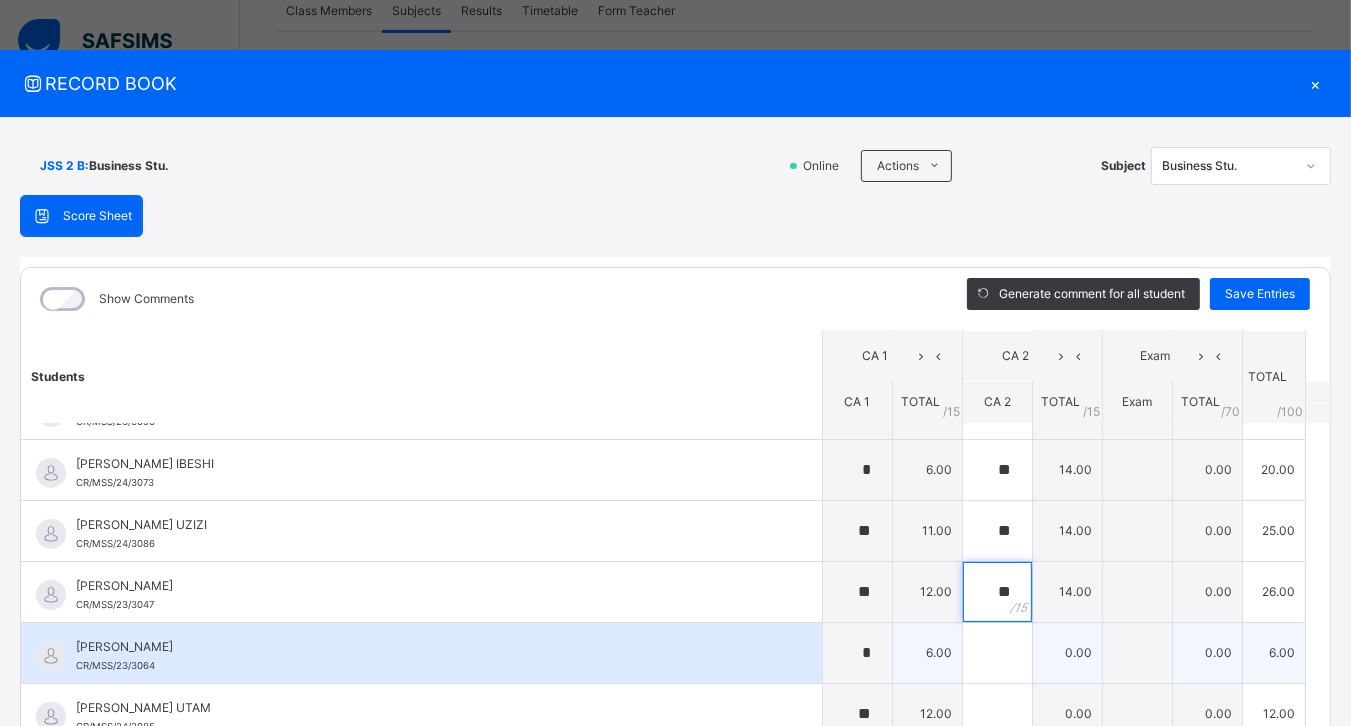 type on "**" 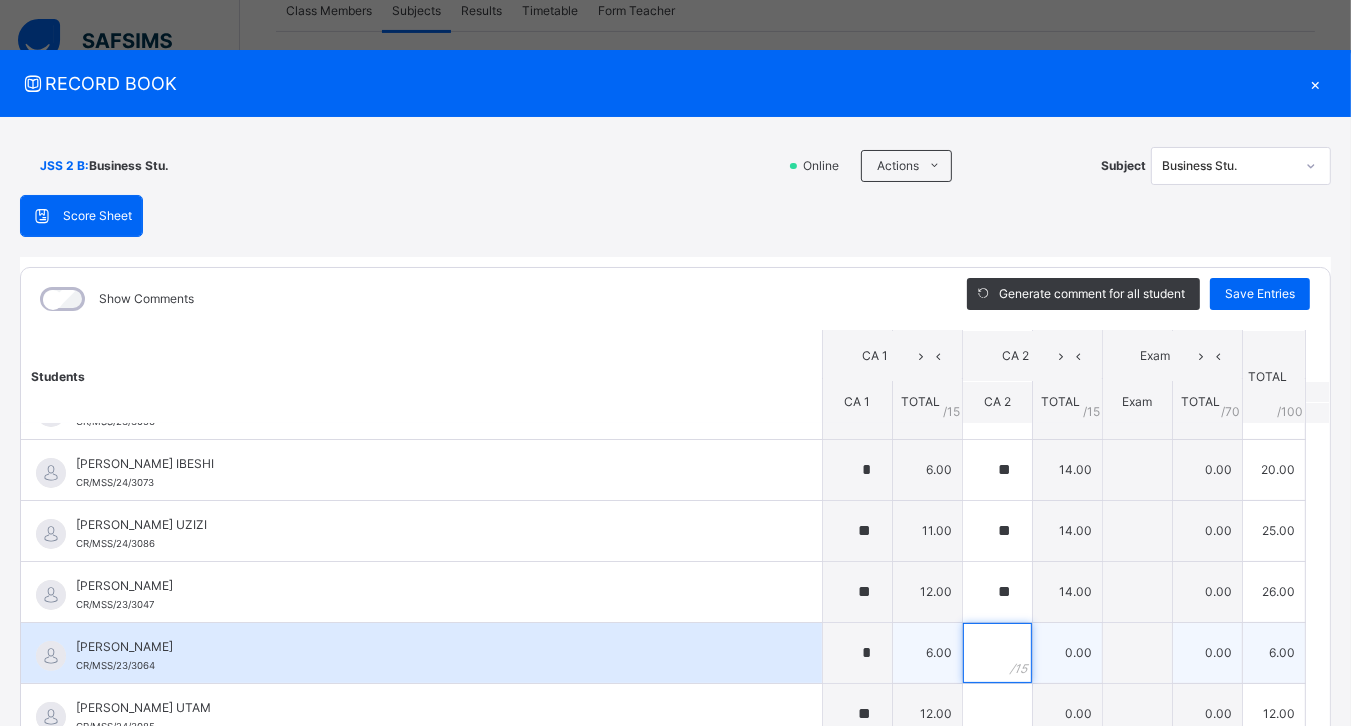 click at bounding box center [997, 653] 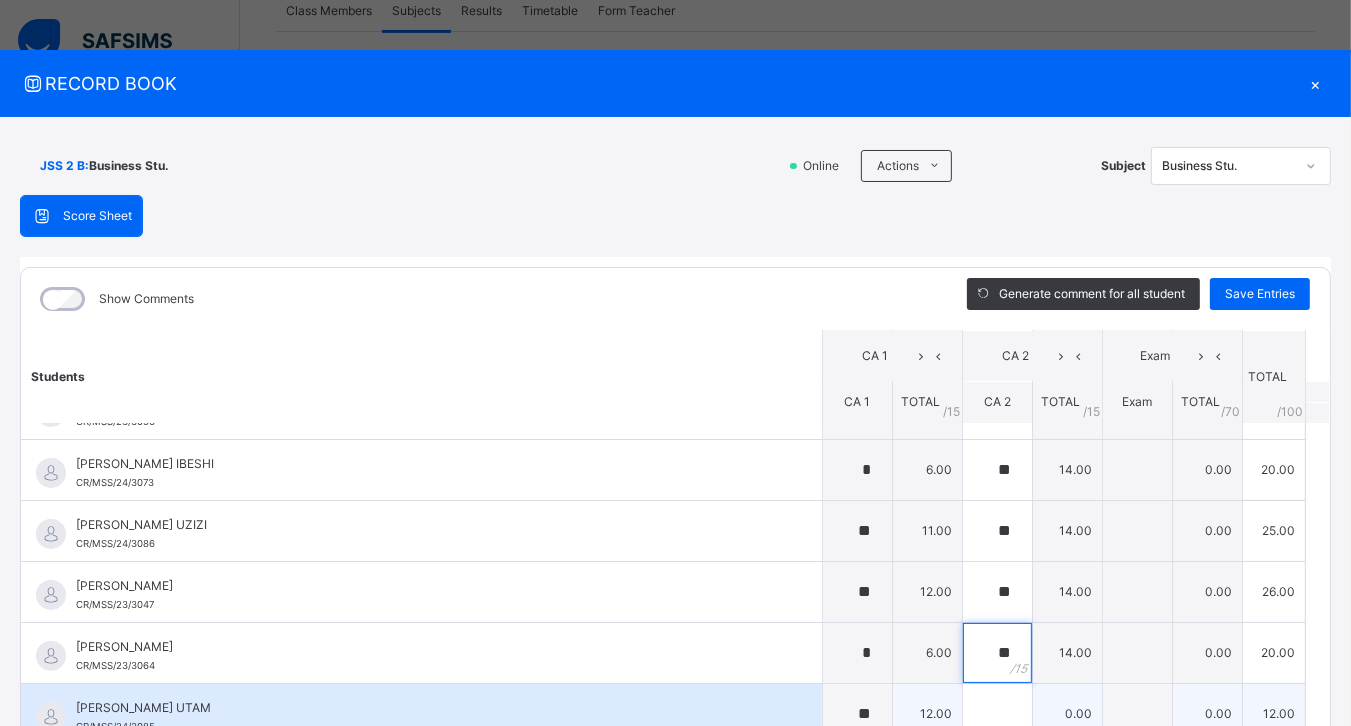 type on "**" 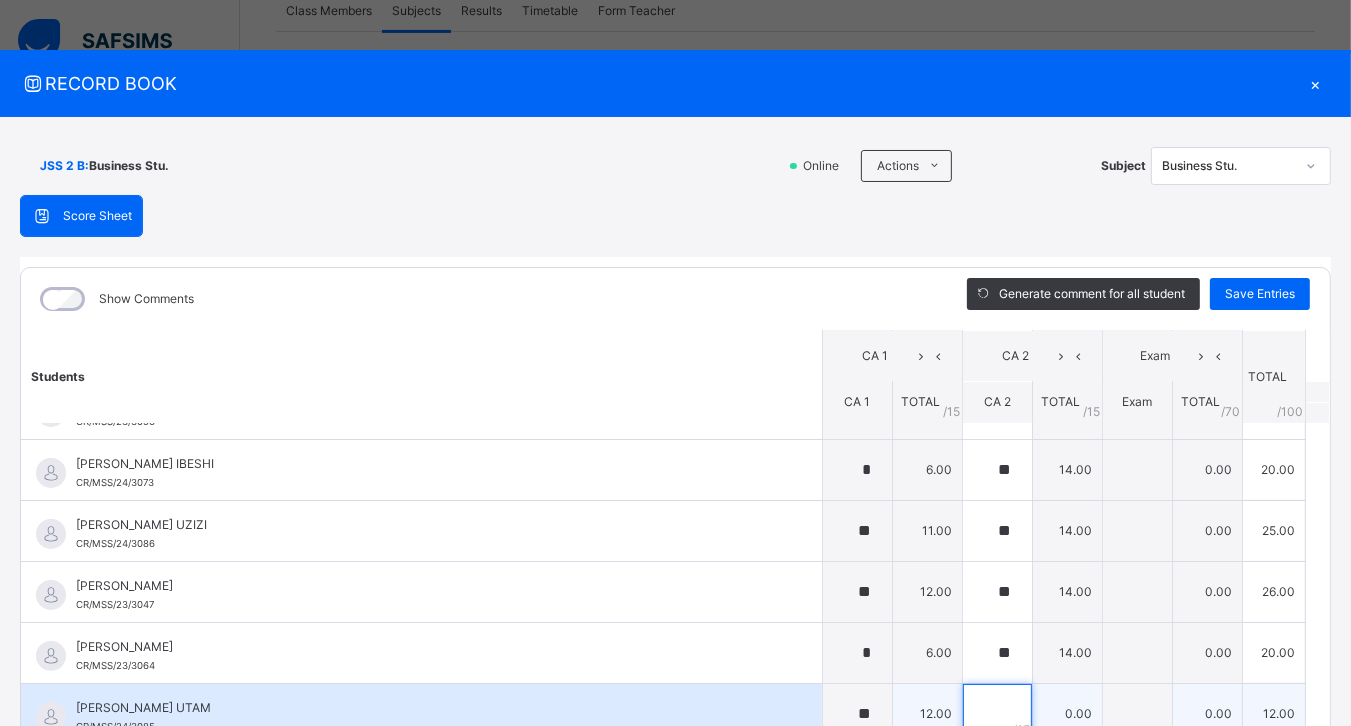 click at bounding box center [997, 714] 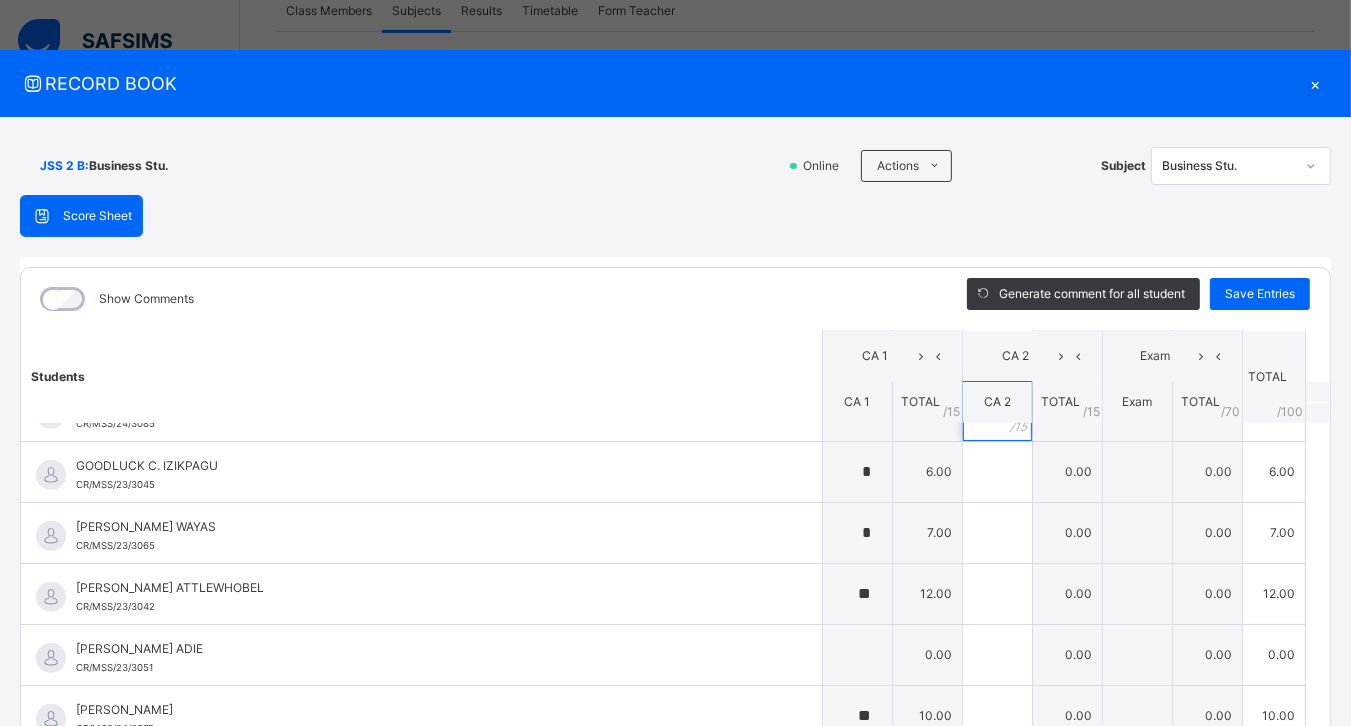 scroll, scrollTop: 840, scrollLeft: 0, axis: vertical 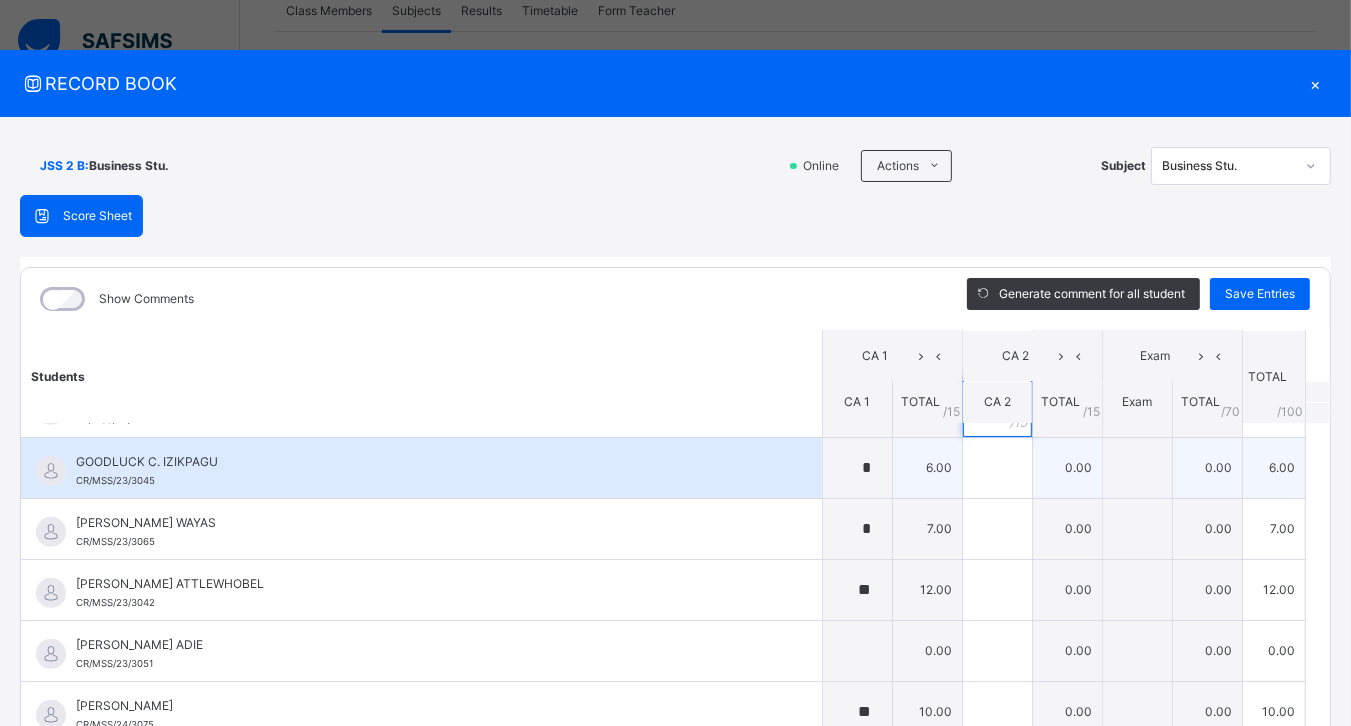 type on "**" 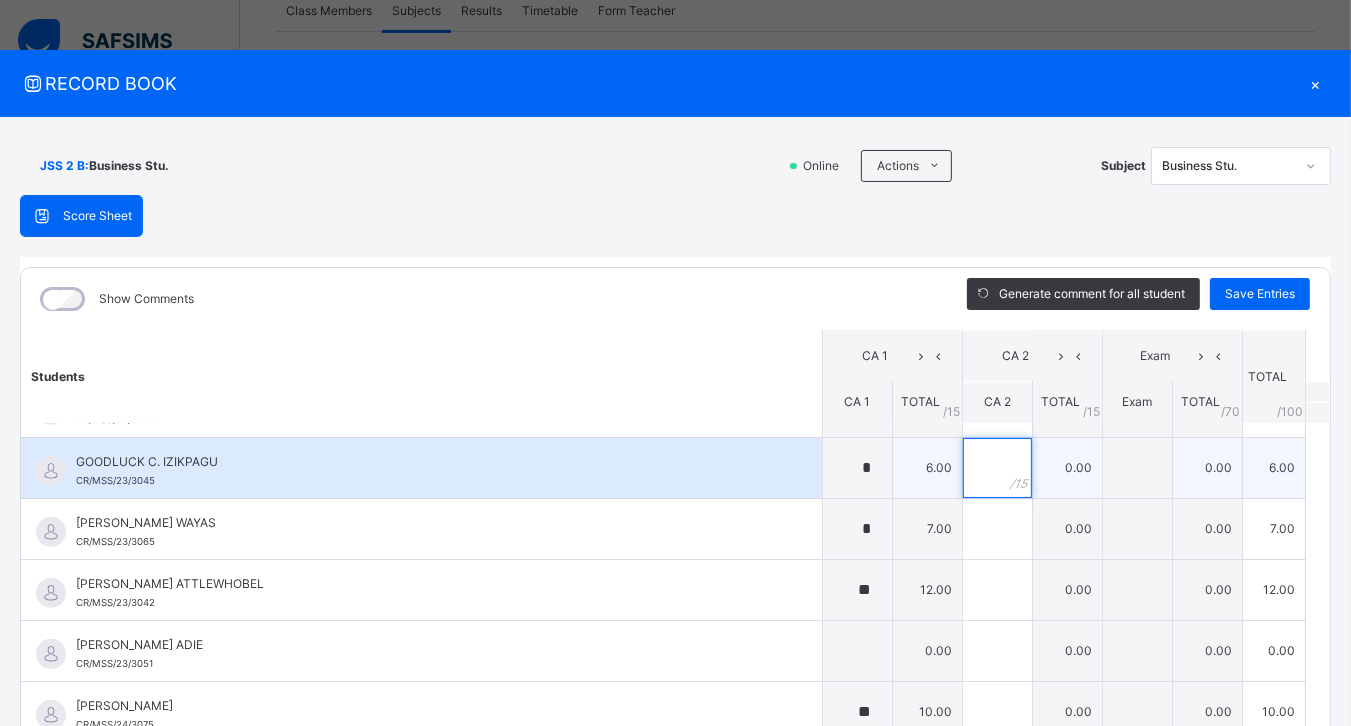 click at bounding box center [997, 468] 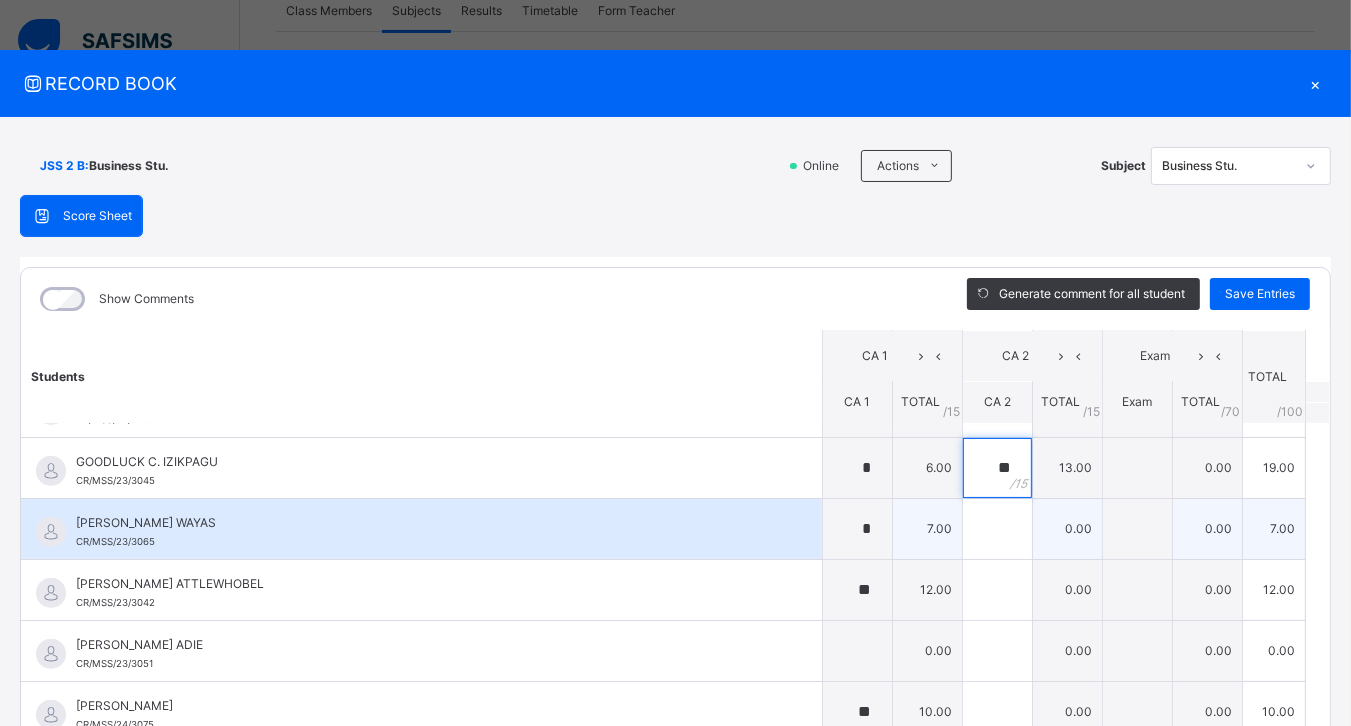 type on "**" 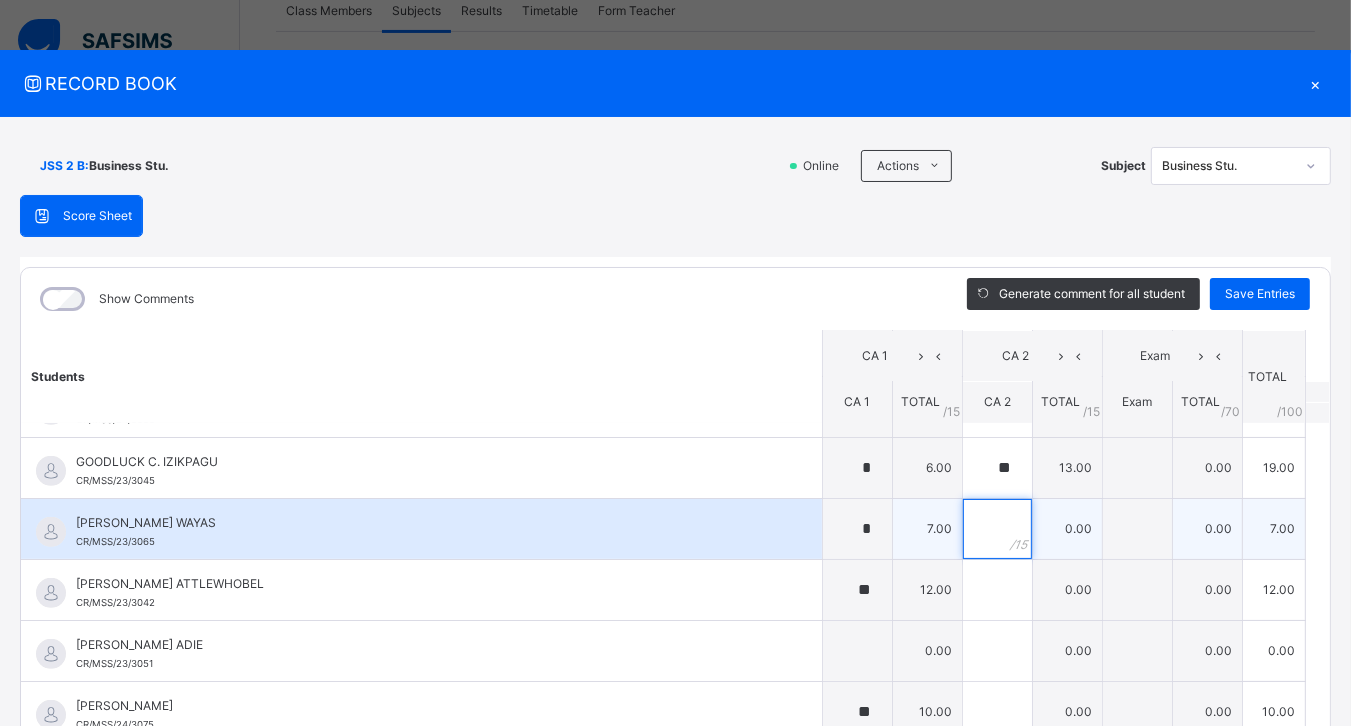 click at bounding box center (997, 529) 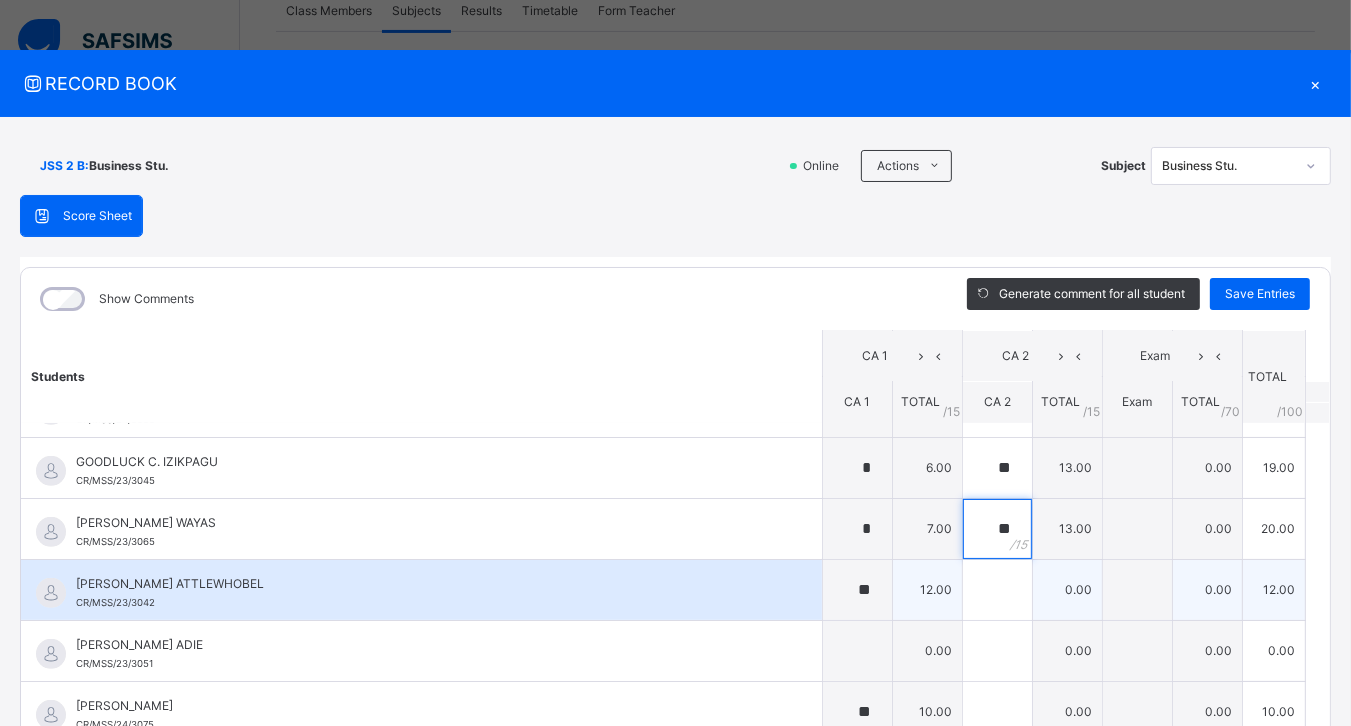 type on "**" 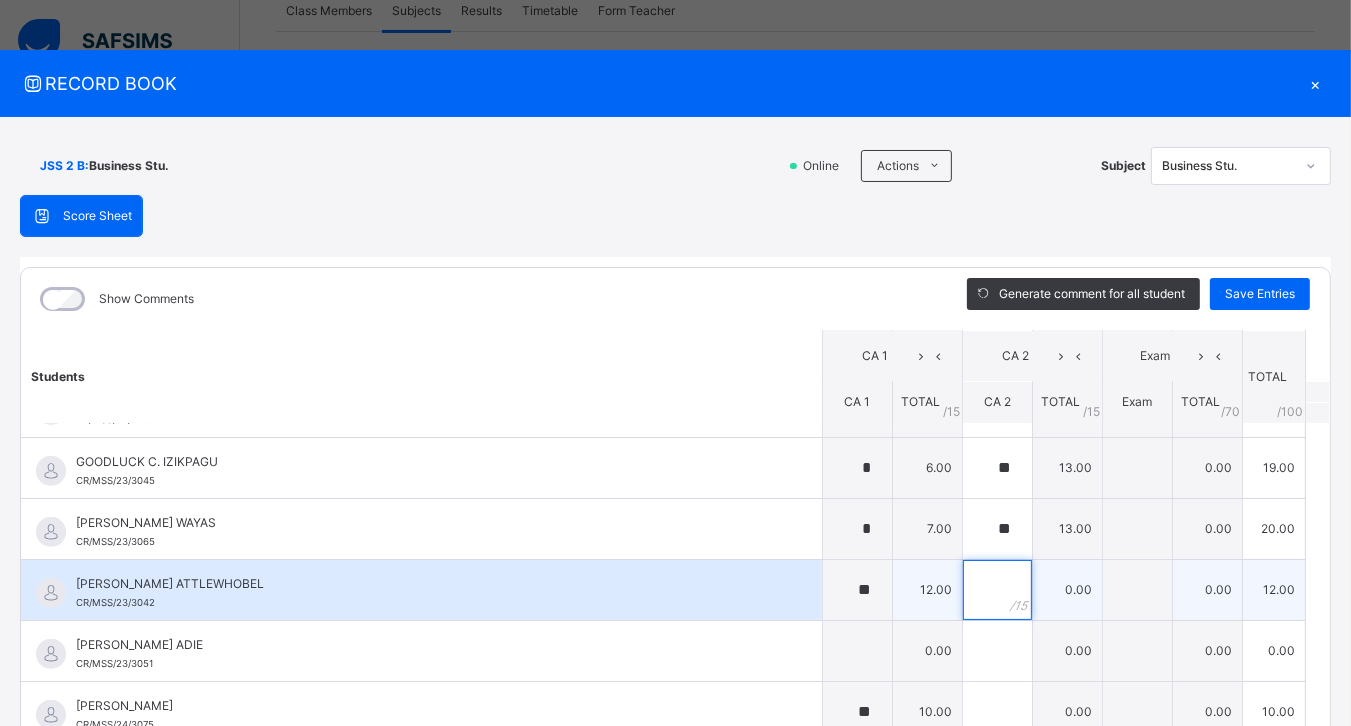click at bounding box center (997, 590) 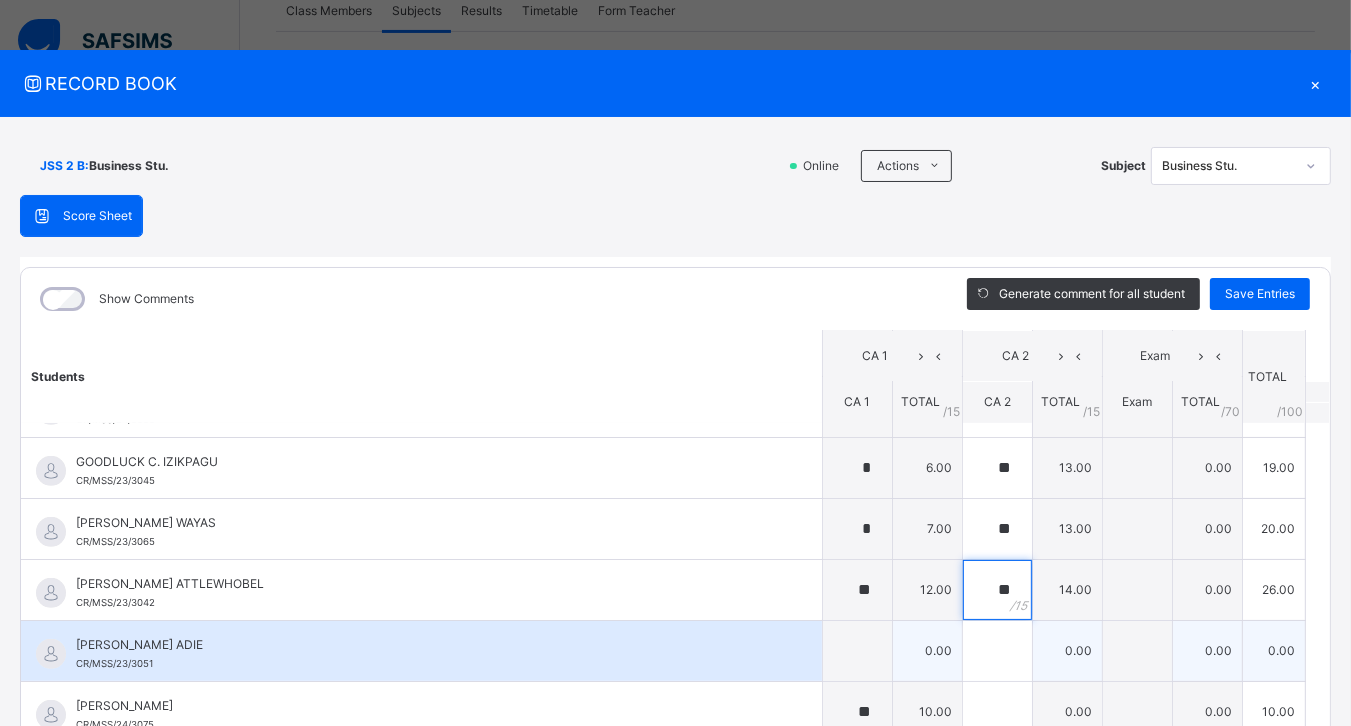 type on "**" 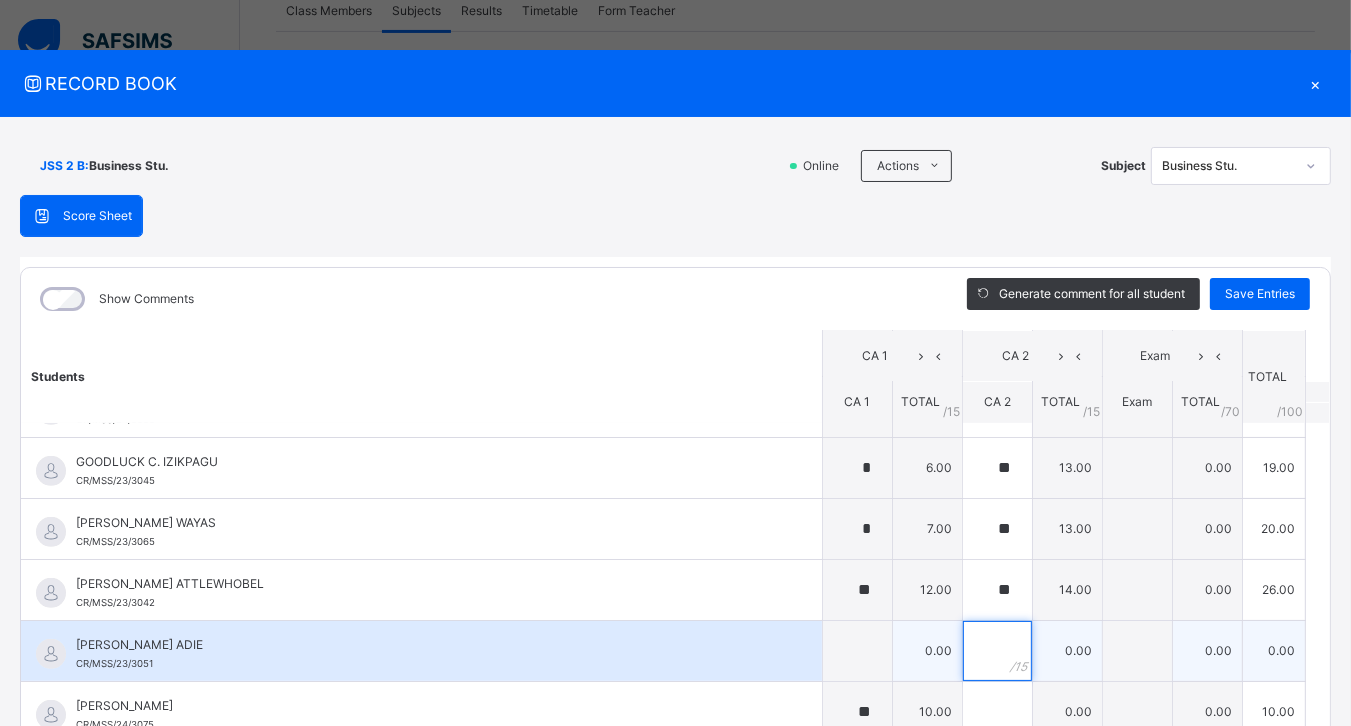 click at bounding box center [997, 651] 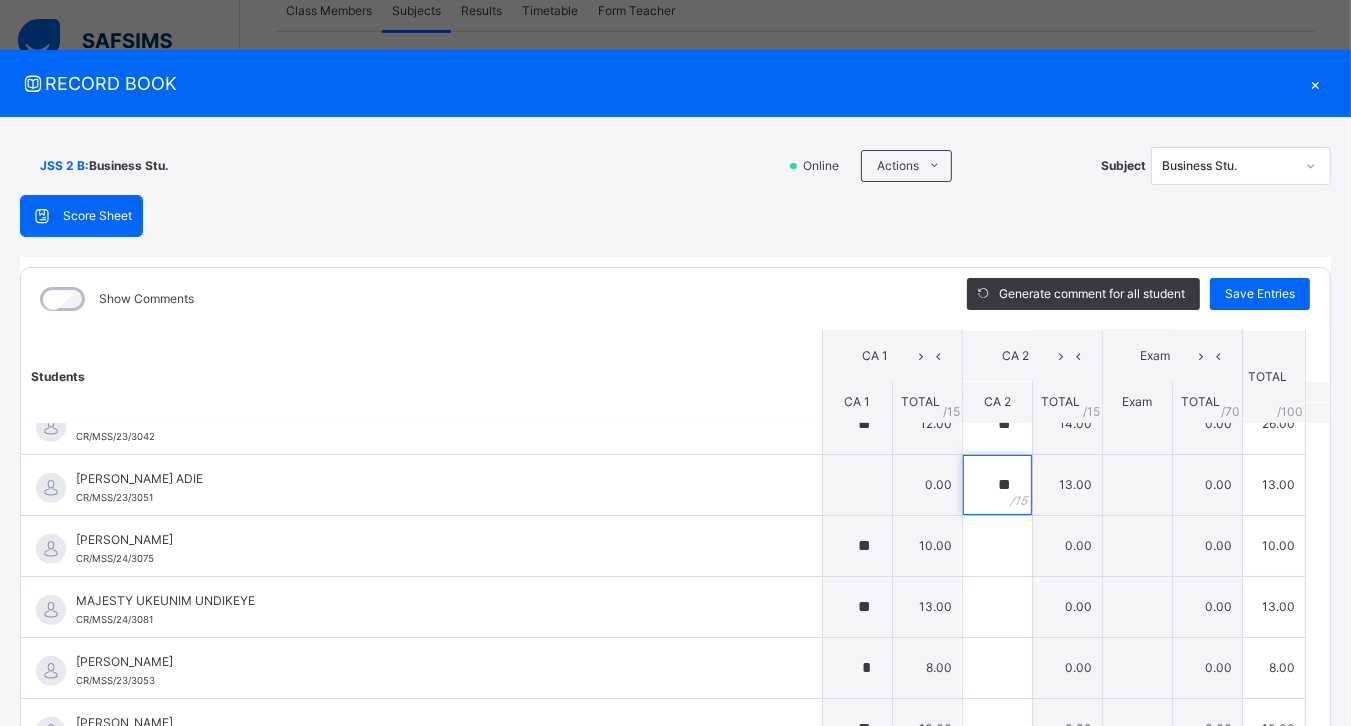 scroll, scrollTop: 1046, scrollLeft: 0, axis: vertical 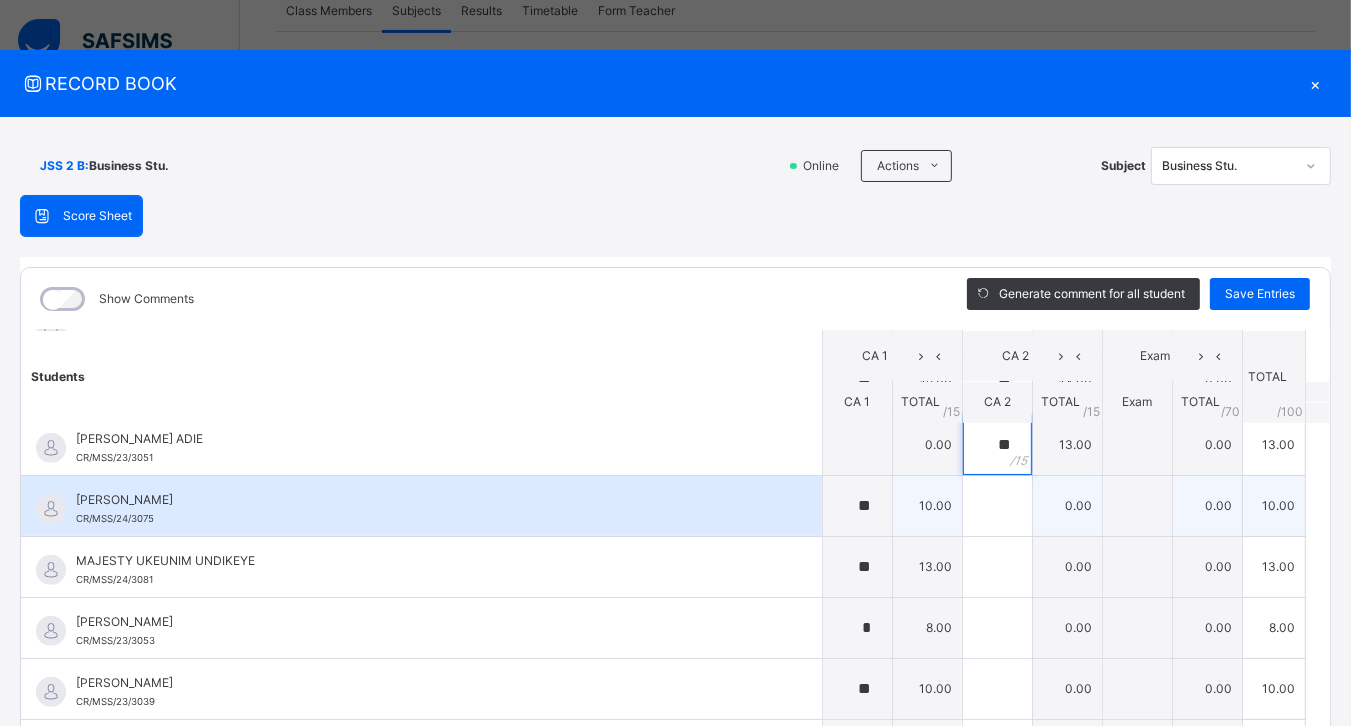 type on "**" 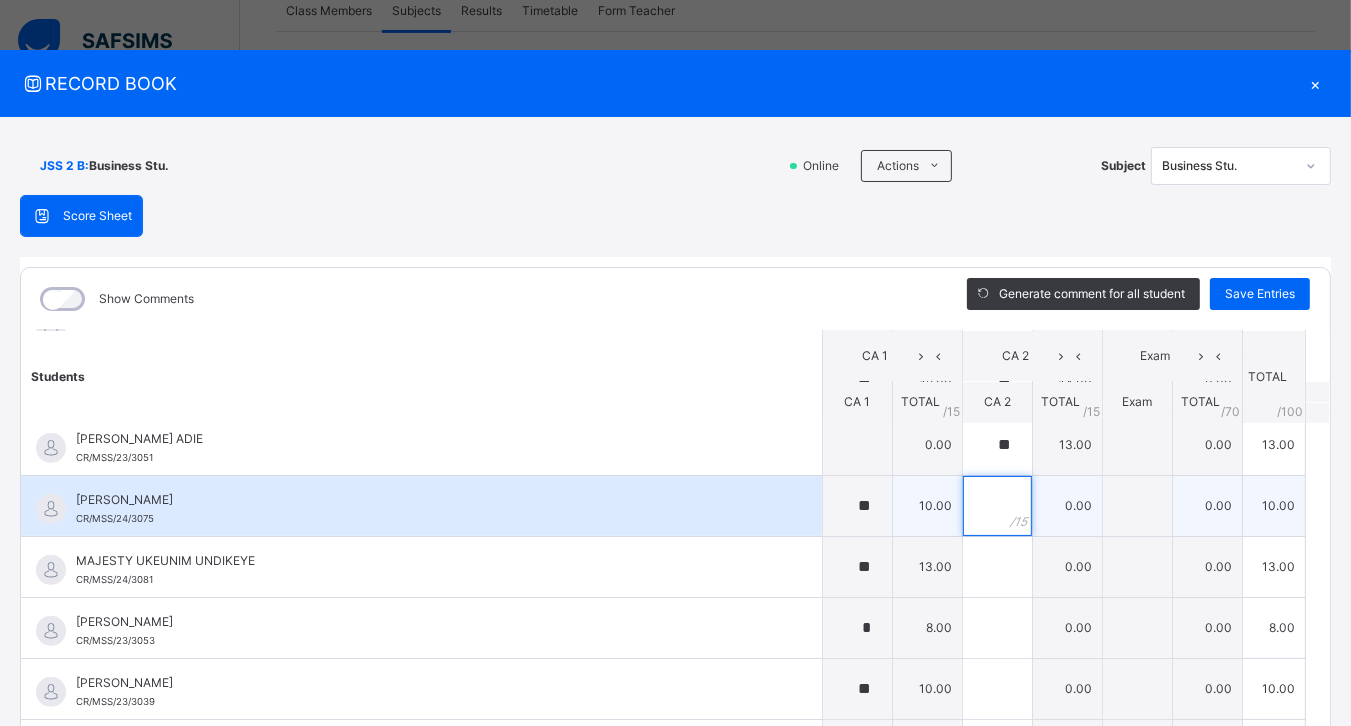 click at bounding box center [997, 506] 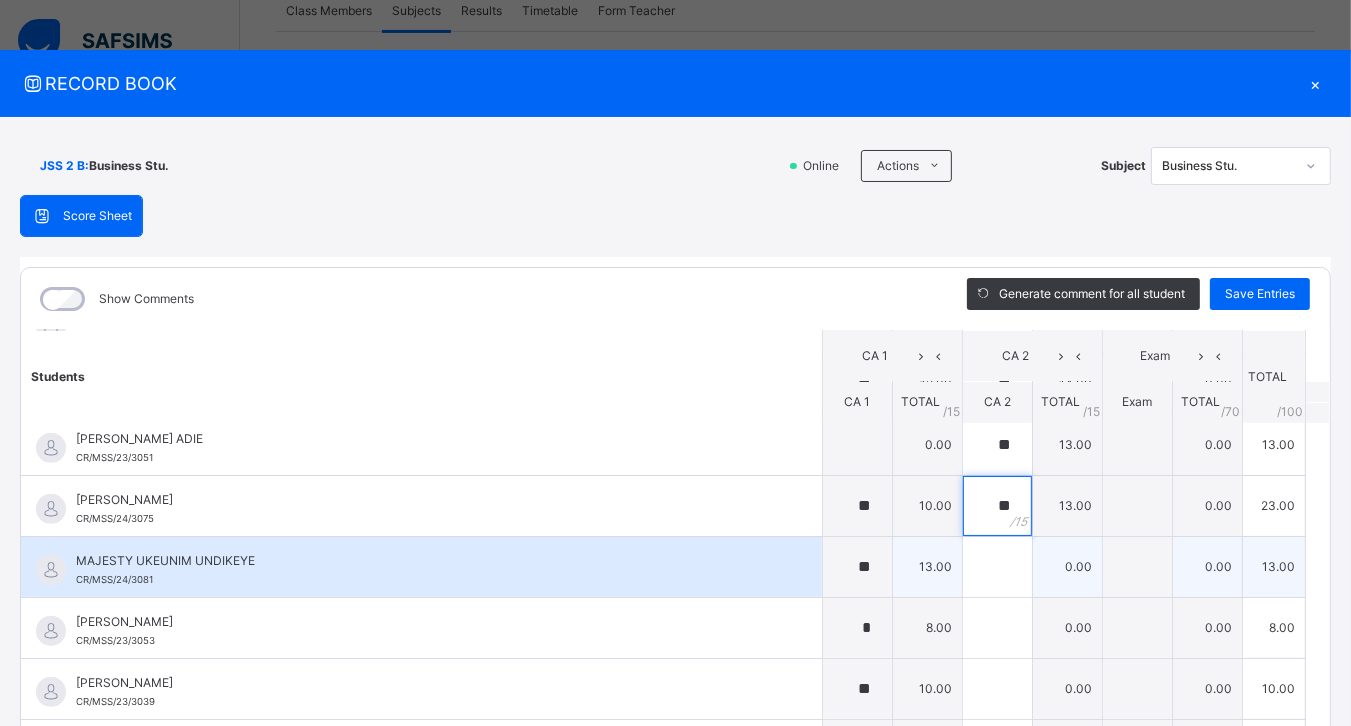 type on "**" 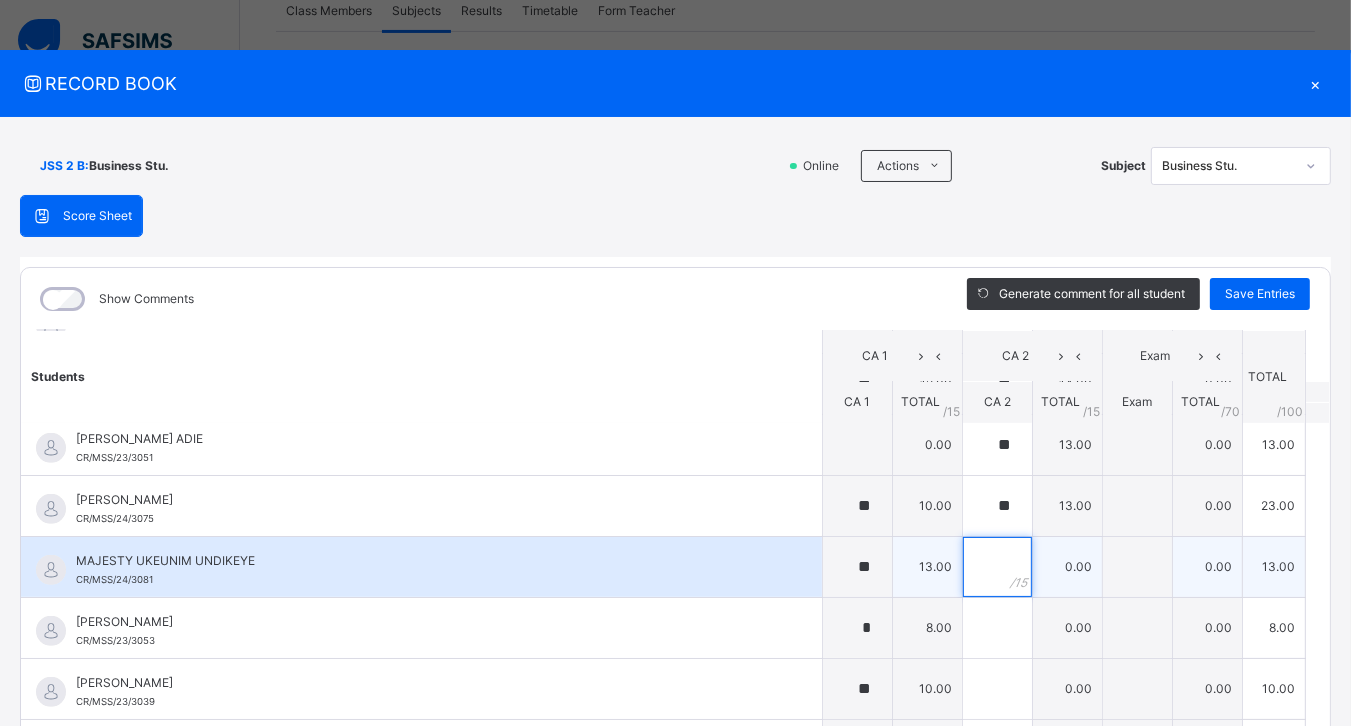click at bounding box center (997, 567) 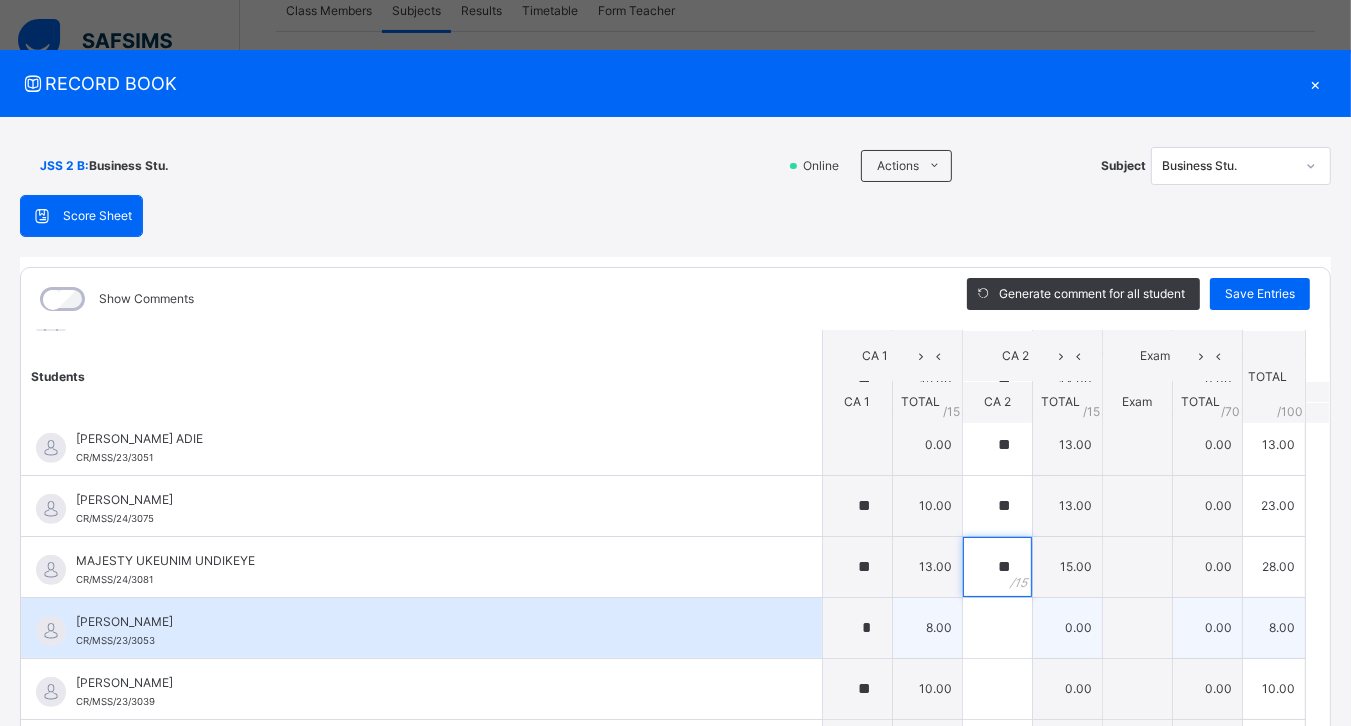 type on "**" 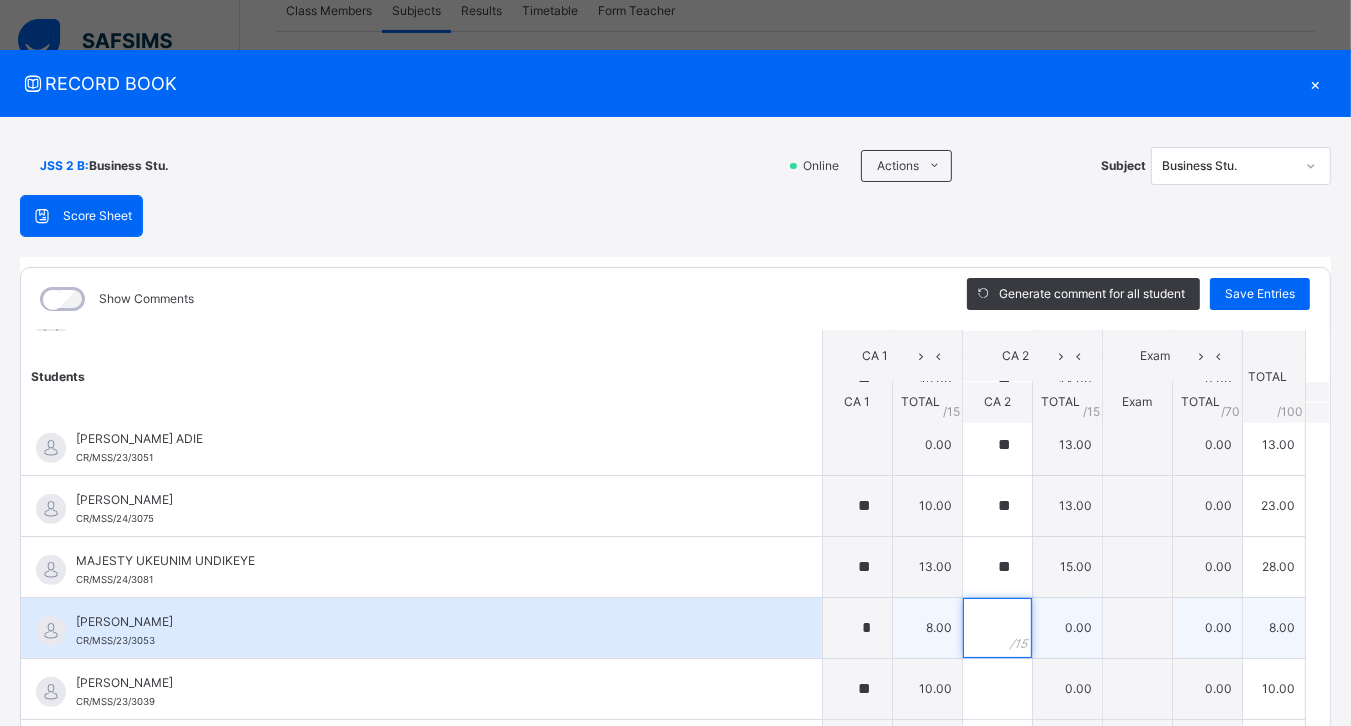 click at bounding box center (997, 628) 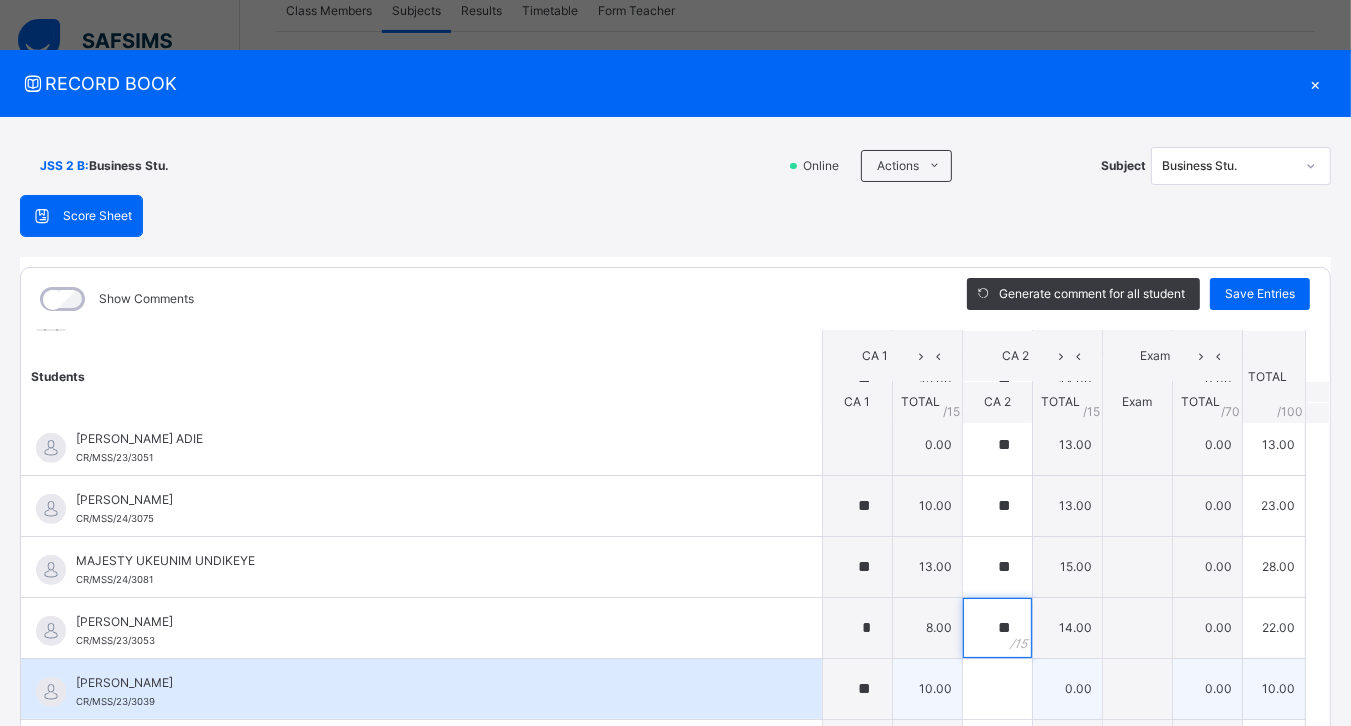 type on "**" 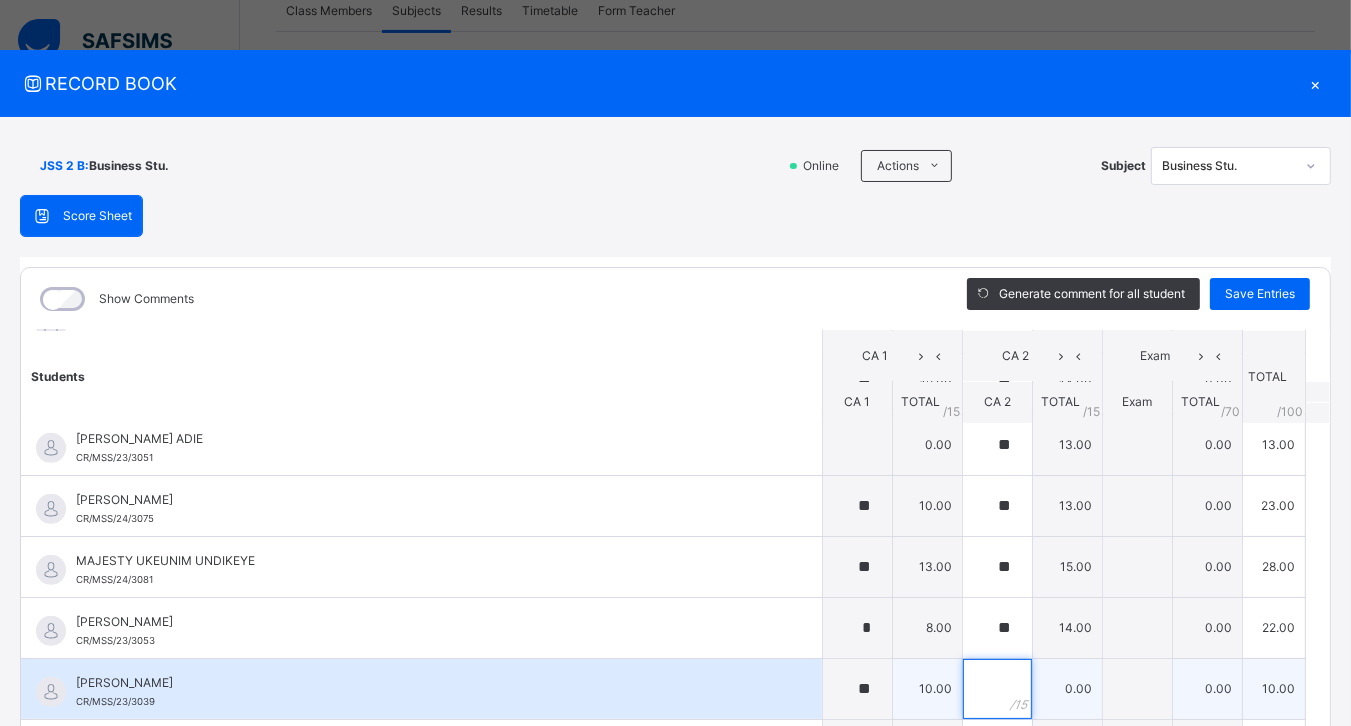 click at bounding box center (997, 689) 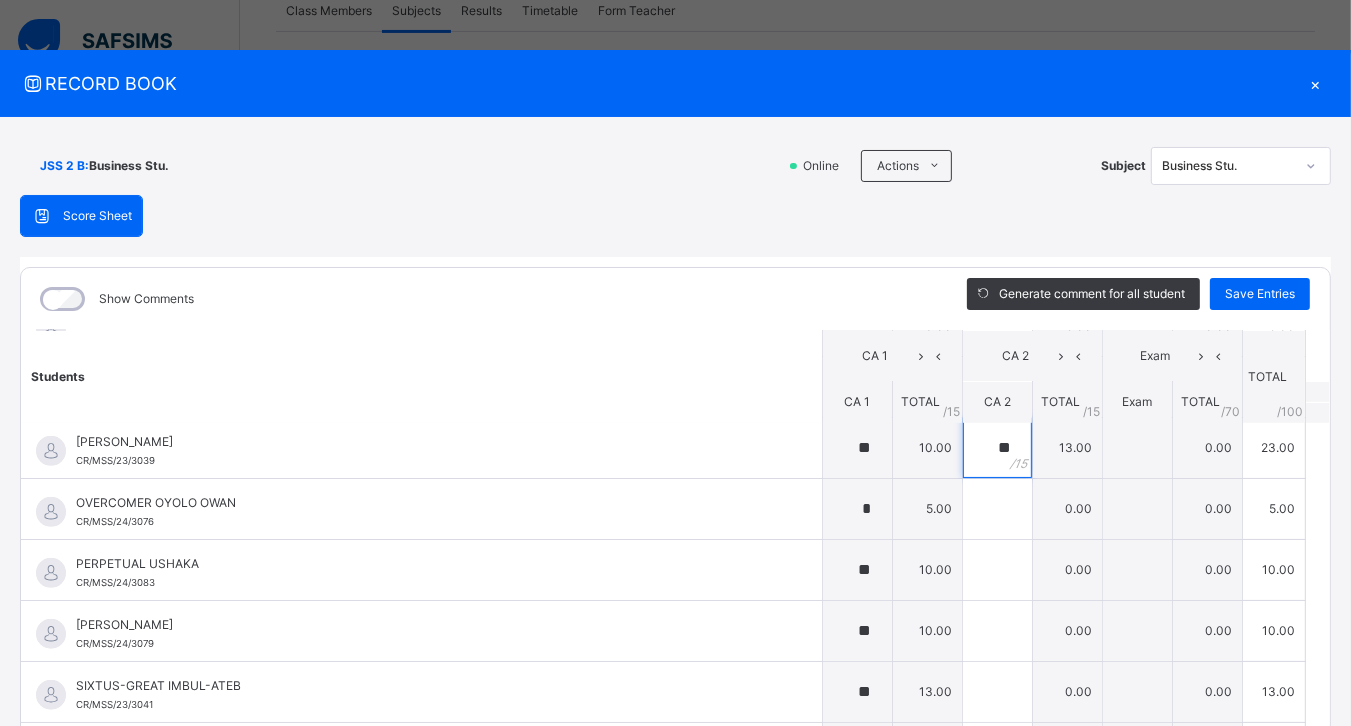 scroll, scrollTop: 1295, scrollLeft: 0, axis: vertical 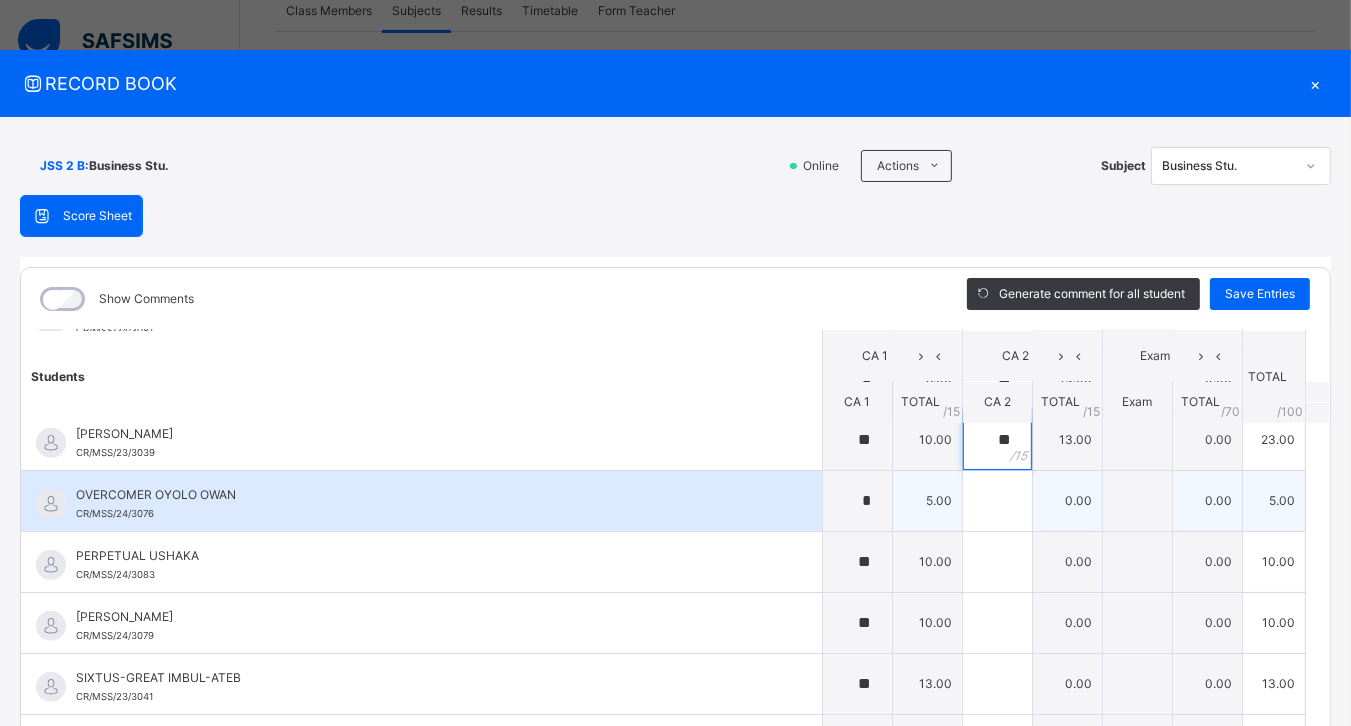 type on "**" 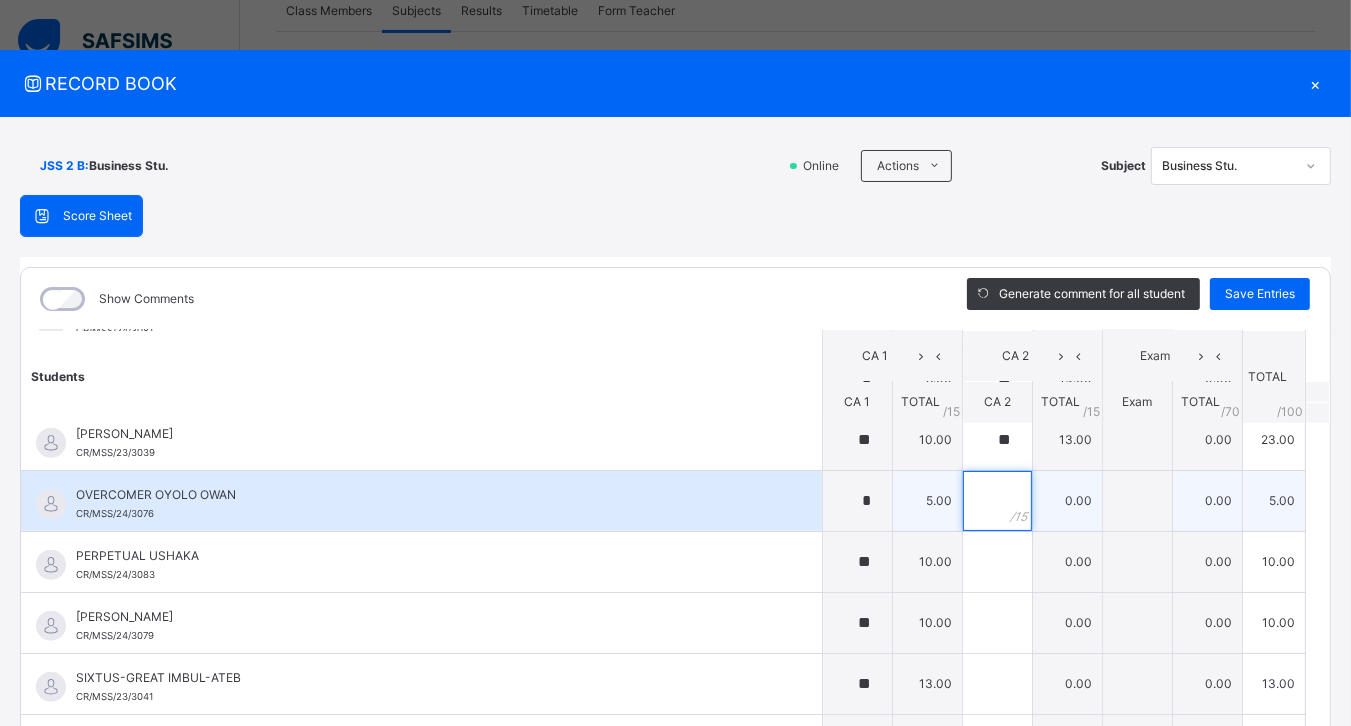 click at bounding box center [997, 501] 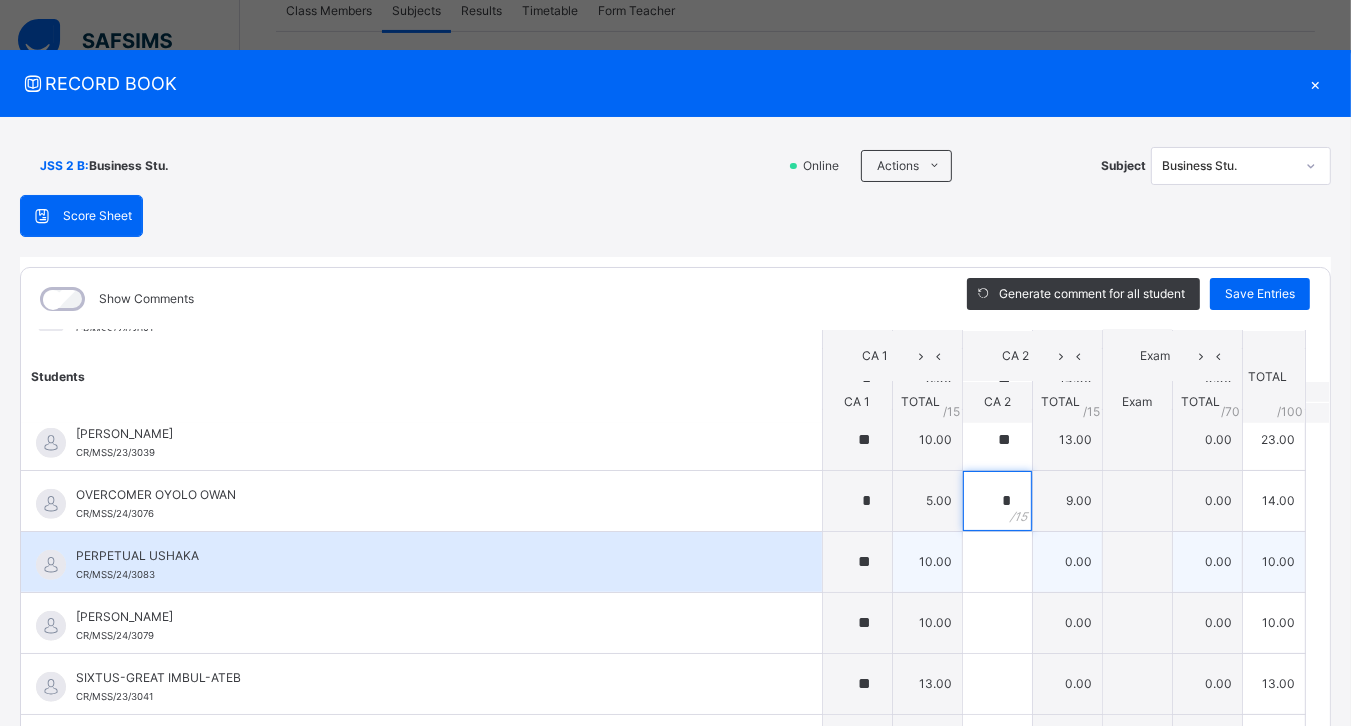 type on "*" 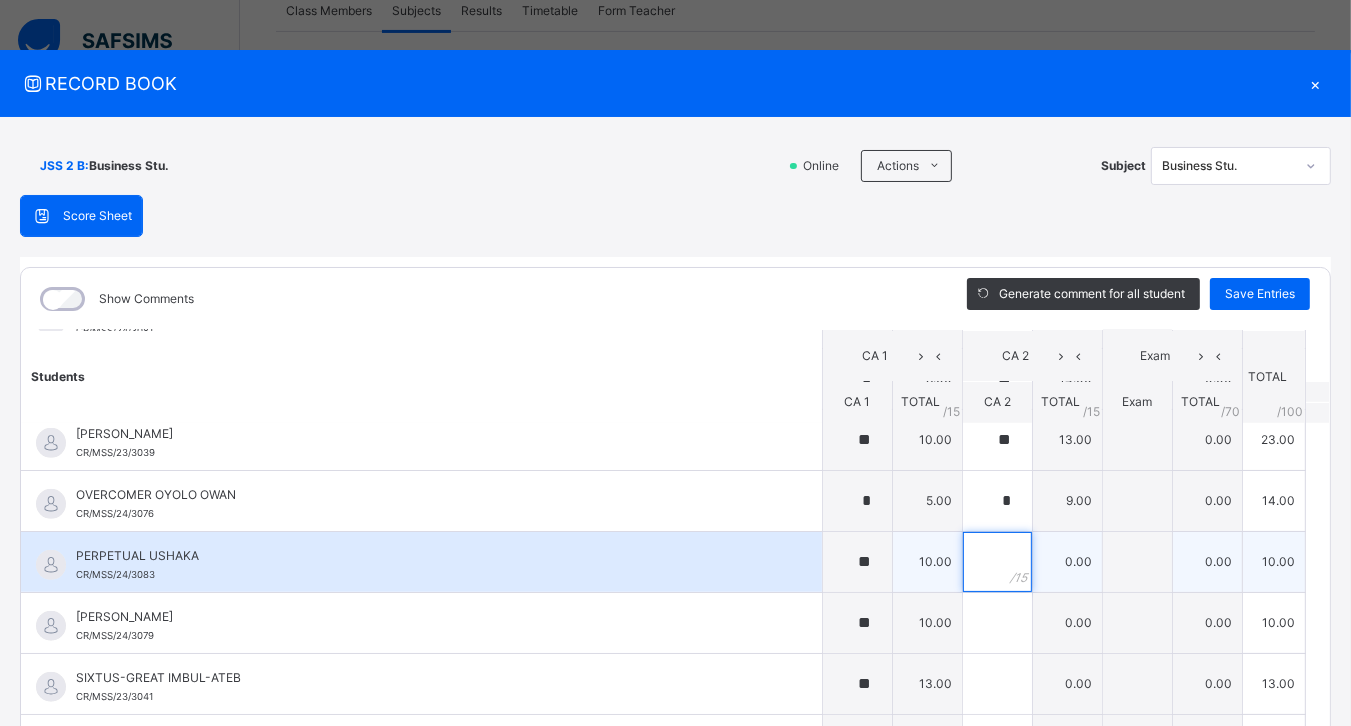 click at bounding box center (997, 562) 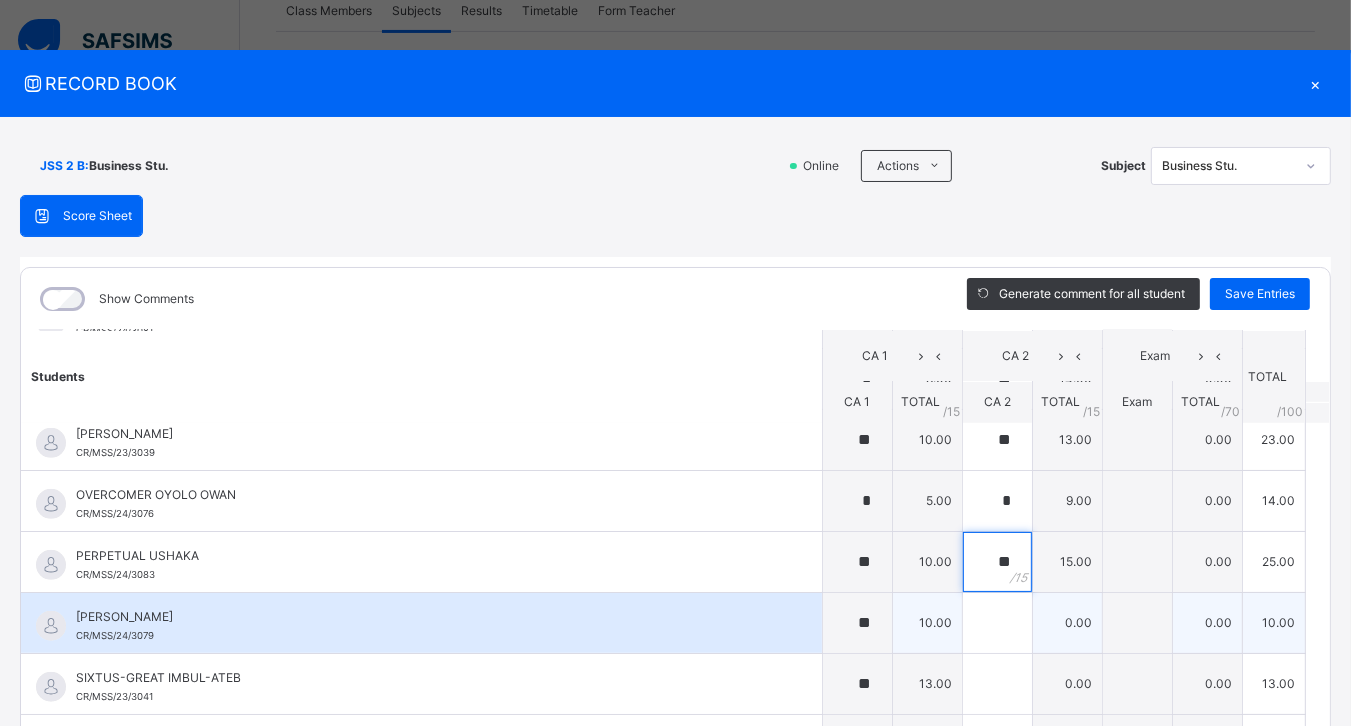 type on "**" 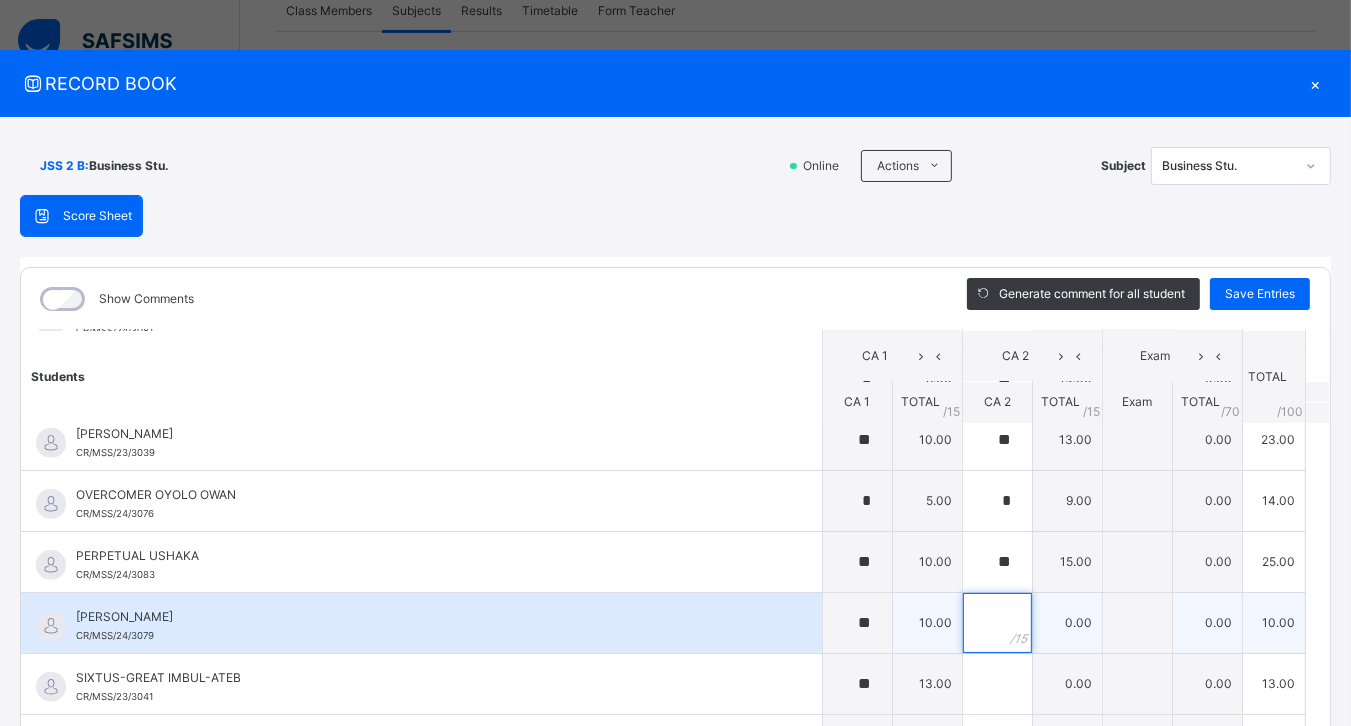 click at bounding box center (997, 623) 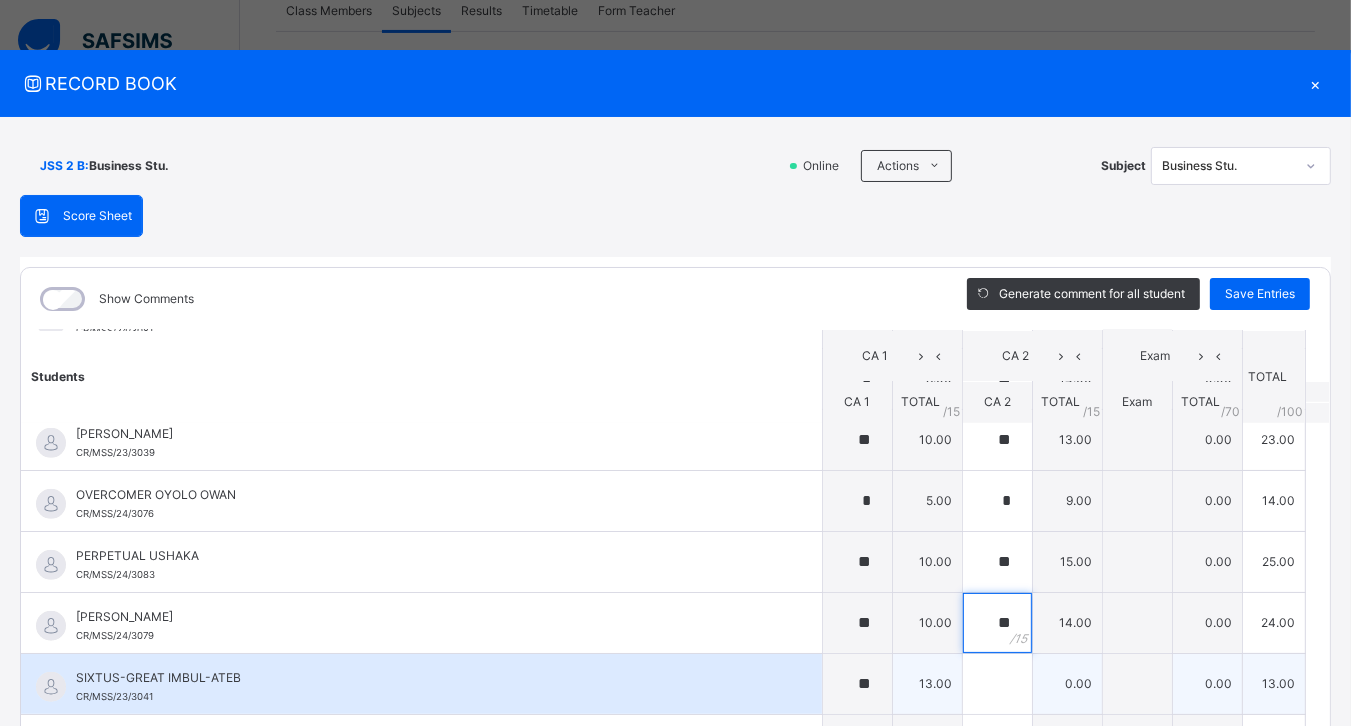 type on "**" 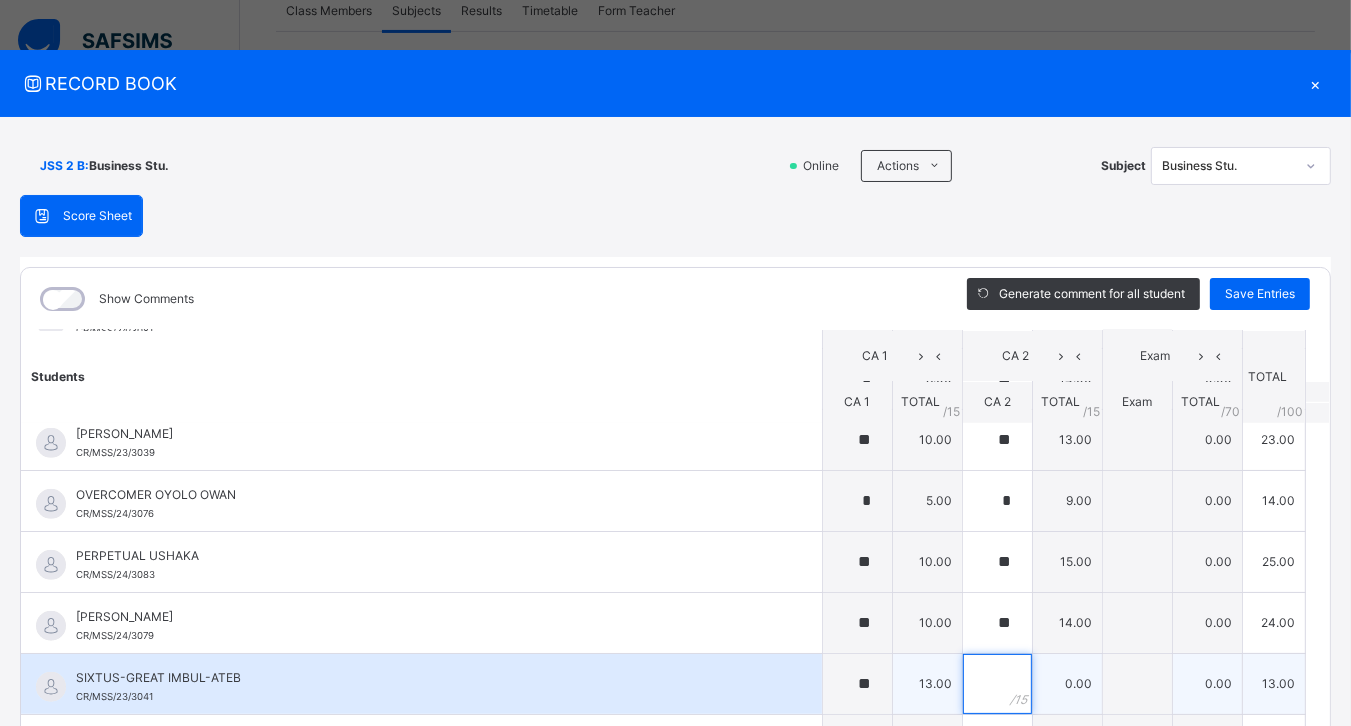 click at bounding box center [997, 684] 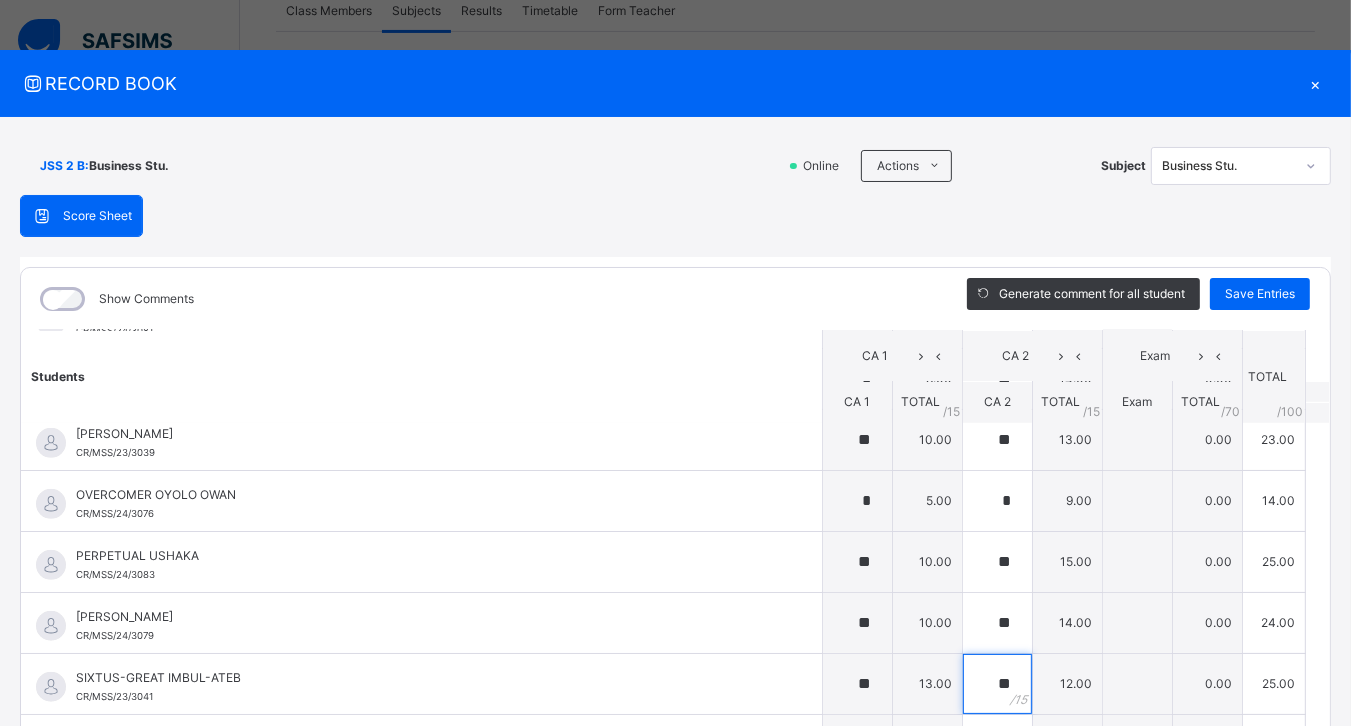 scroll, scrollTop: 858, scrollLeft: 0, axis: vertical 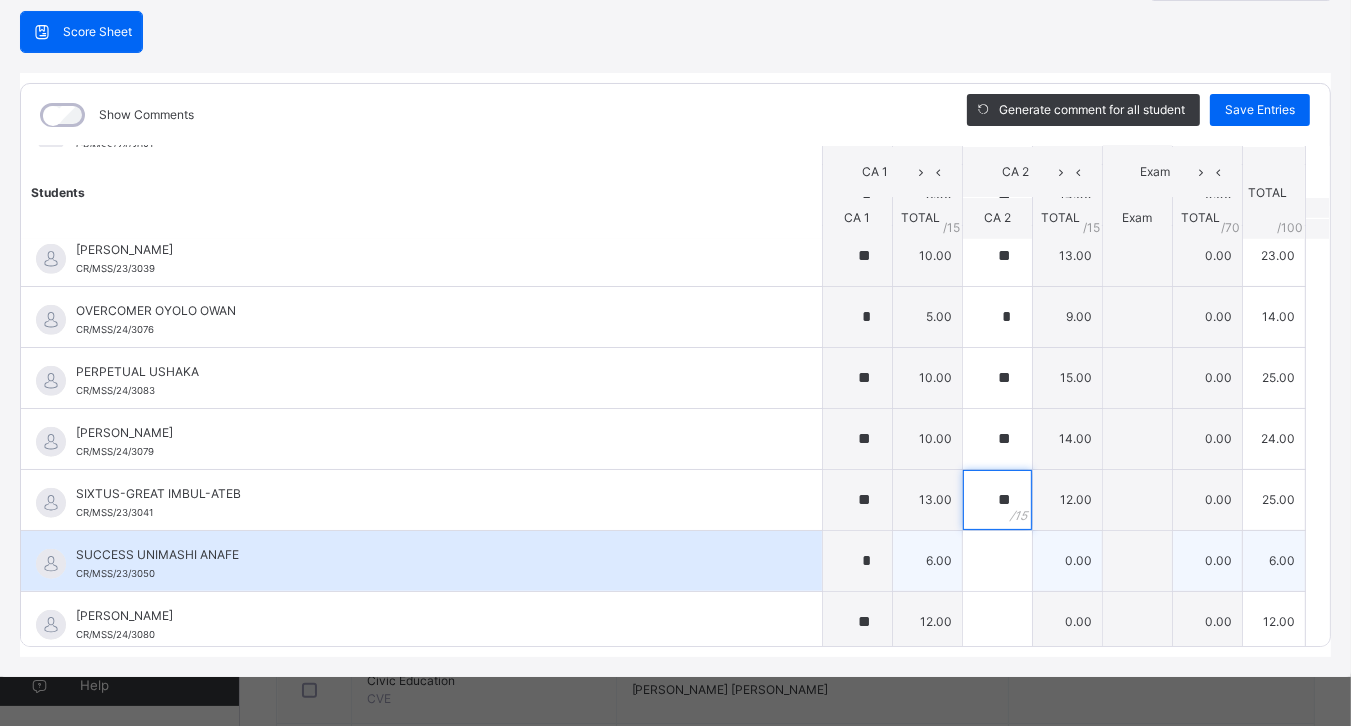 type on "**" 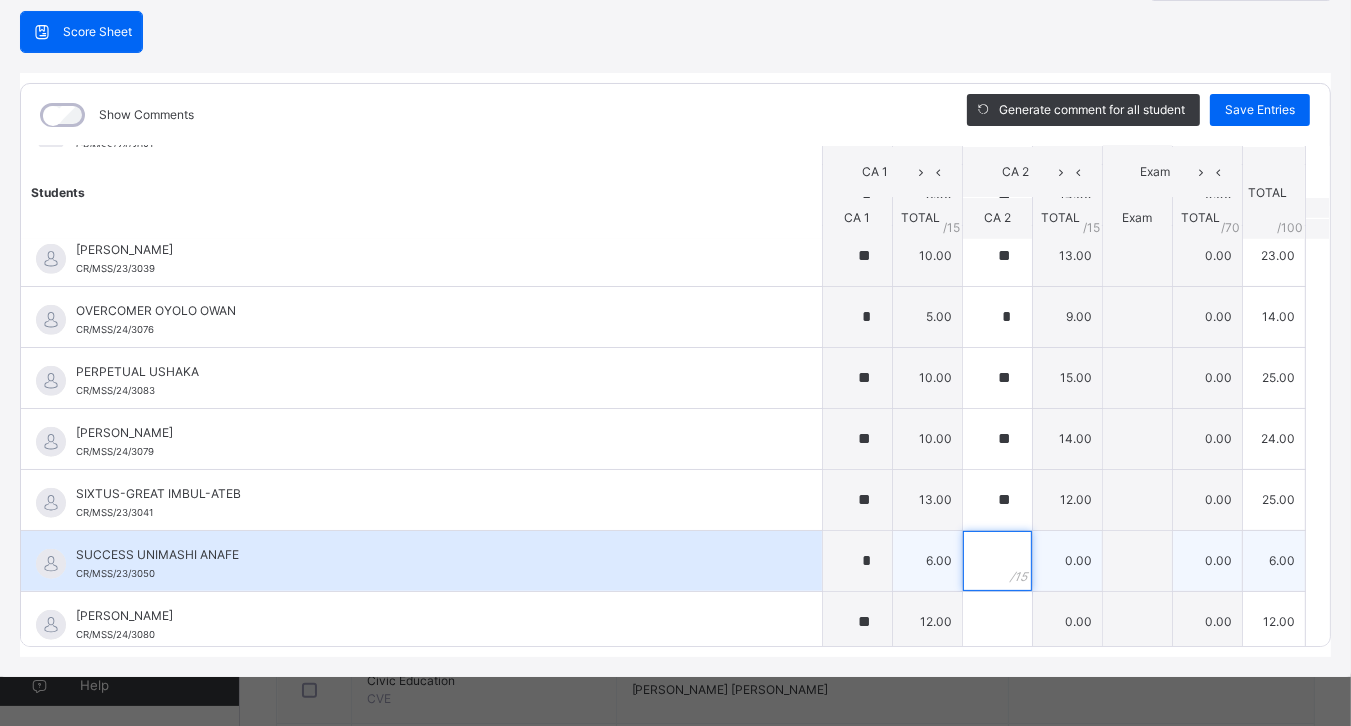 click at bounding box center (997, 561) 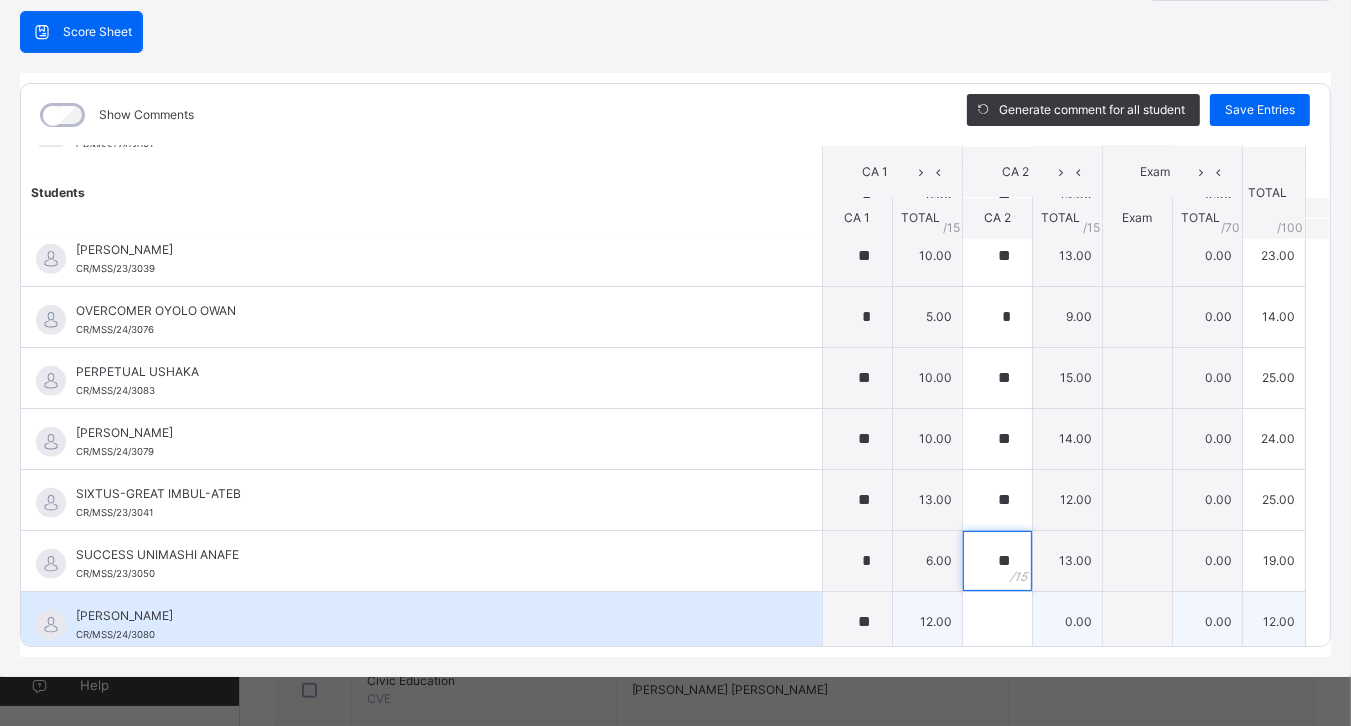 type on "**" 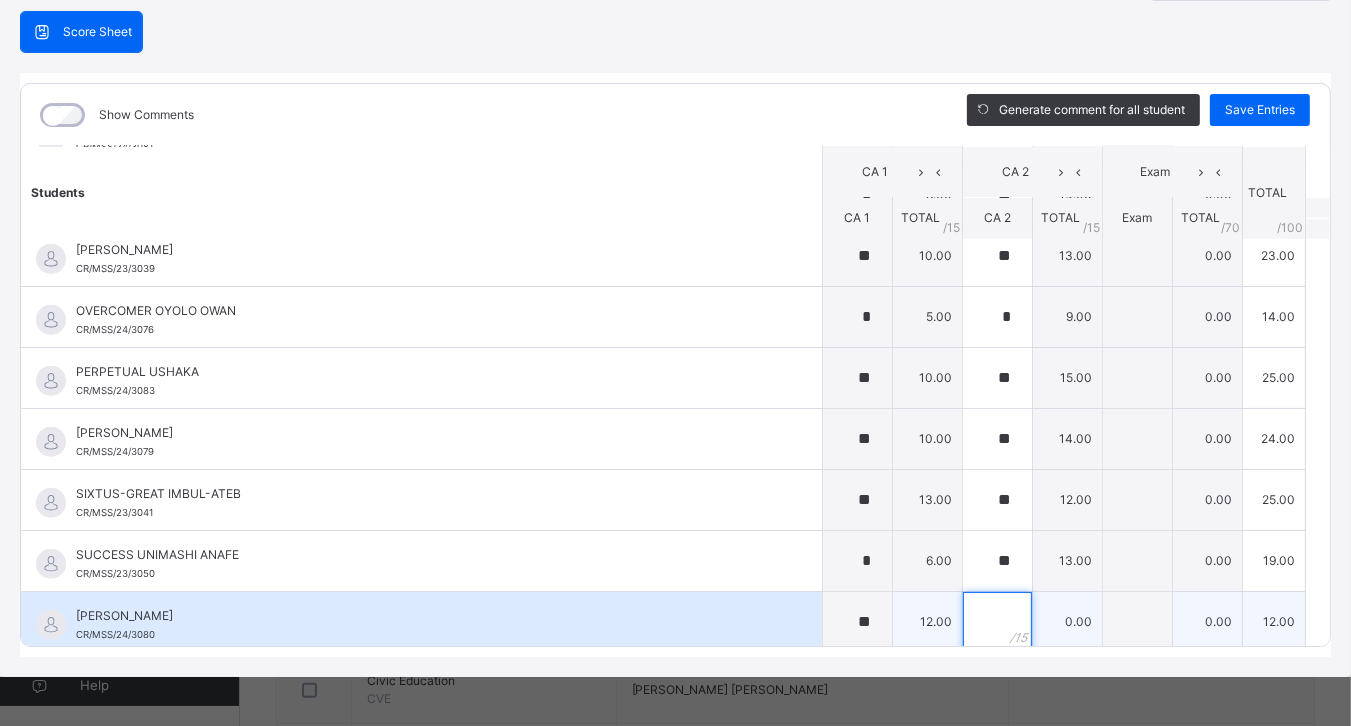 click at bounding box center [997, 622] 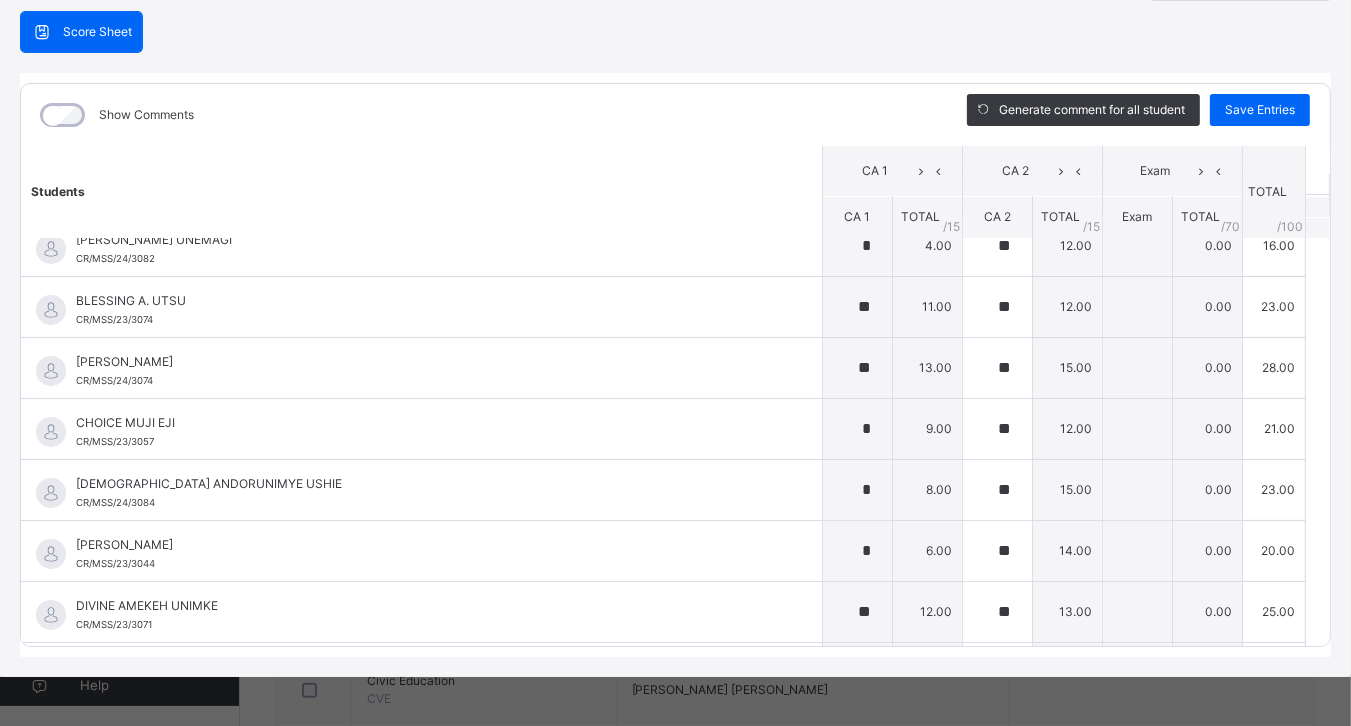 scroll, scrollTop: 0, scrollLeft: 0, axis: both 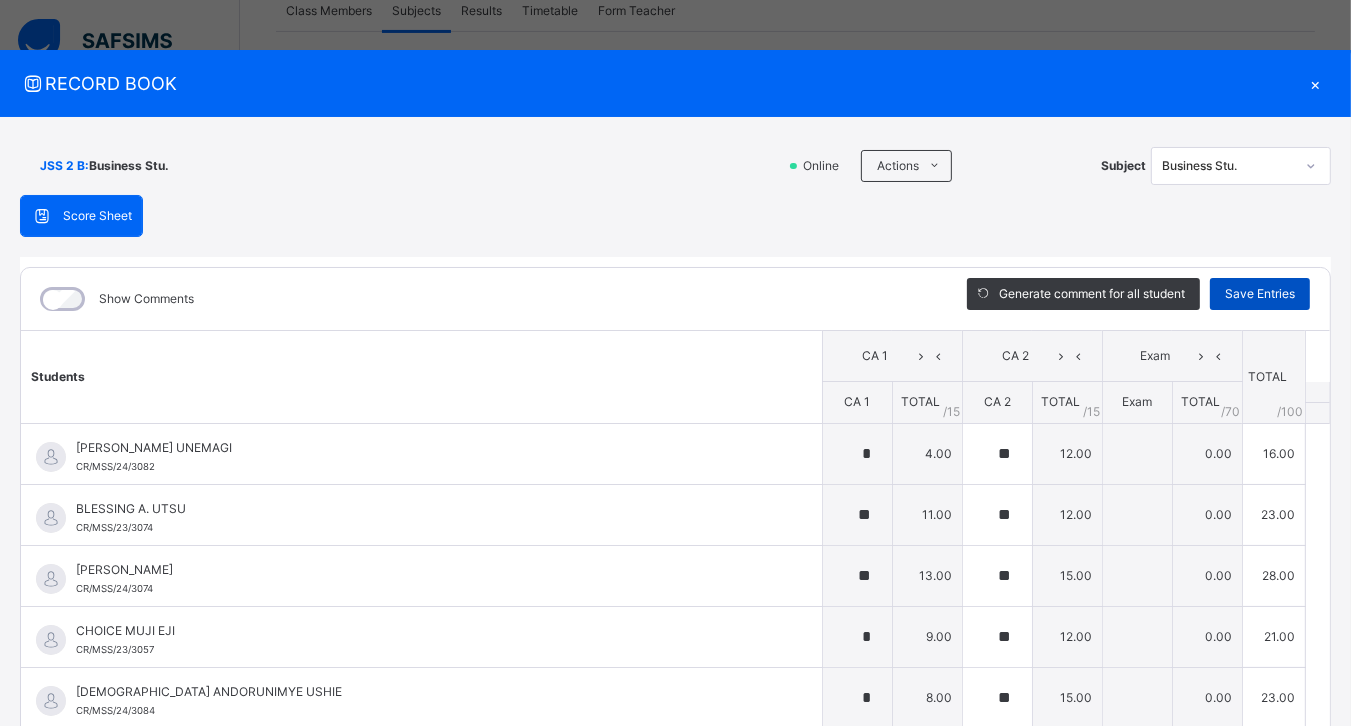 type on "**" 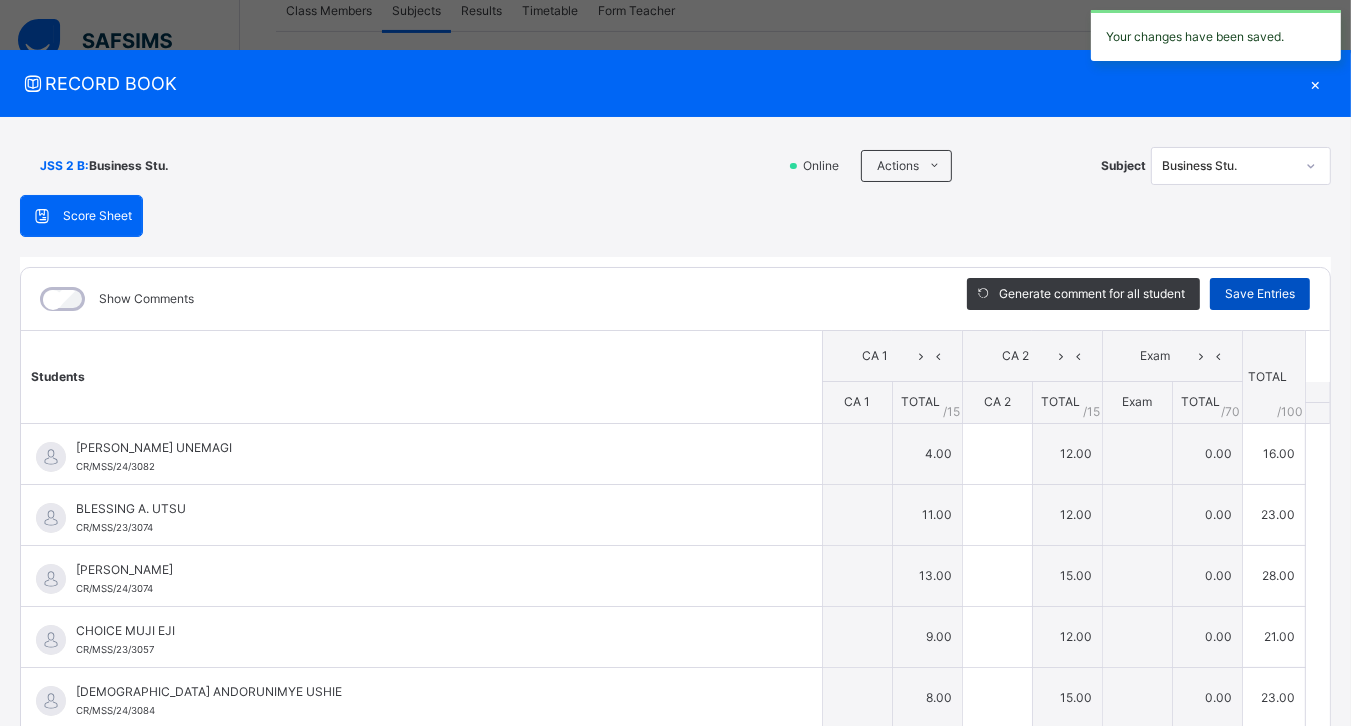 type on "*" 